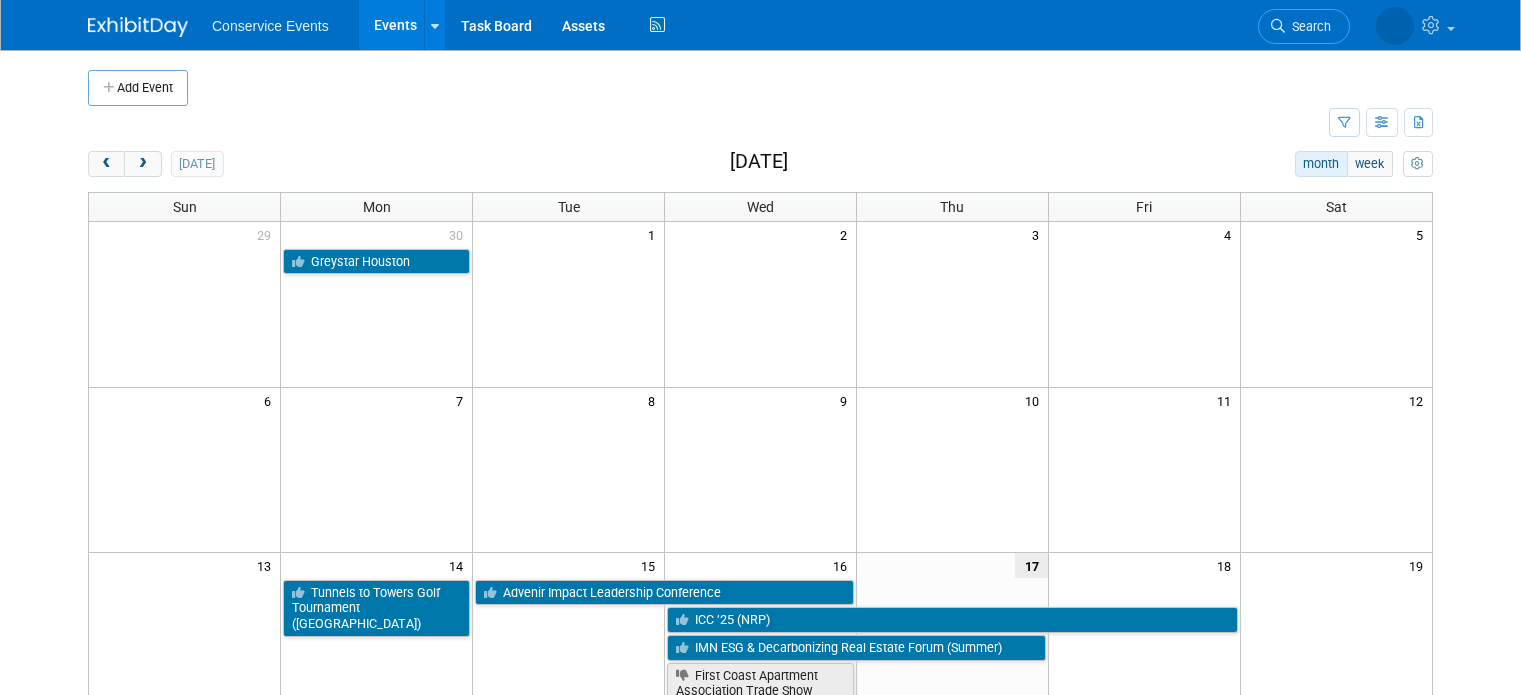scroll, scrollTop: 0, scrollLeft: 0, axis: both 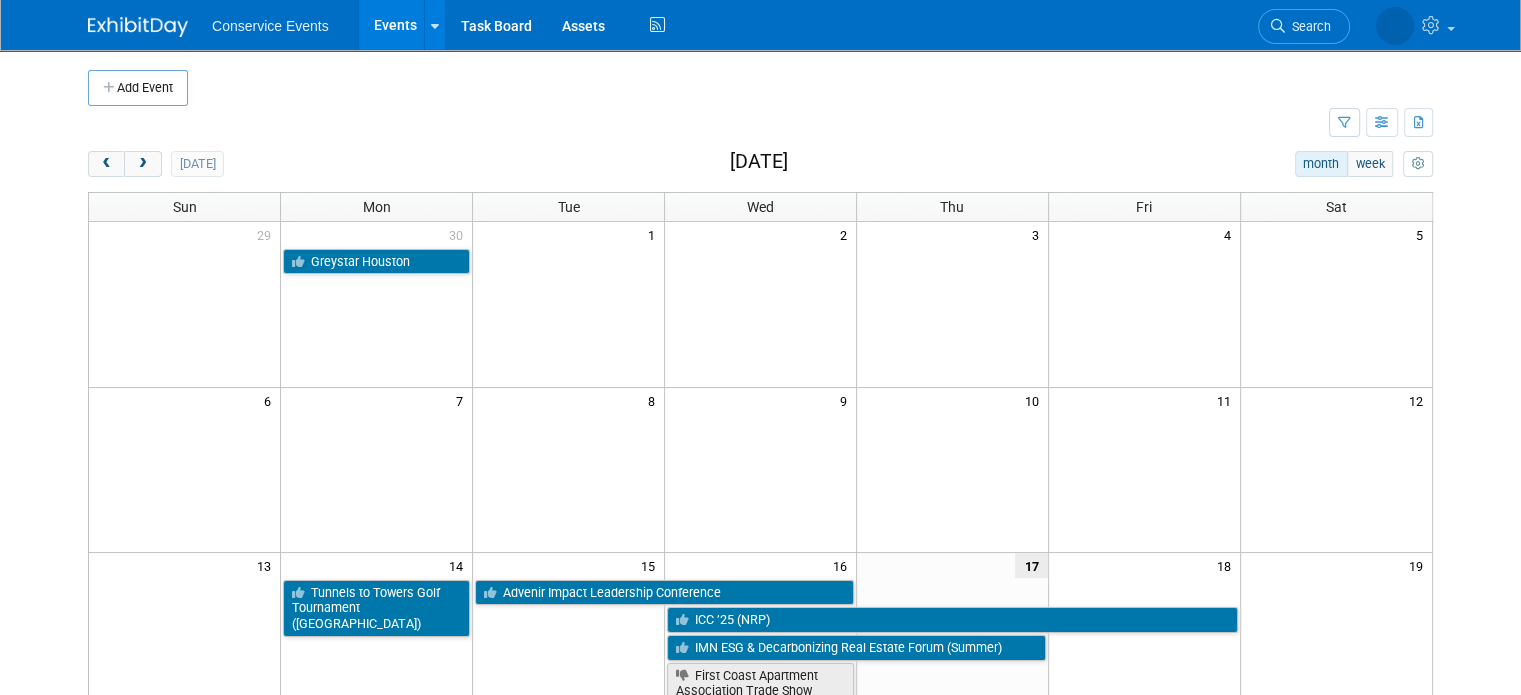 click on "Search" at bounding box center [1304, 26] 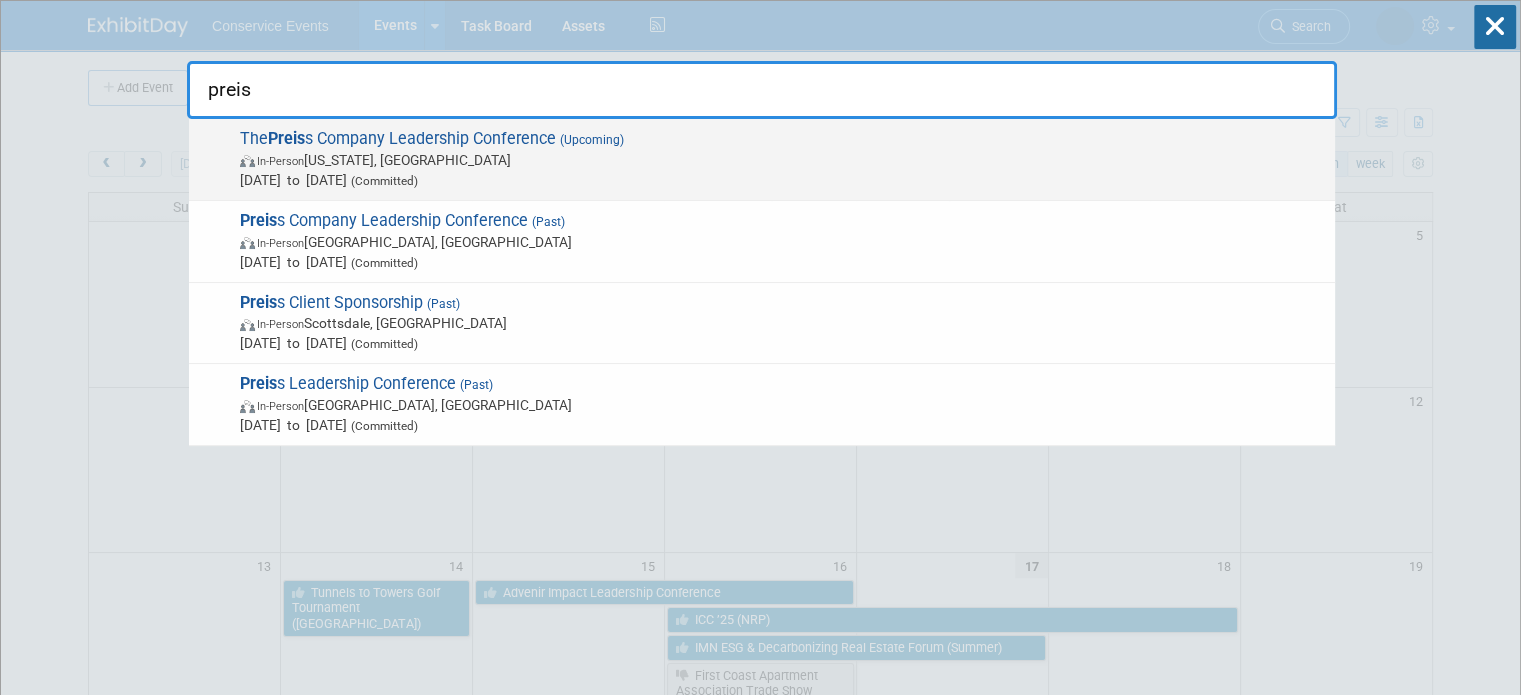 type on "preis" 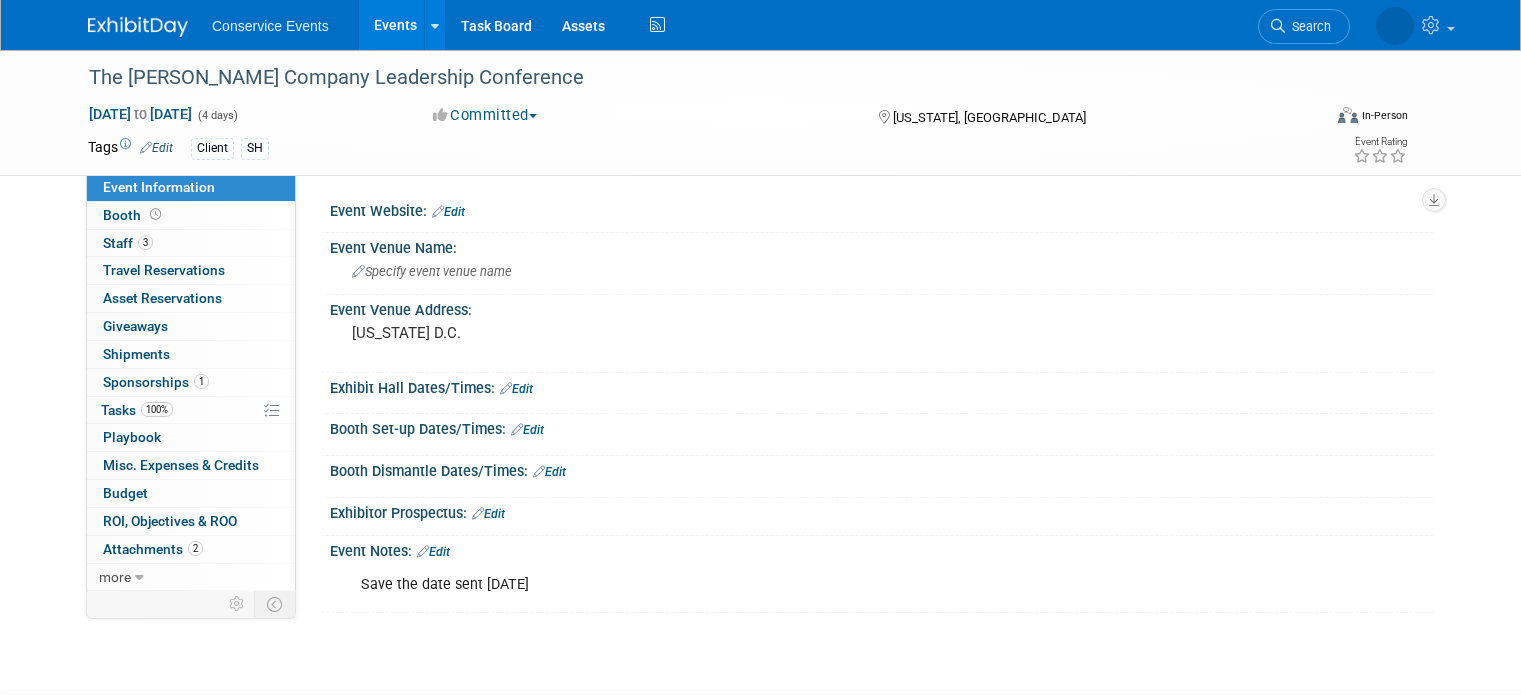 scroll, scrollTop: 0, scrollLeft: 0, axis: both 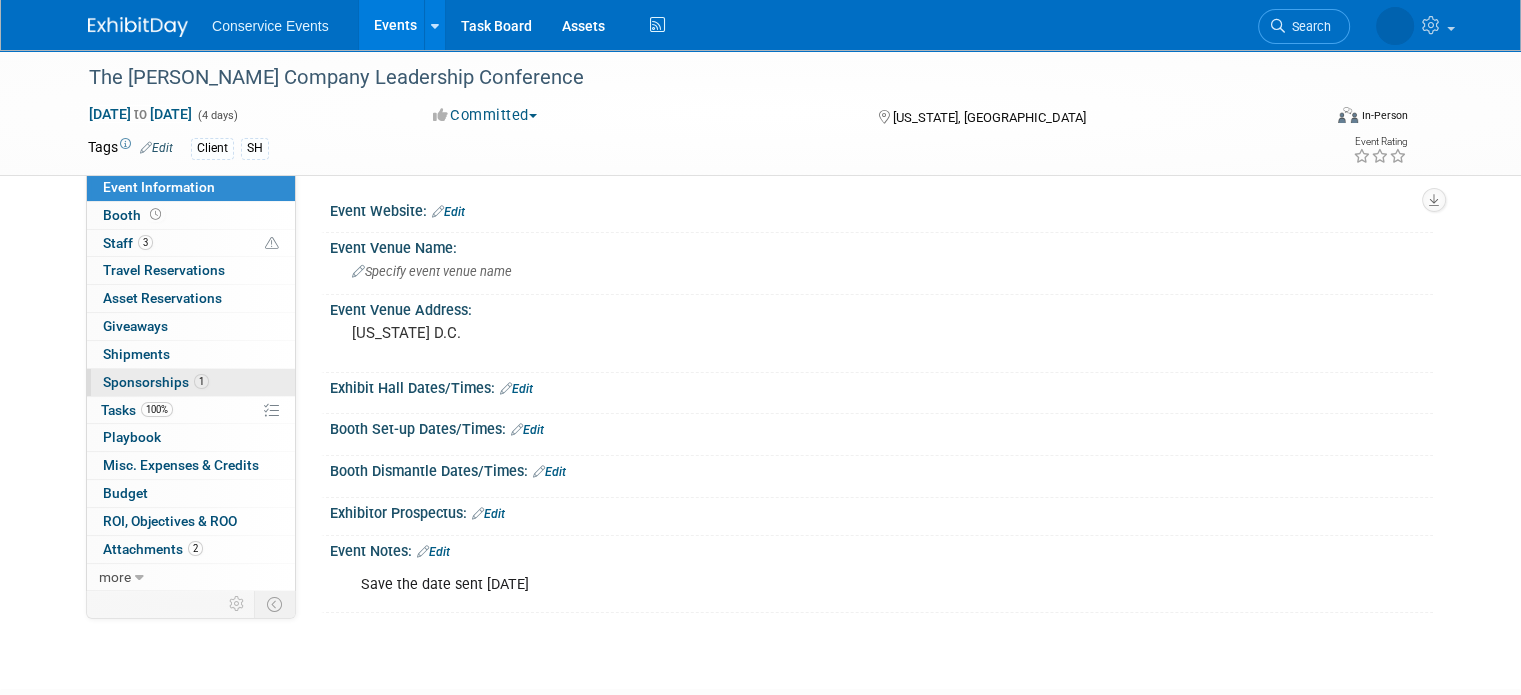 click on "1
Sponsorships 1" at bounding box center [191, 382] 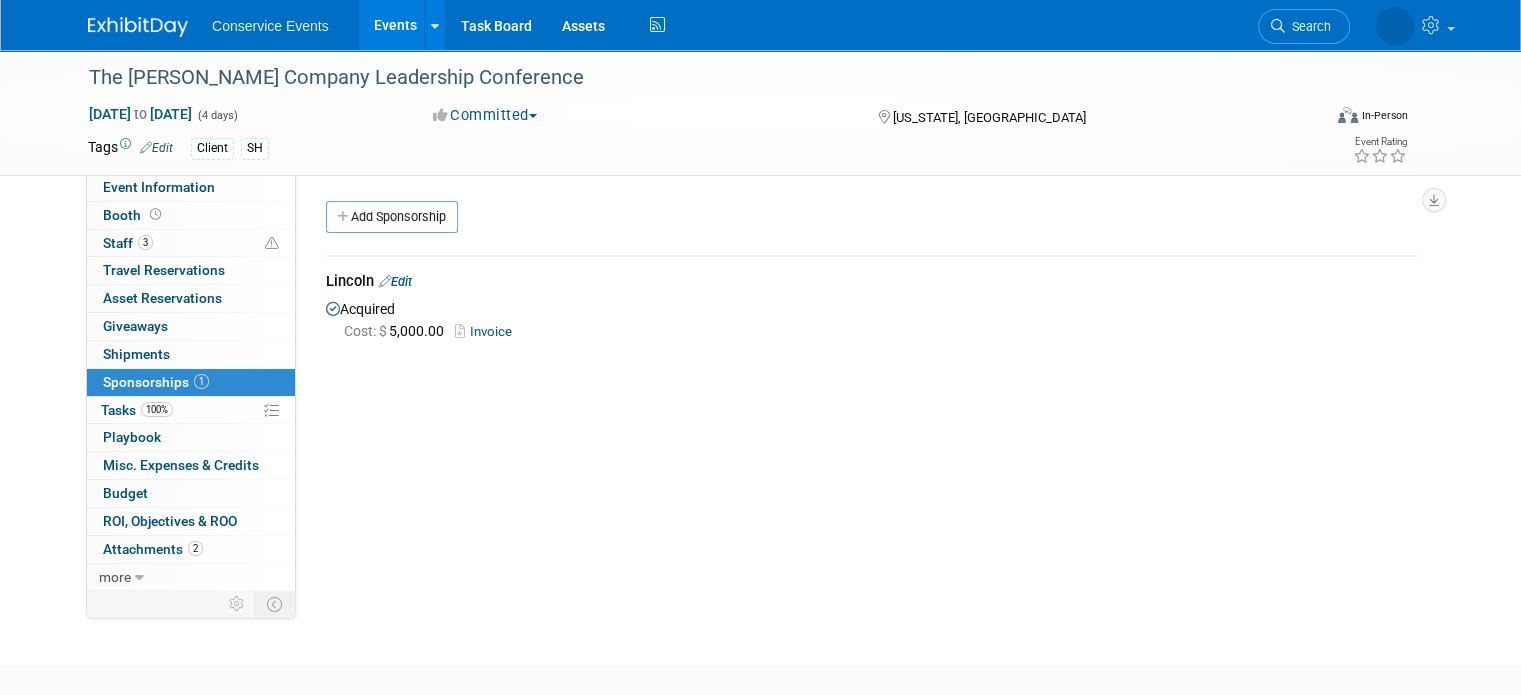 click on "Event Information" at bounding box center (191, 187) 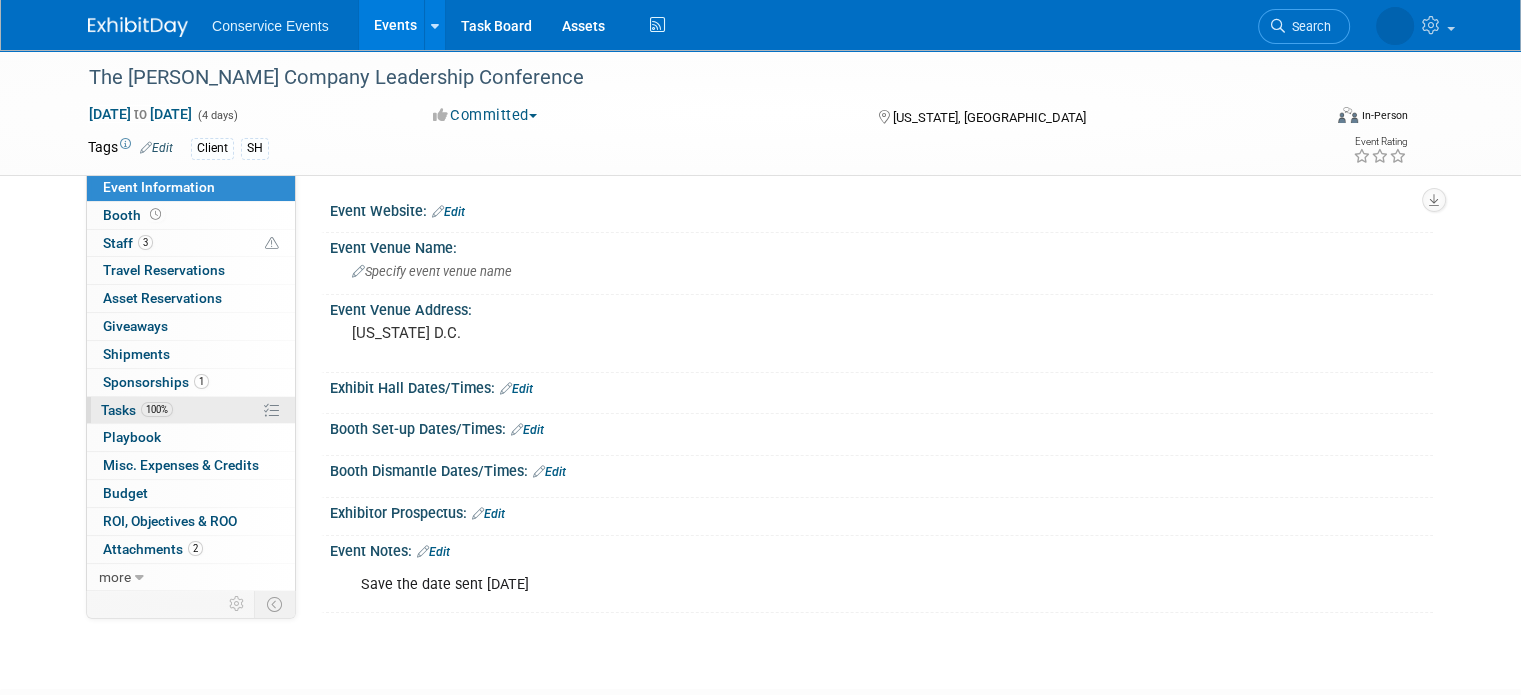 click on "100%
Tasks 100%" at bounding box center (191, 410) 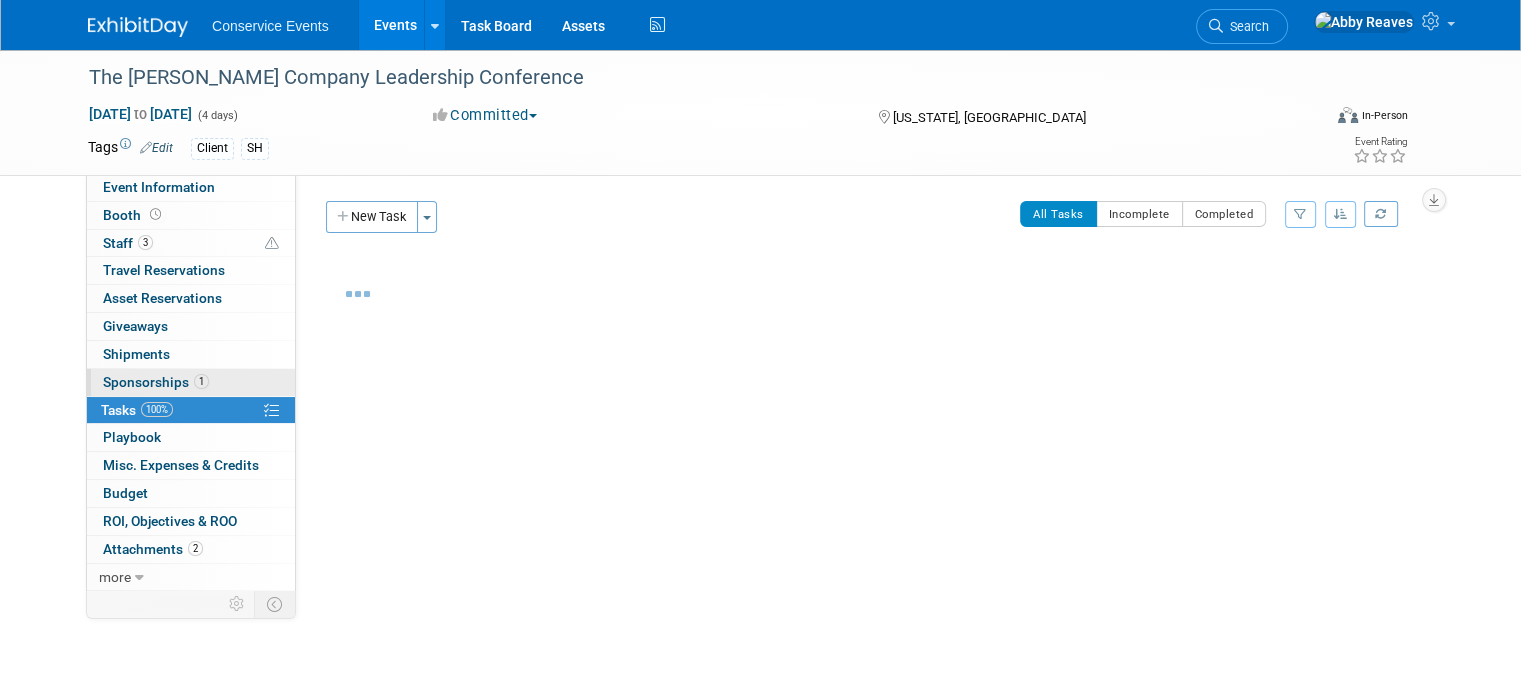click on "Sponsorships 1" at bounding box center (156, 382) 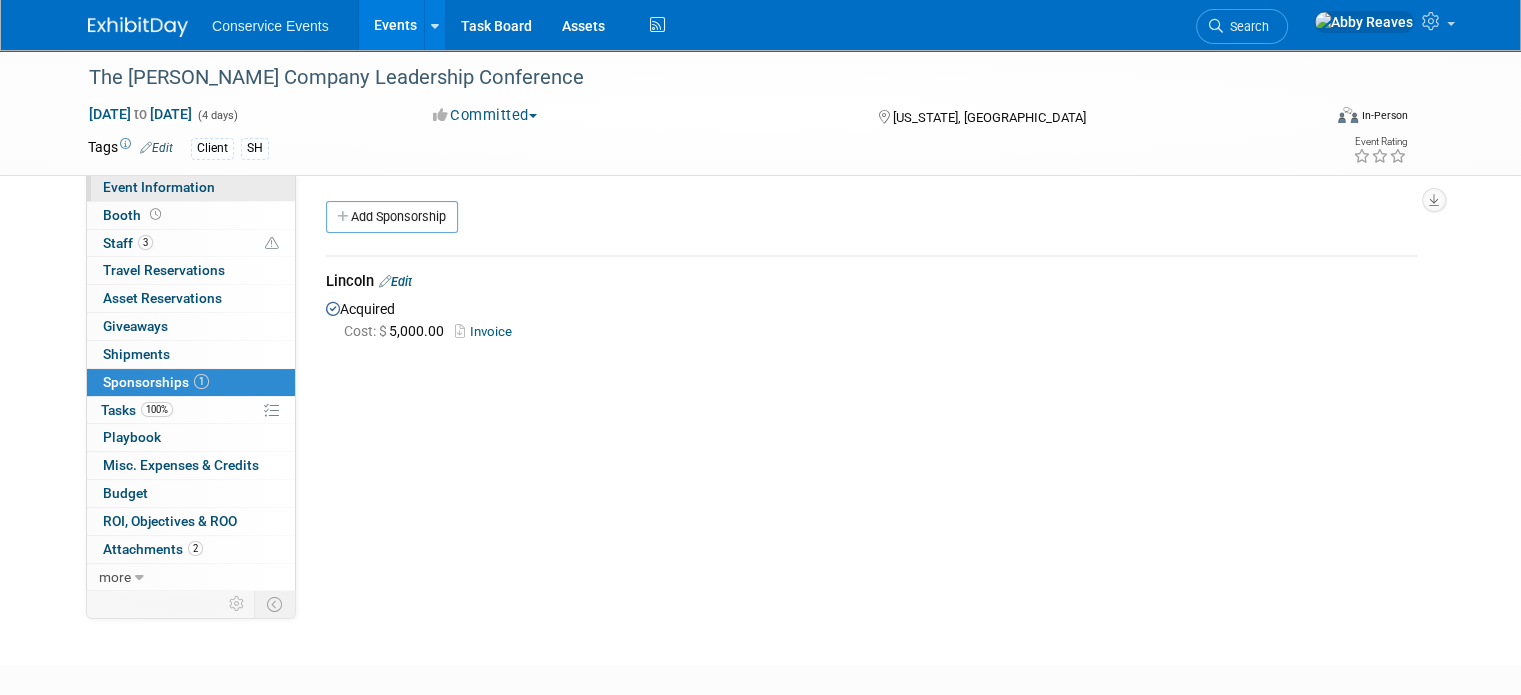 click on "Event Information" at bounding box center [159, 187] 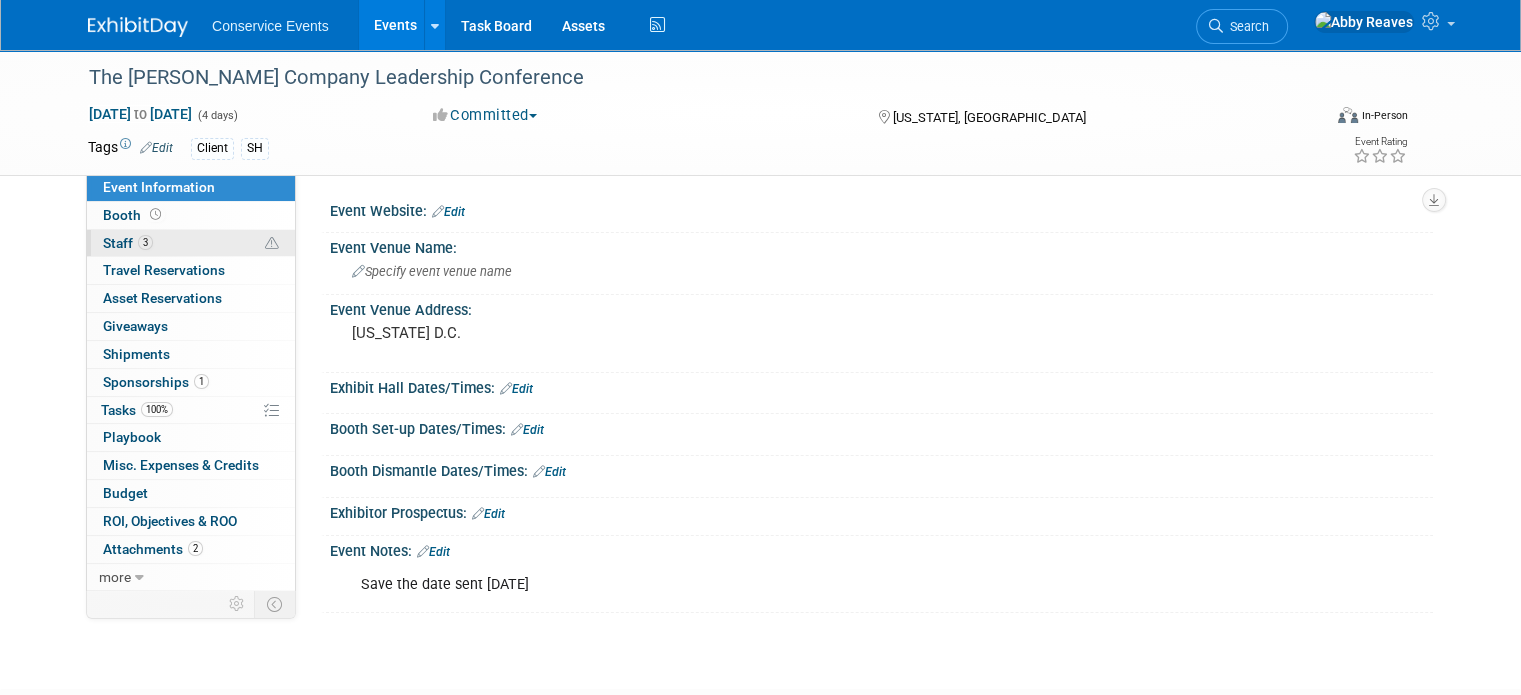 click on "3
Staff 3" at bounding box center [191, 243] 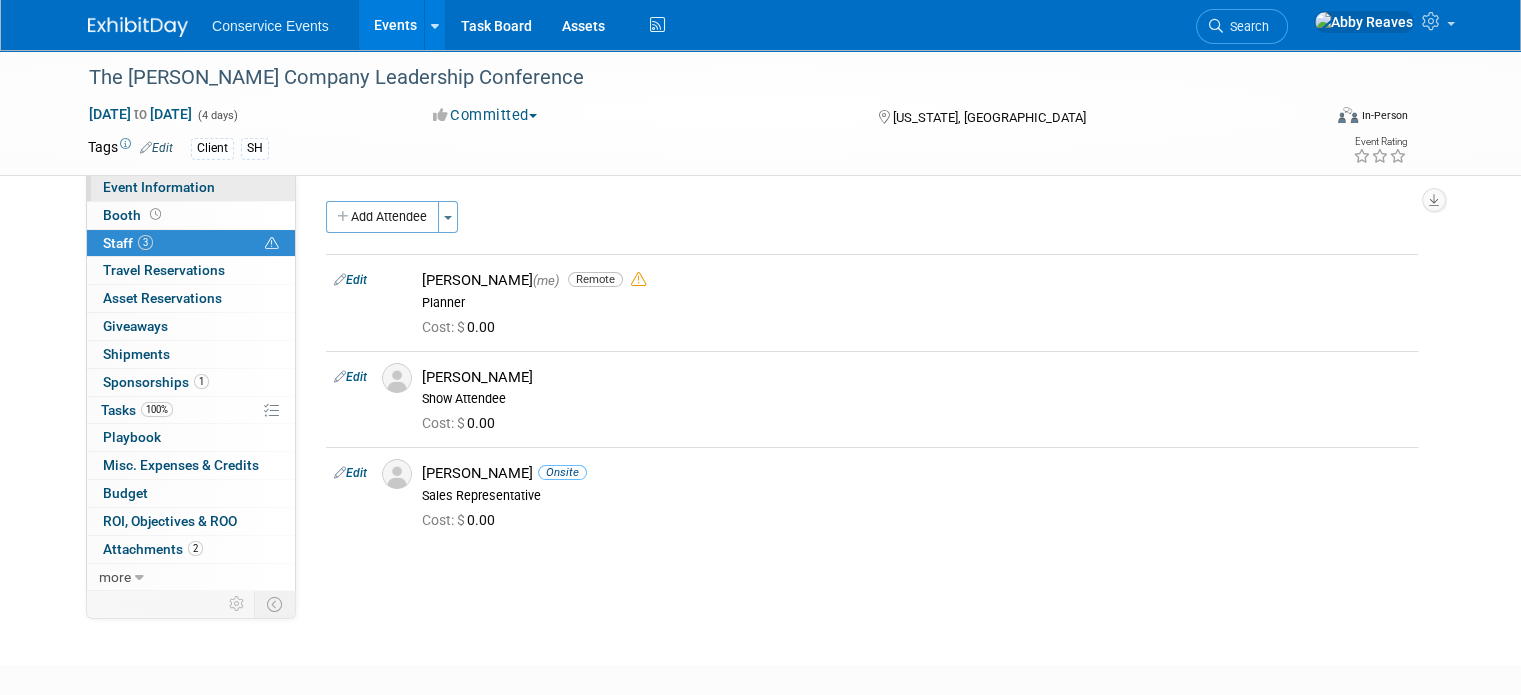 click on "Event Information" at bounding box center (191, 187) 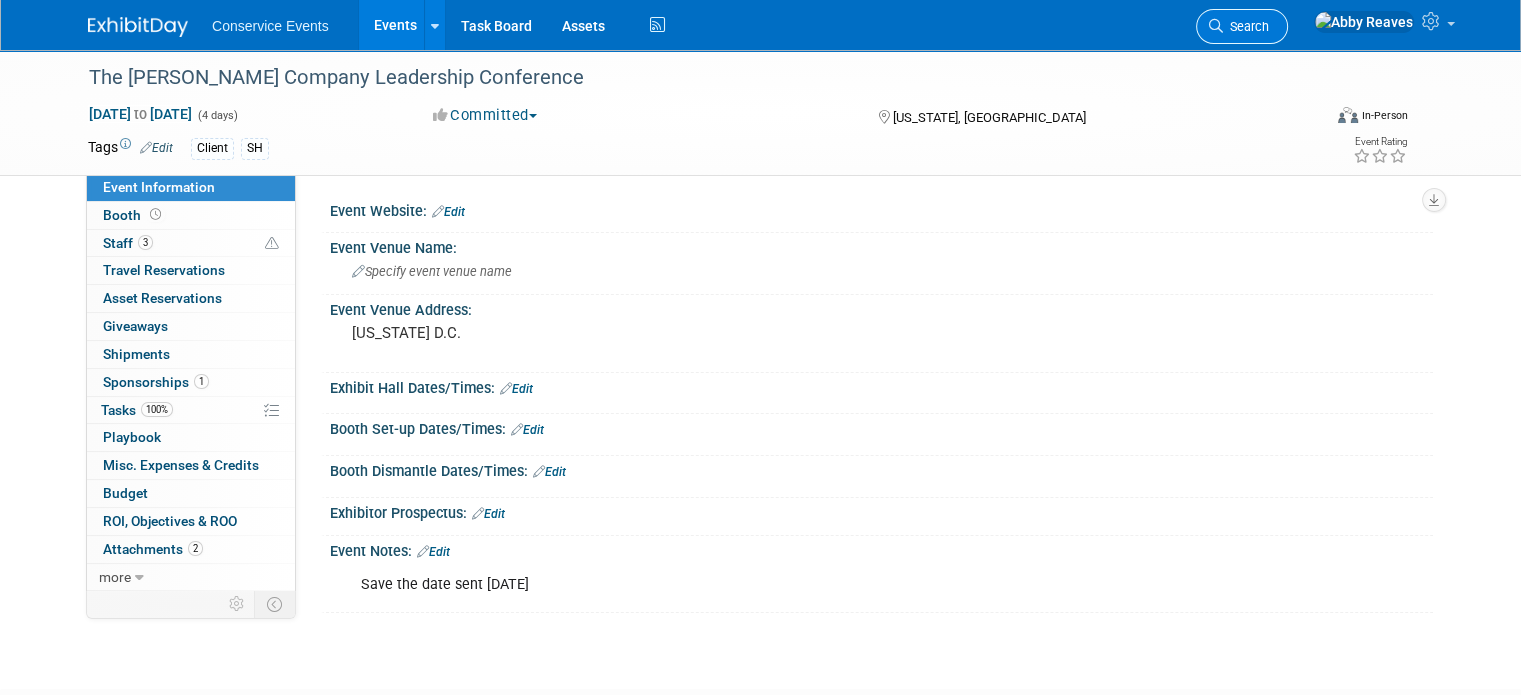 click on "Search" at bounding box center [1246, 26] 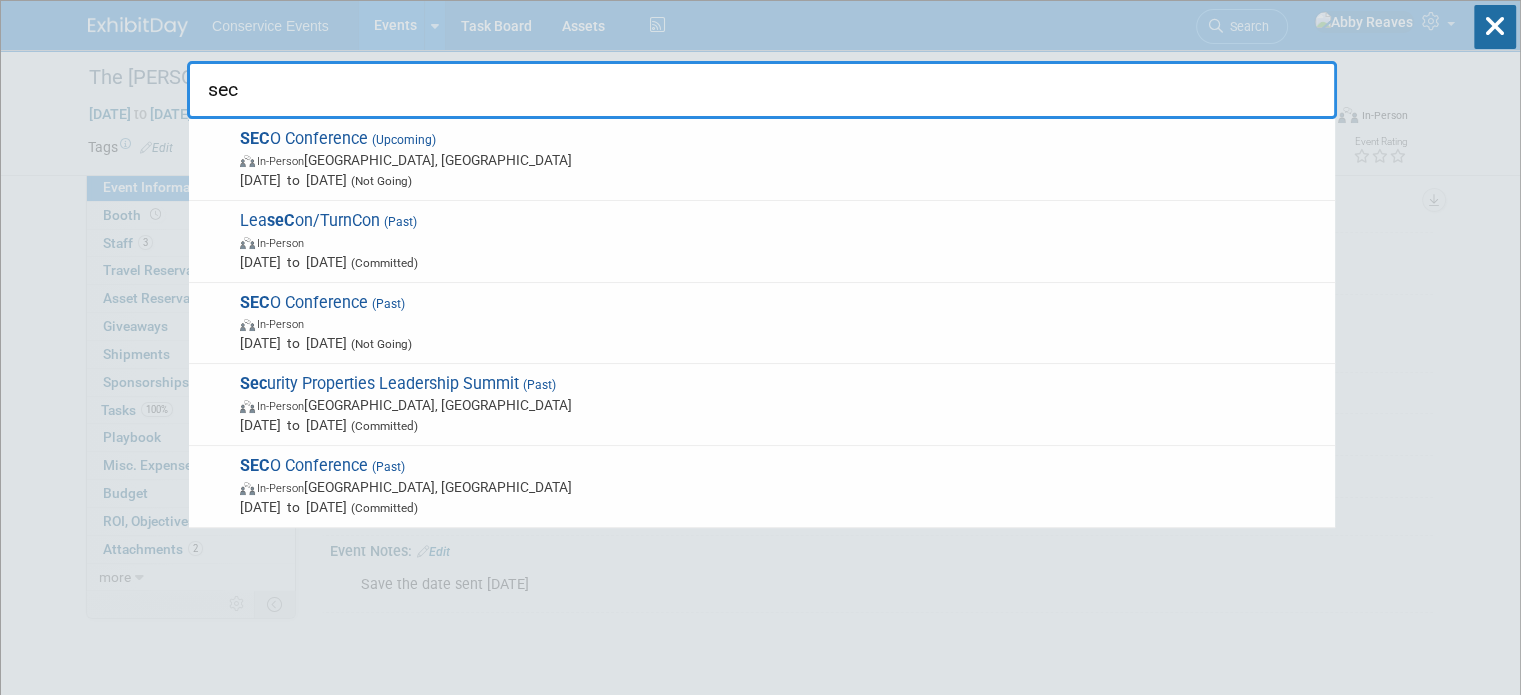 type on "sec" 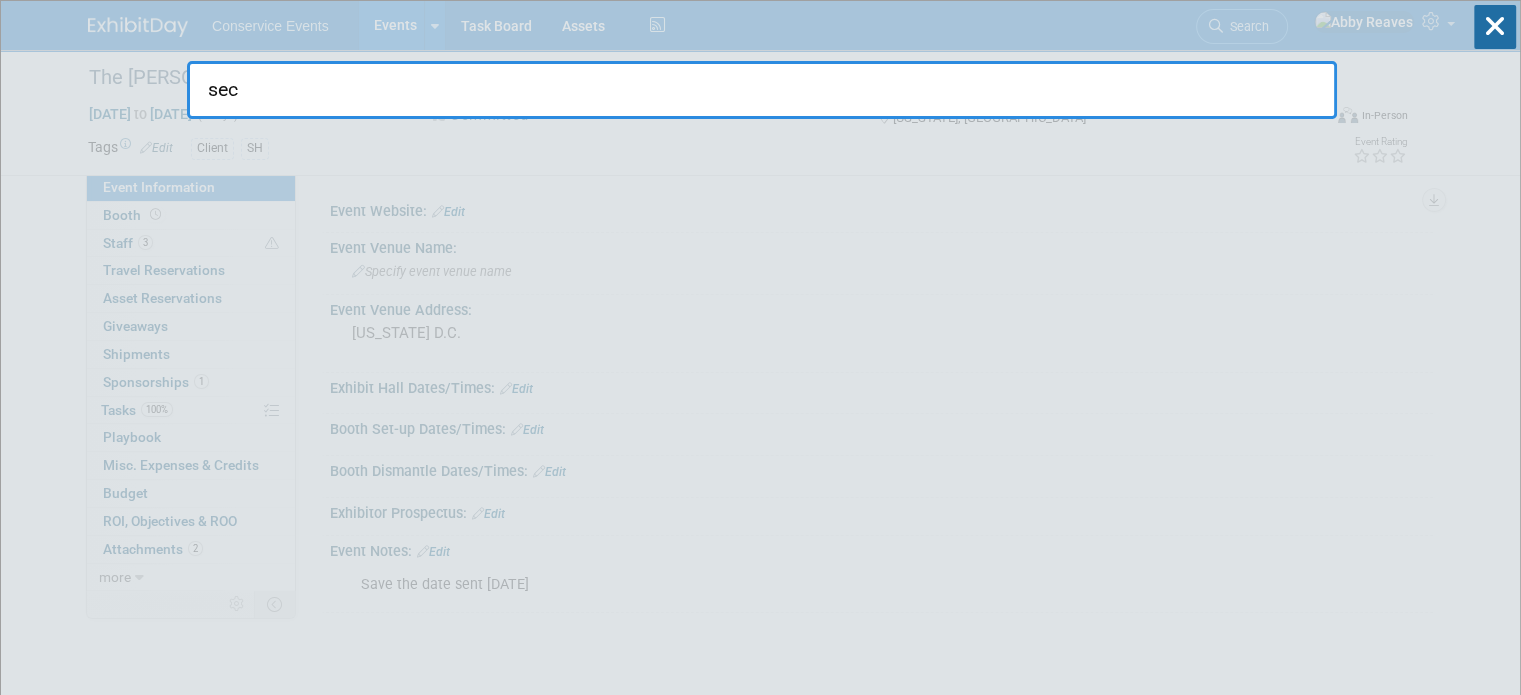 click on "sec
Recently Viewed Events:
The Preiss Company Leadership Conference
In-Person
Washington, DC
Nov 4, 2025  to  Nov 7, 2025
(Committed)
IMN Southeast Middle-Market Multifamily
In-Person
Jun 23, 2025  to  Jun 25, 2025
(Committed)
Invitation Homes
In-Person
New Orleans, LA
Nov 3, 2025  to  Nov 6, 2025
(Considering)
Capital Square Living IGNITE 2025
In-Person
Richmond, VA
Oct 1, 2025  to  Oct 3, 2025
(Committed)
RangeWater Golf Tournament
In-Person
Atlanta, GA
Oct 6, 2025  to  Oct 6, 2025
(Committed)
Rangewater CM Summit
In-Person
Atlanta, GA
Apr 15, 2025  to  Apr 17, 2025
(Committed)
Red Tail Leadership Conference
In-Person
Newport Beach, CA
Jul 21, 2025  to  Jul 25, 2025
(Committed)
No match found..." at bounding box center [762, 60] 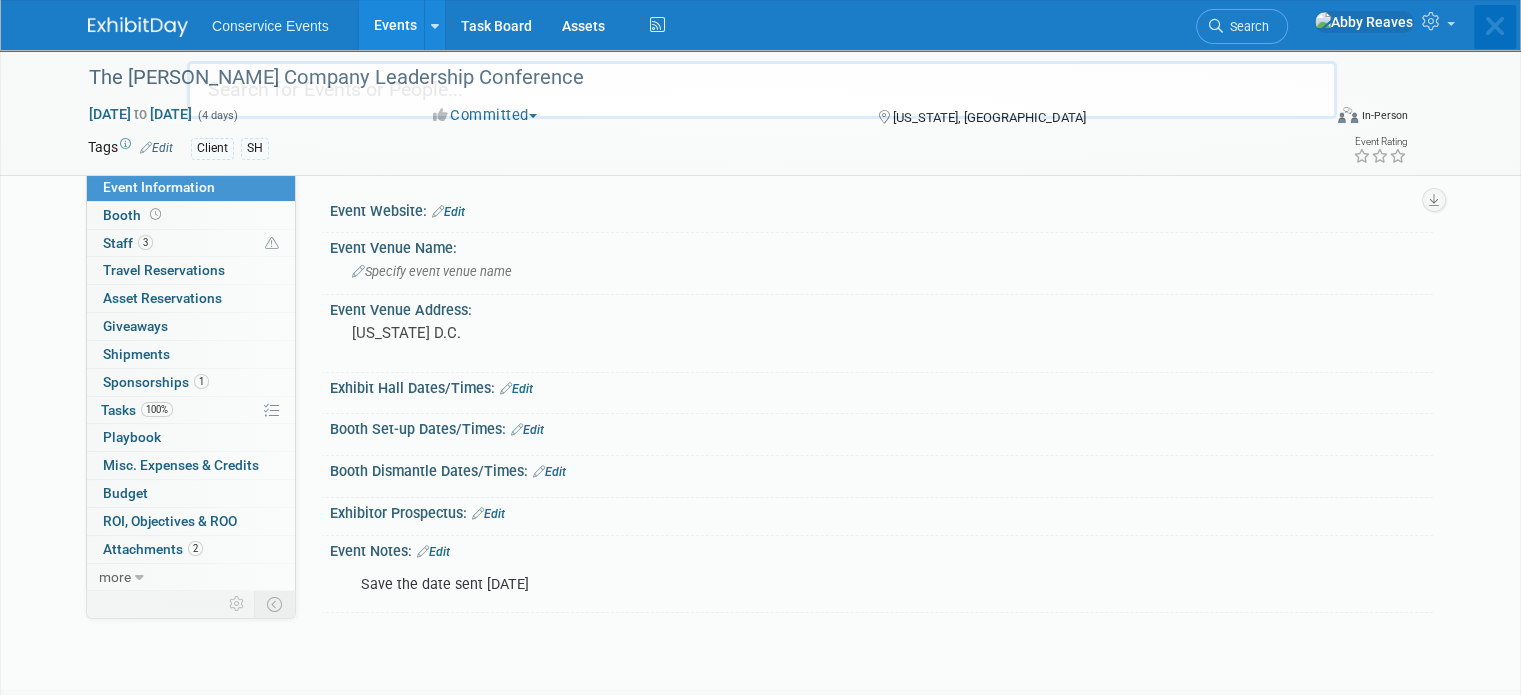 click on "Events" at bounding box center [395, 25] 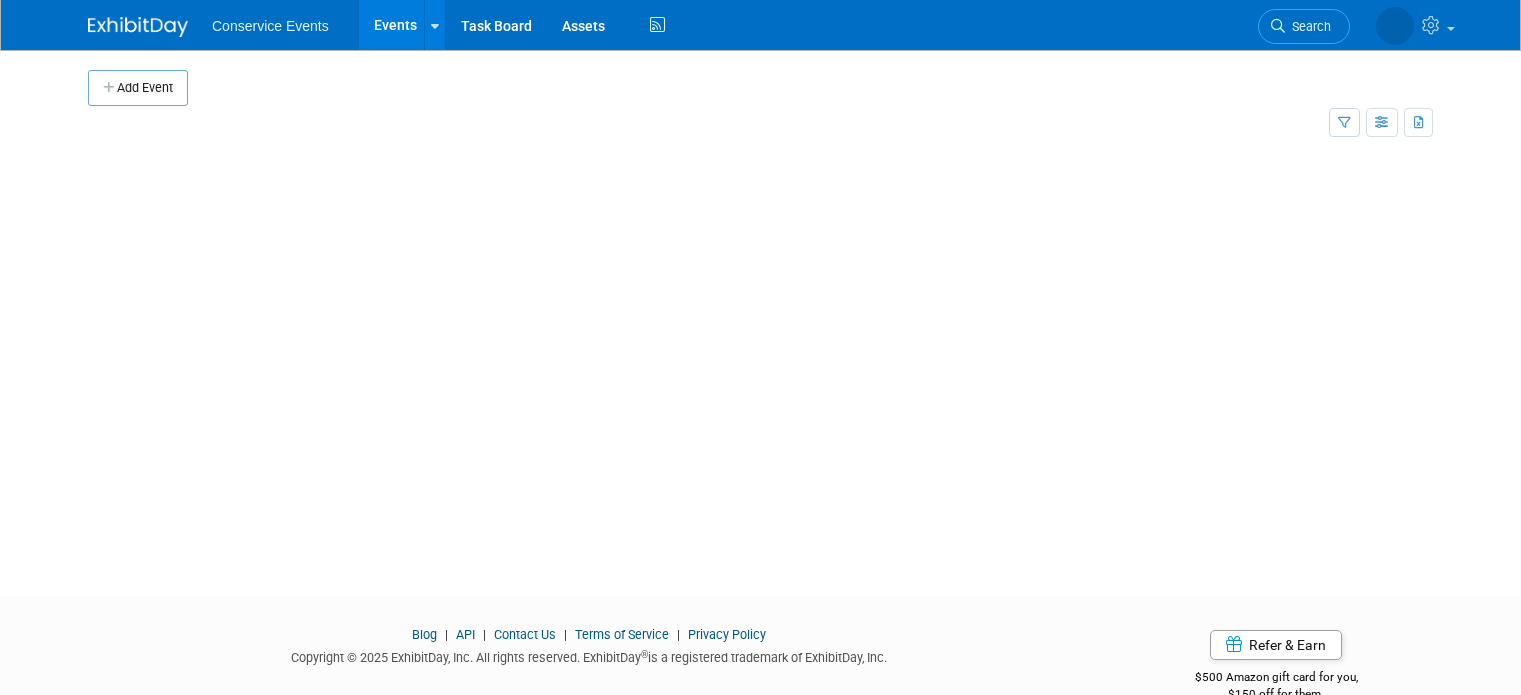 scroll, scrollTop: 0, scrollLeft: 0, axis: both 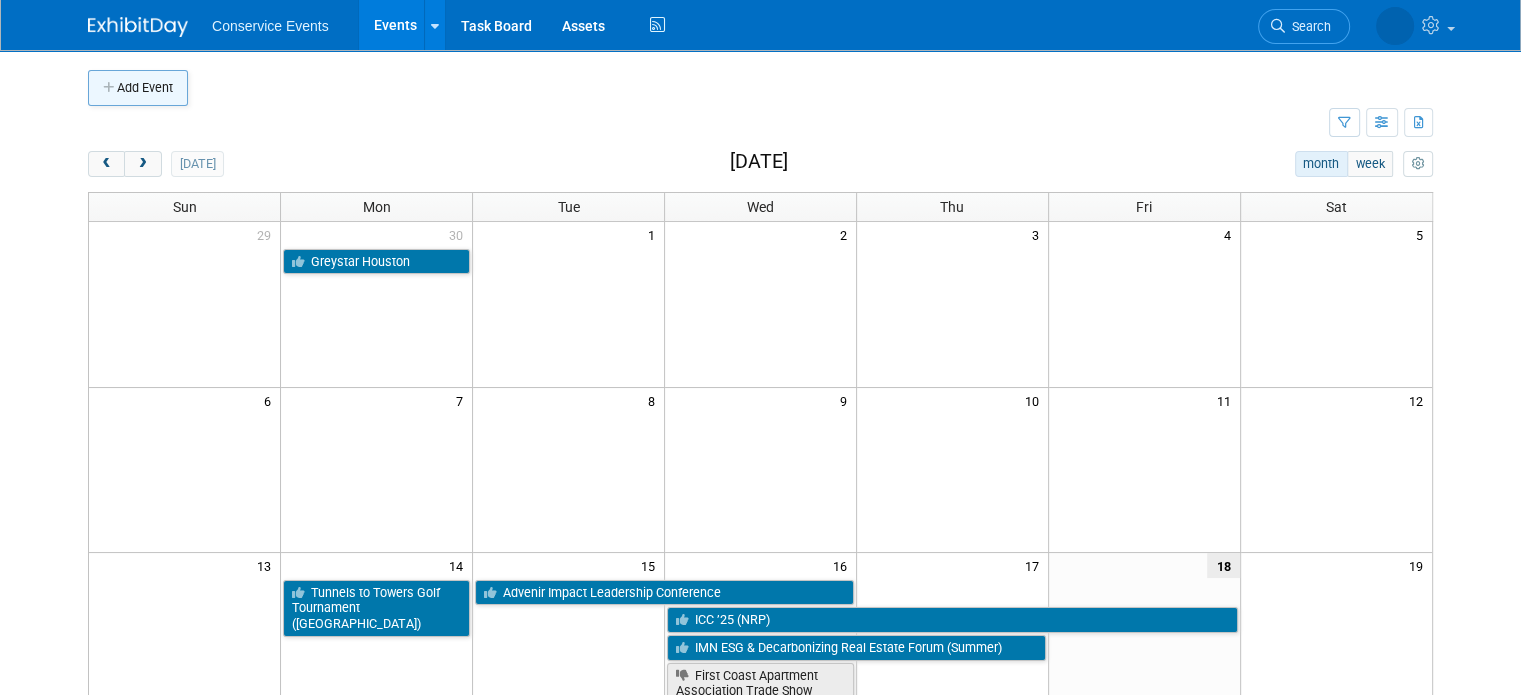 click on "Add Event" at bounding box center (138, 88) 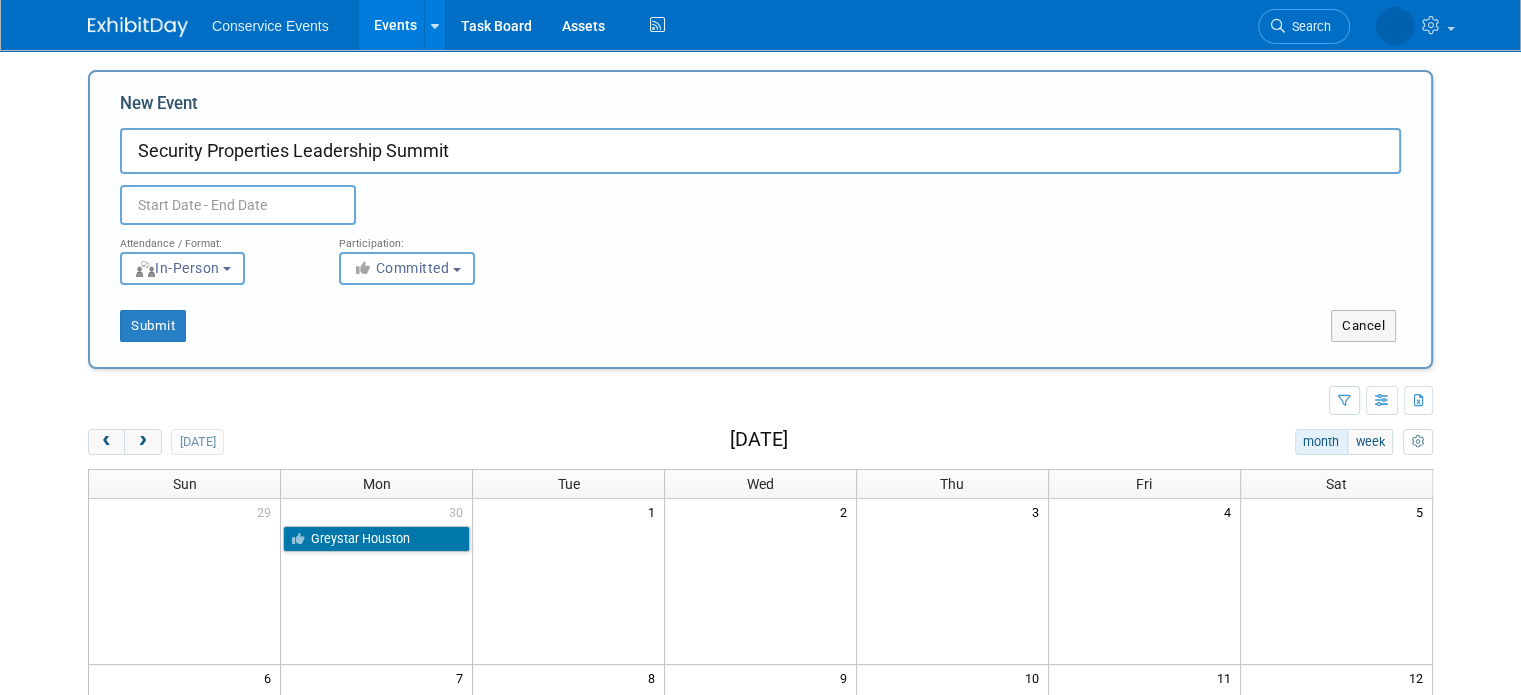 type on "Security Properties Leadership Summit" 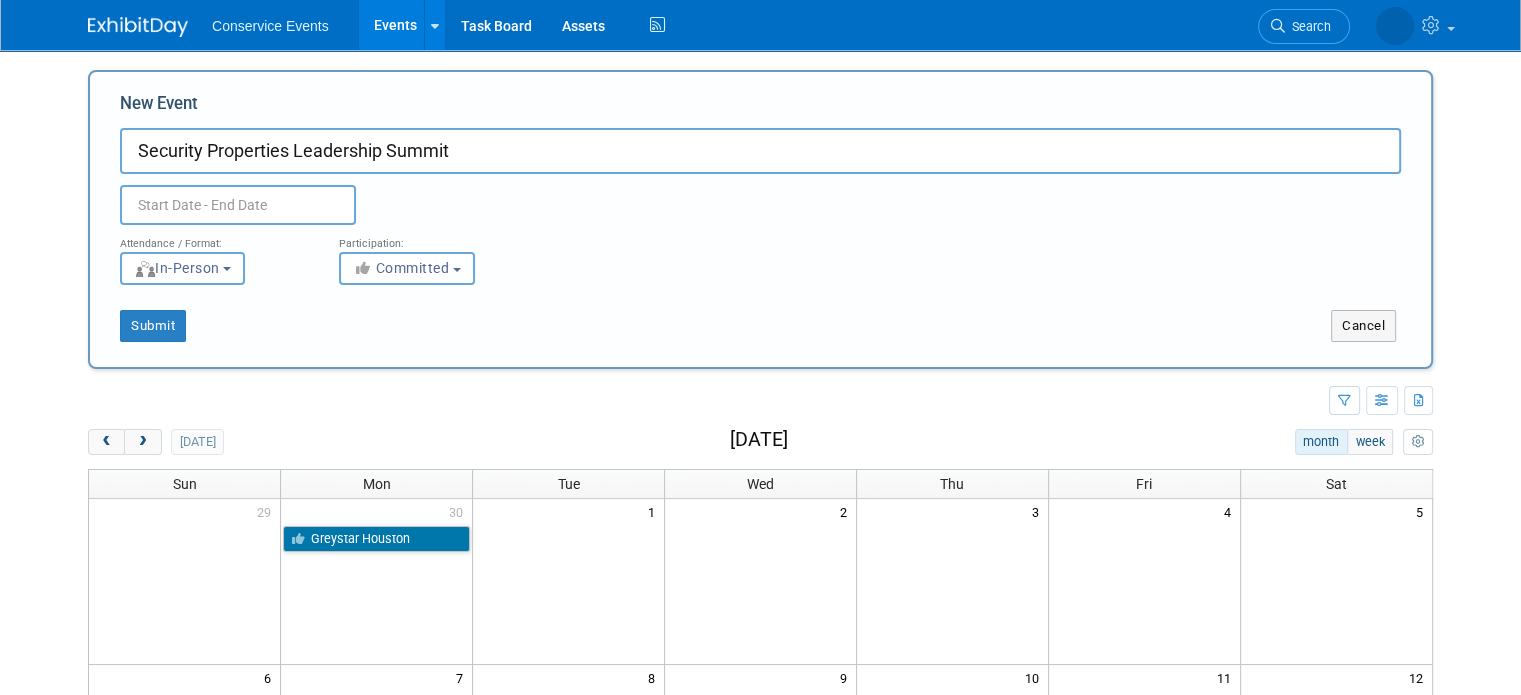 click at bounding box center (238, 205) 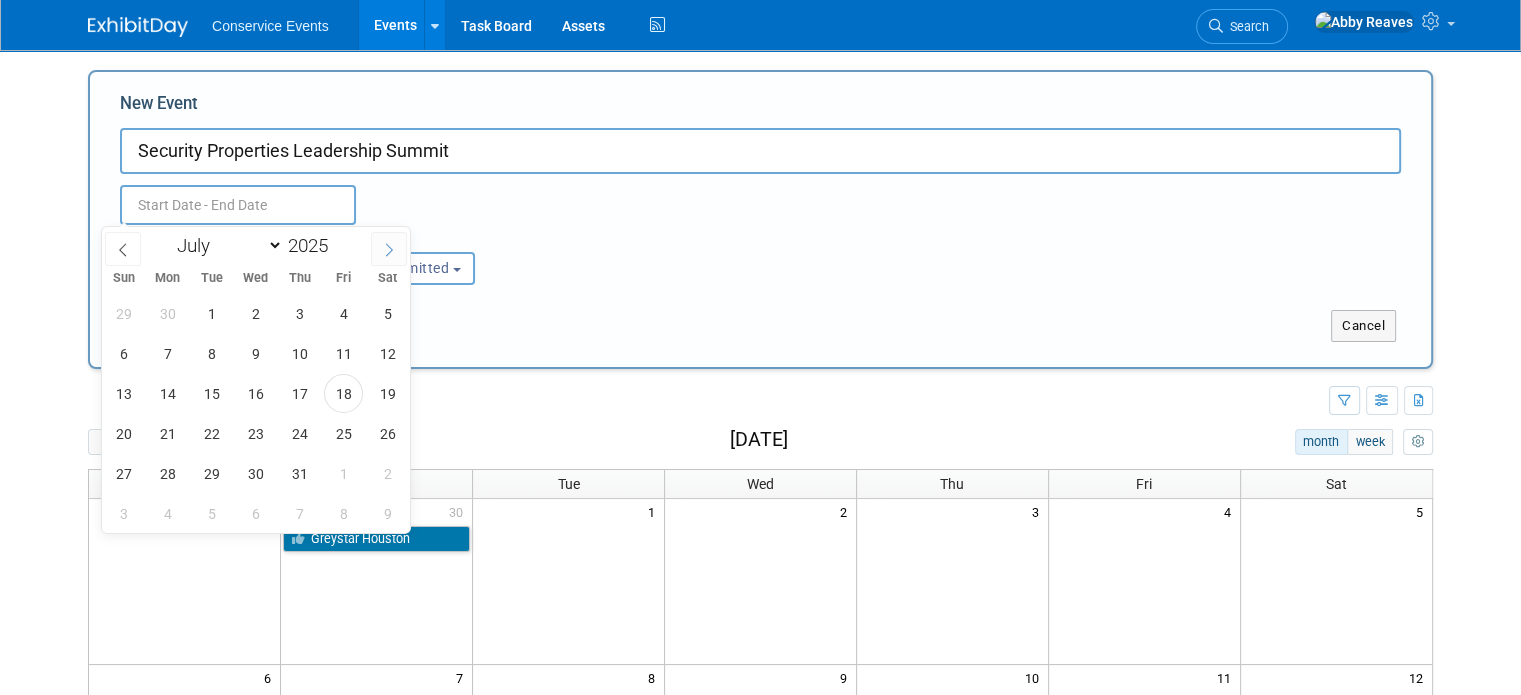 click at bounding box center [389, 249] 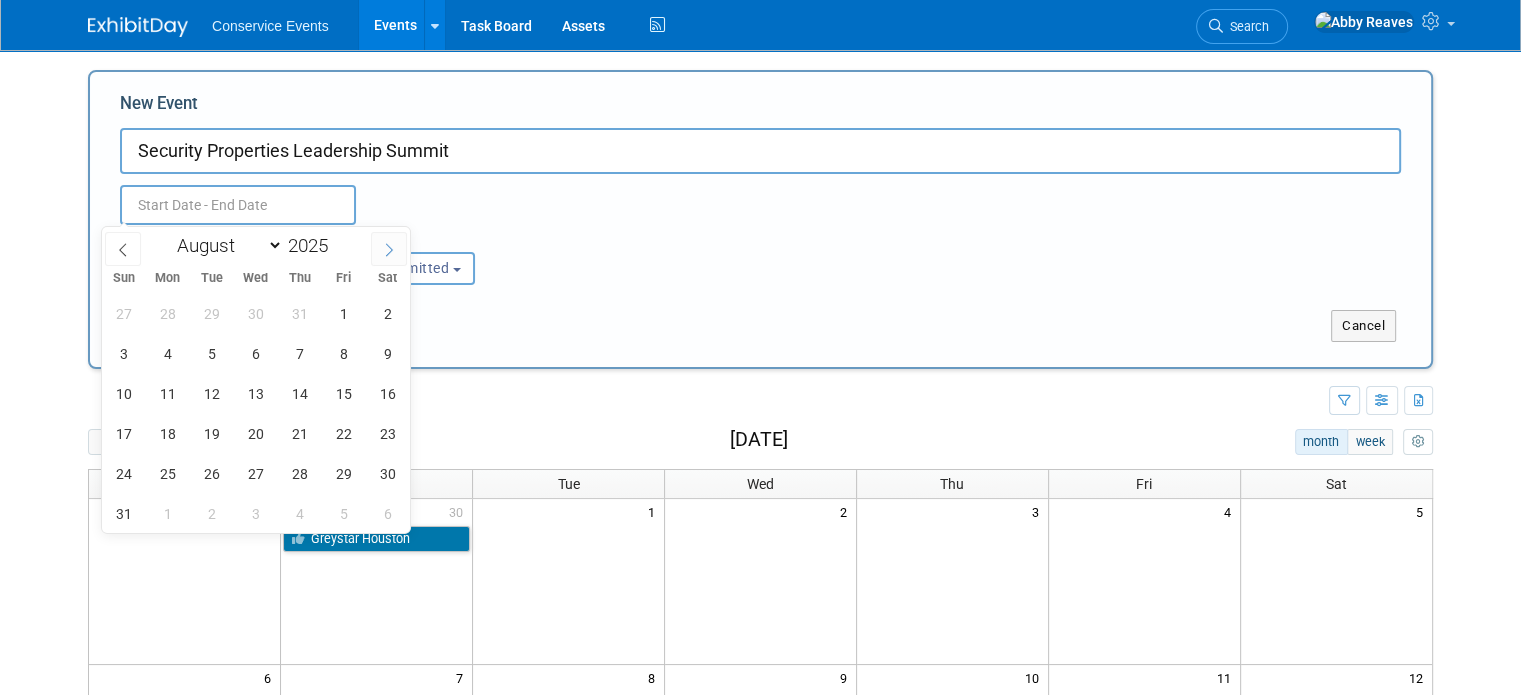 click at bounding box center (389, 249) 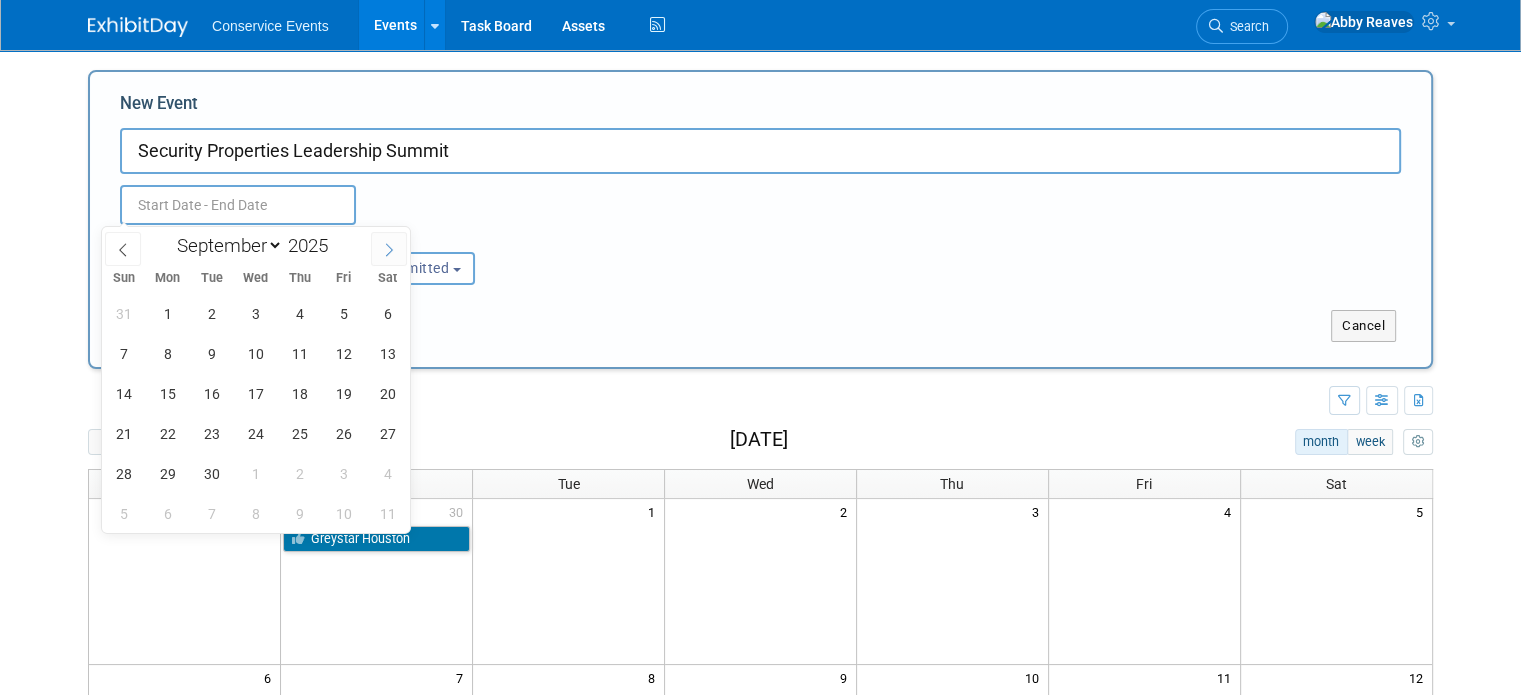 click at bounding box center (389, 249) 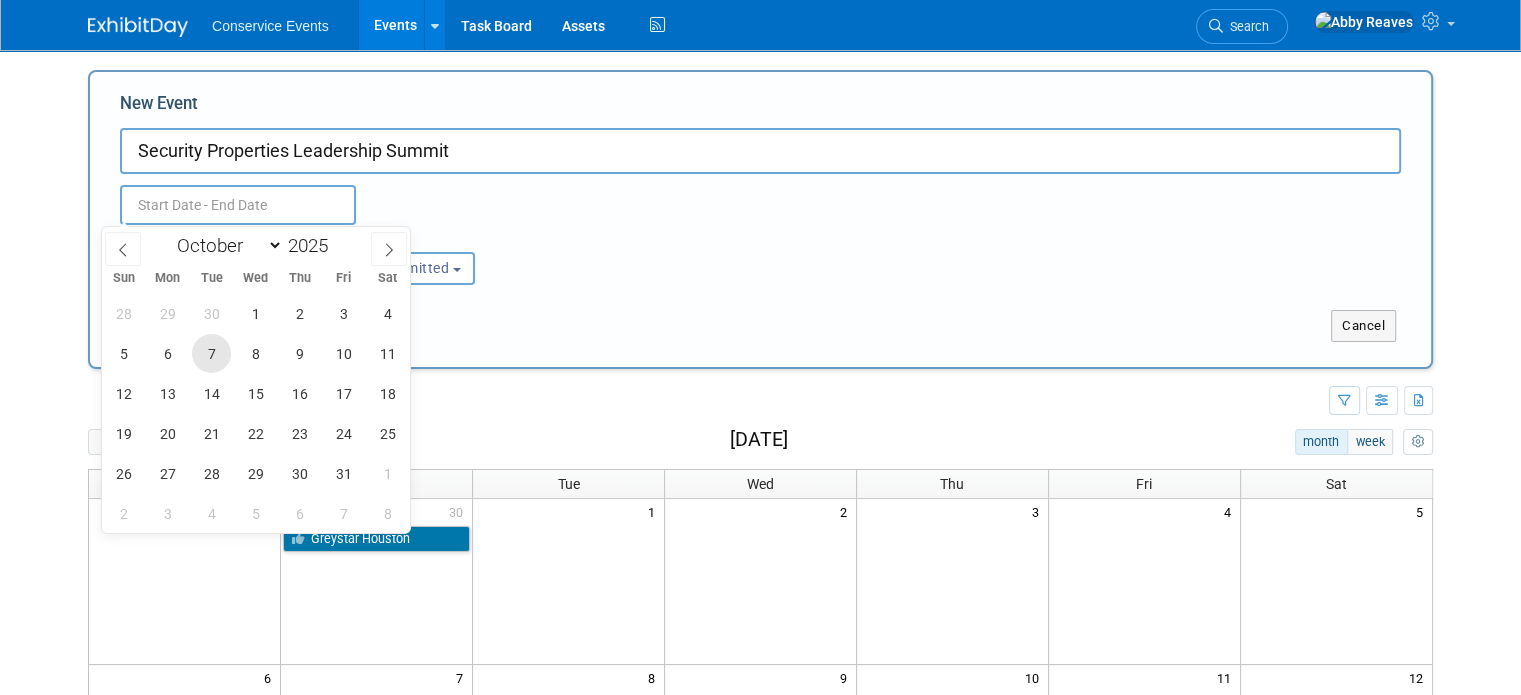 click on "7" at bounding box center (211, 353) 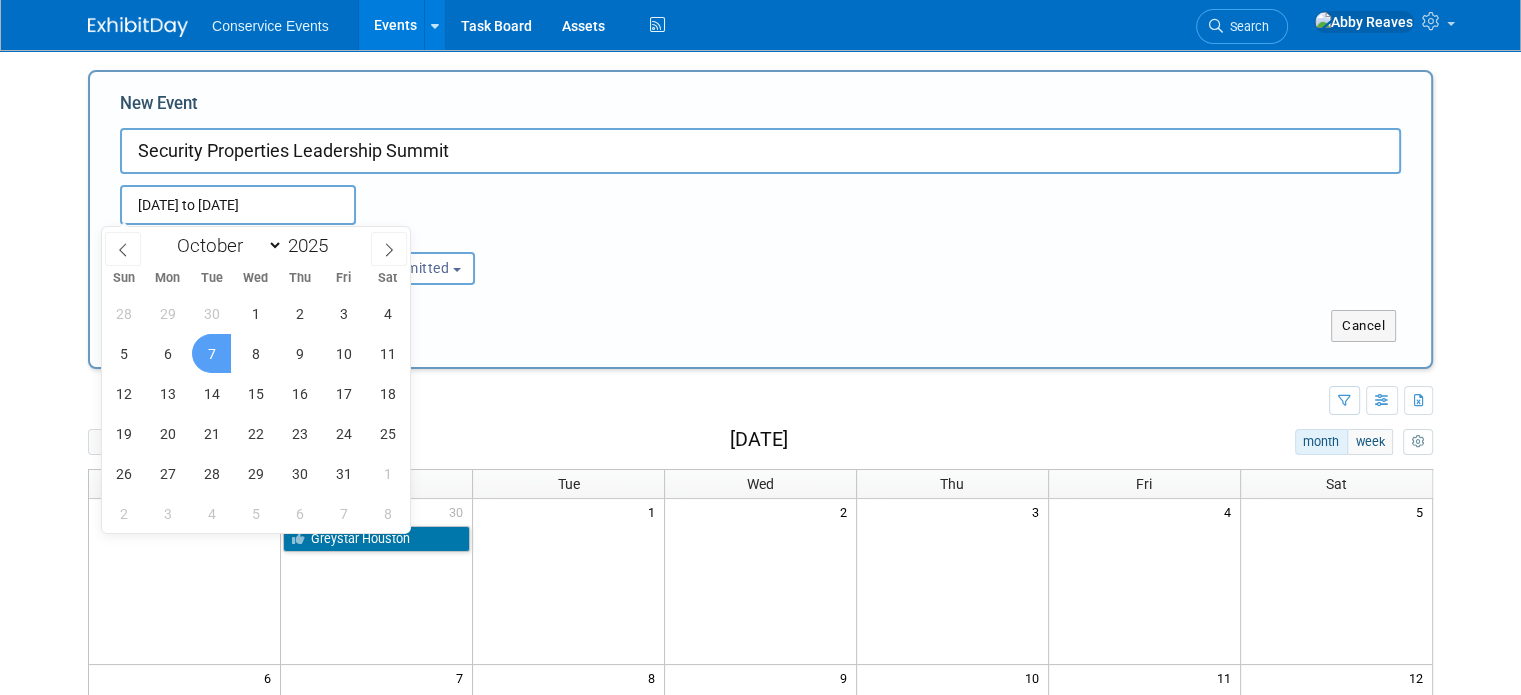 click on "7" at bounding box center (211, 353) 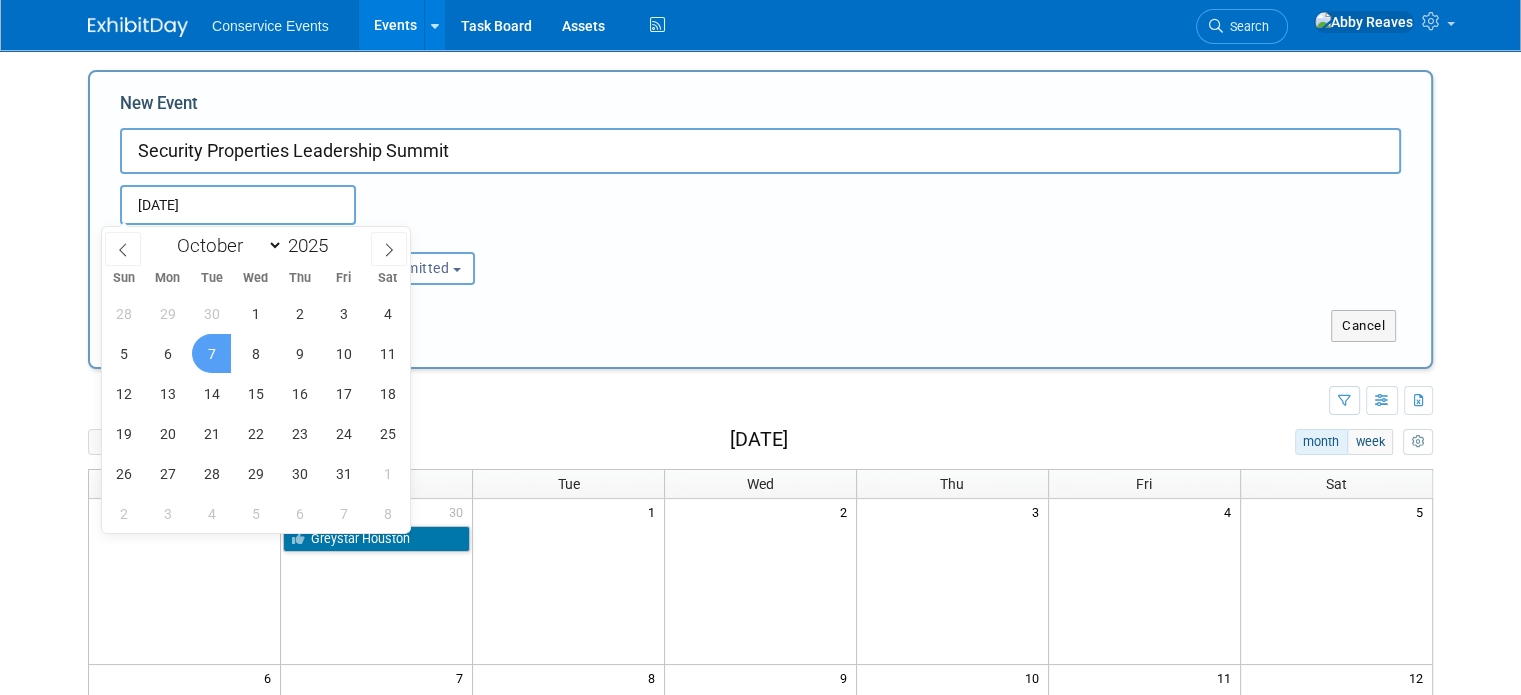 type on "Oct 7, 2025 to Oct 7, 2025" 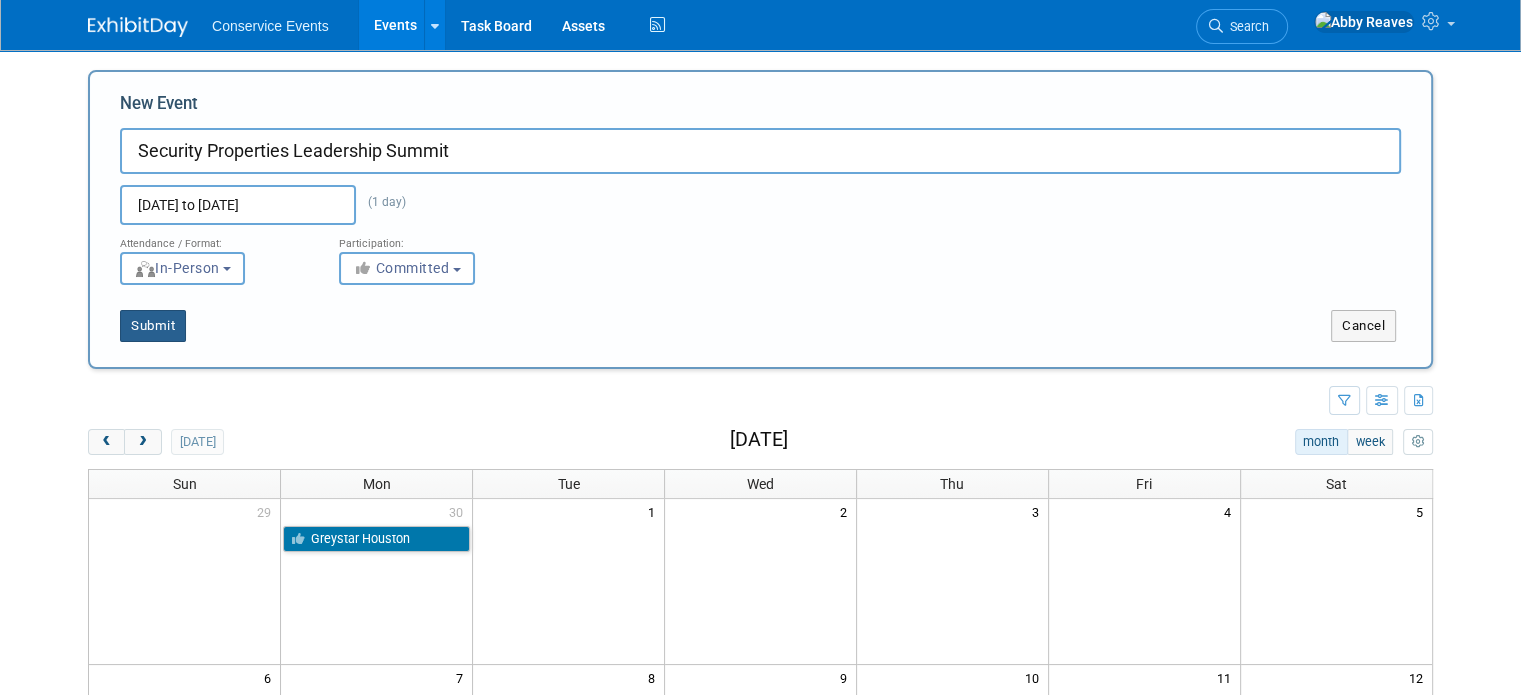 click on "Submit" at bounding box center (153, 326) 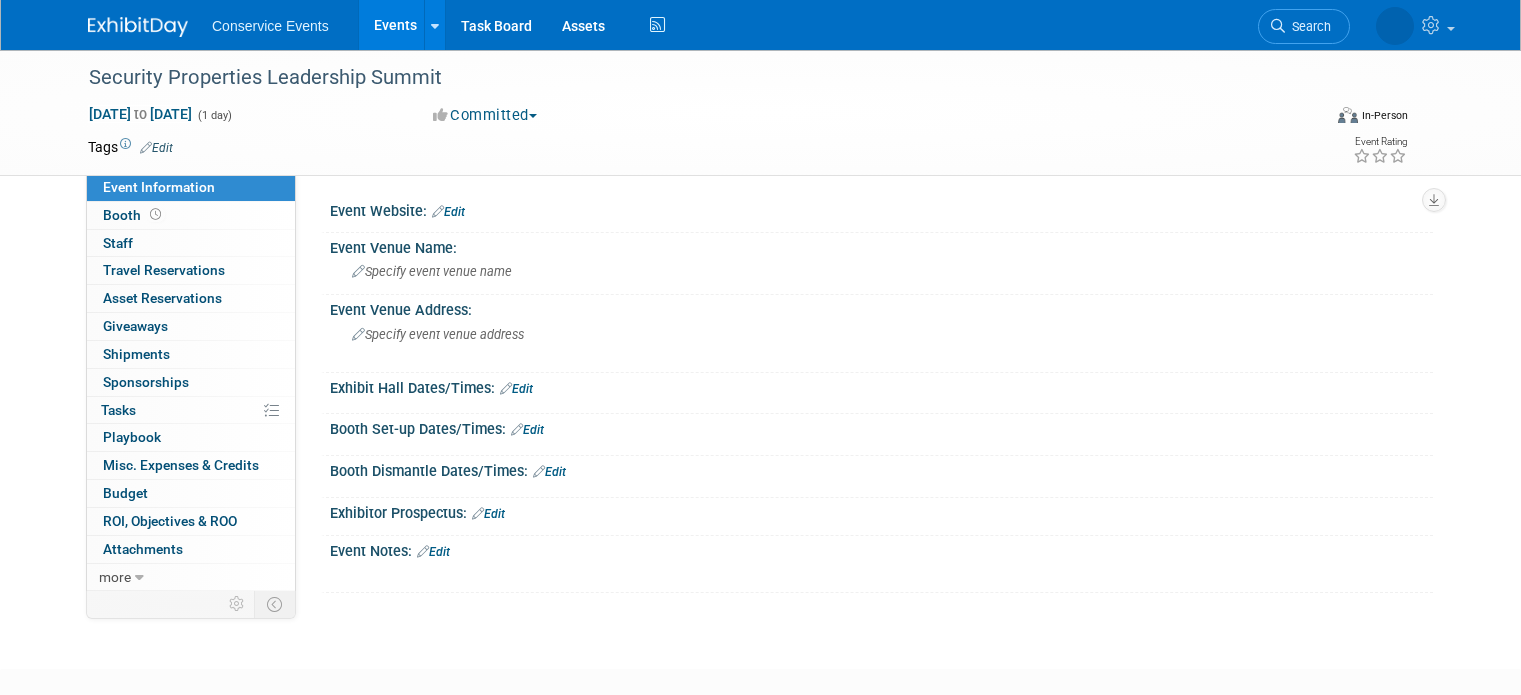 scroll, scrollTop: 0, scrollLeft: 0, axis: both 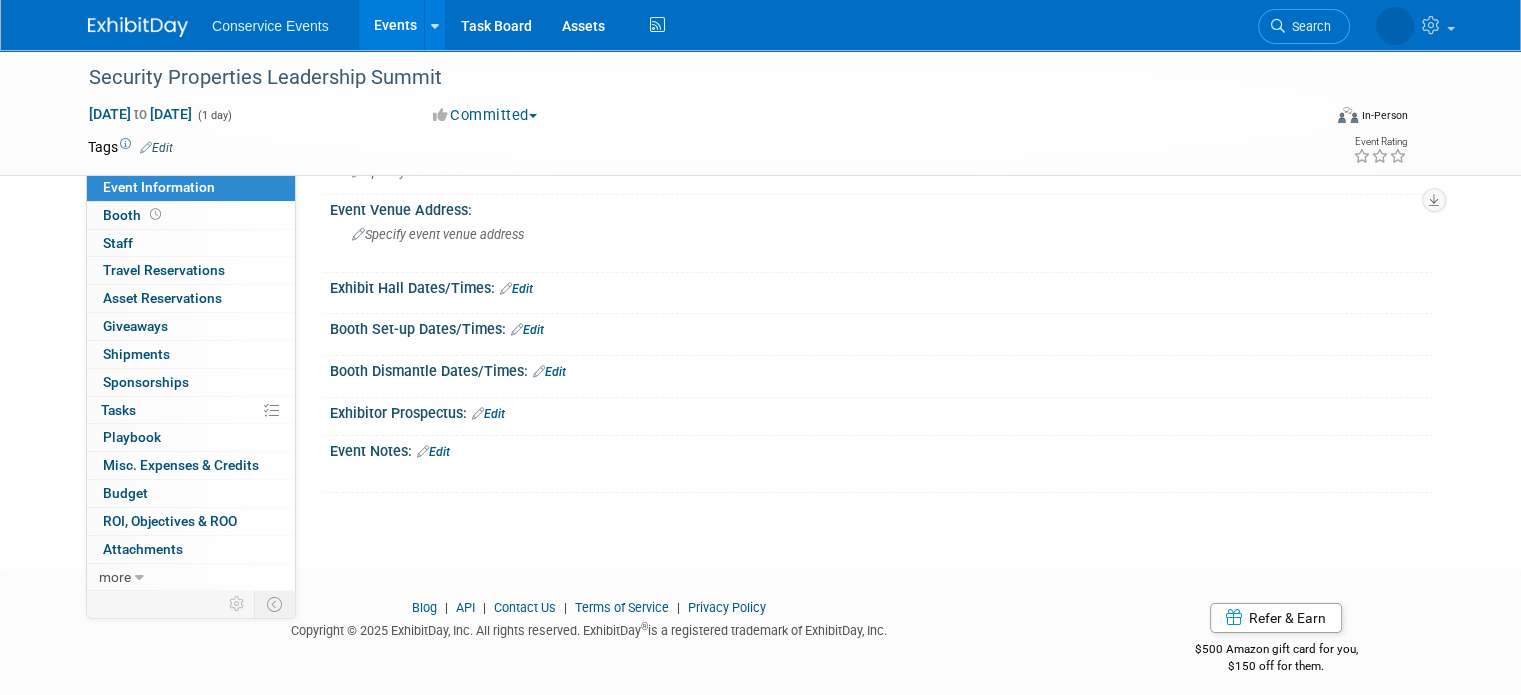 click on "Edit" at bounding box center (433, 452) 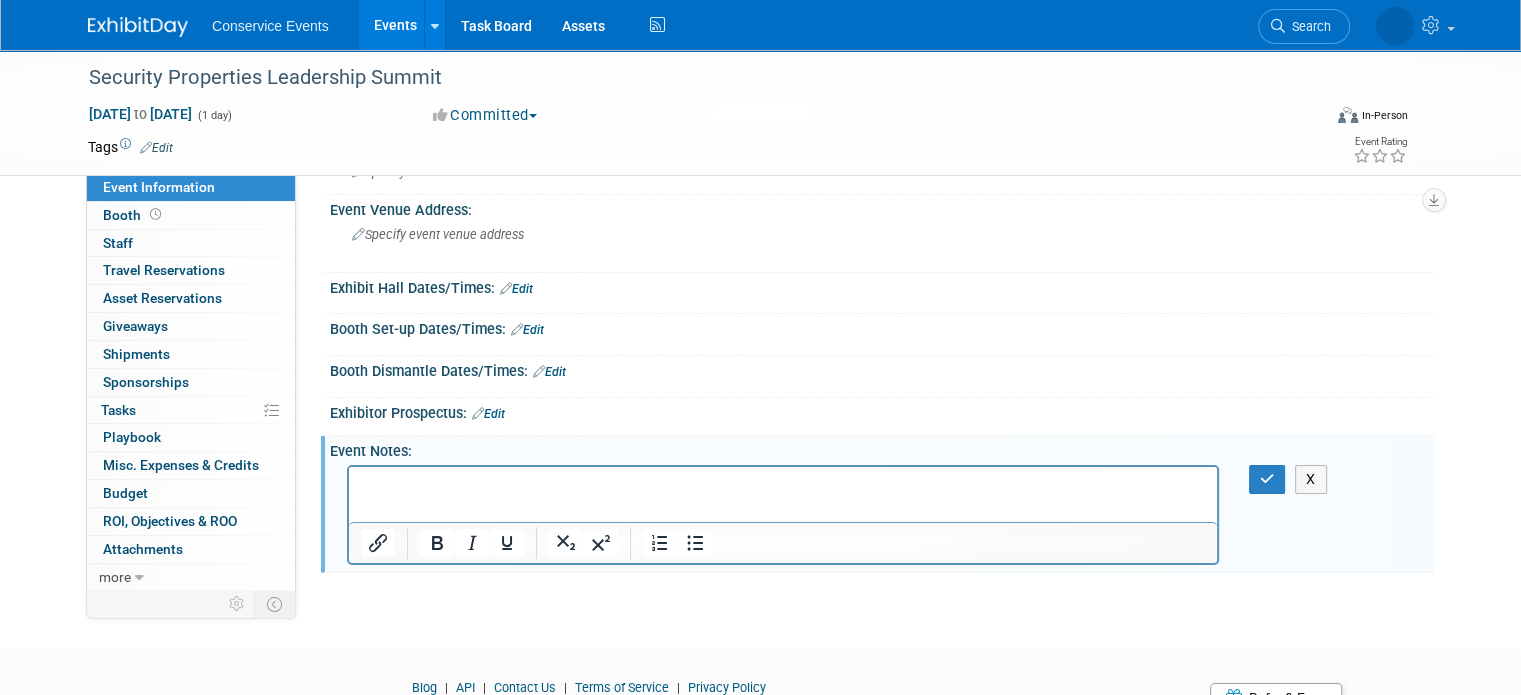 scroll, scrollTop: 0, scrollLeft: 0, axis: both 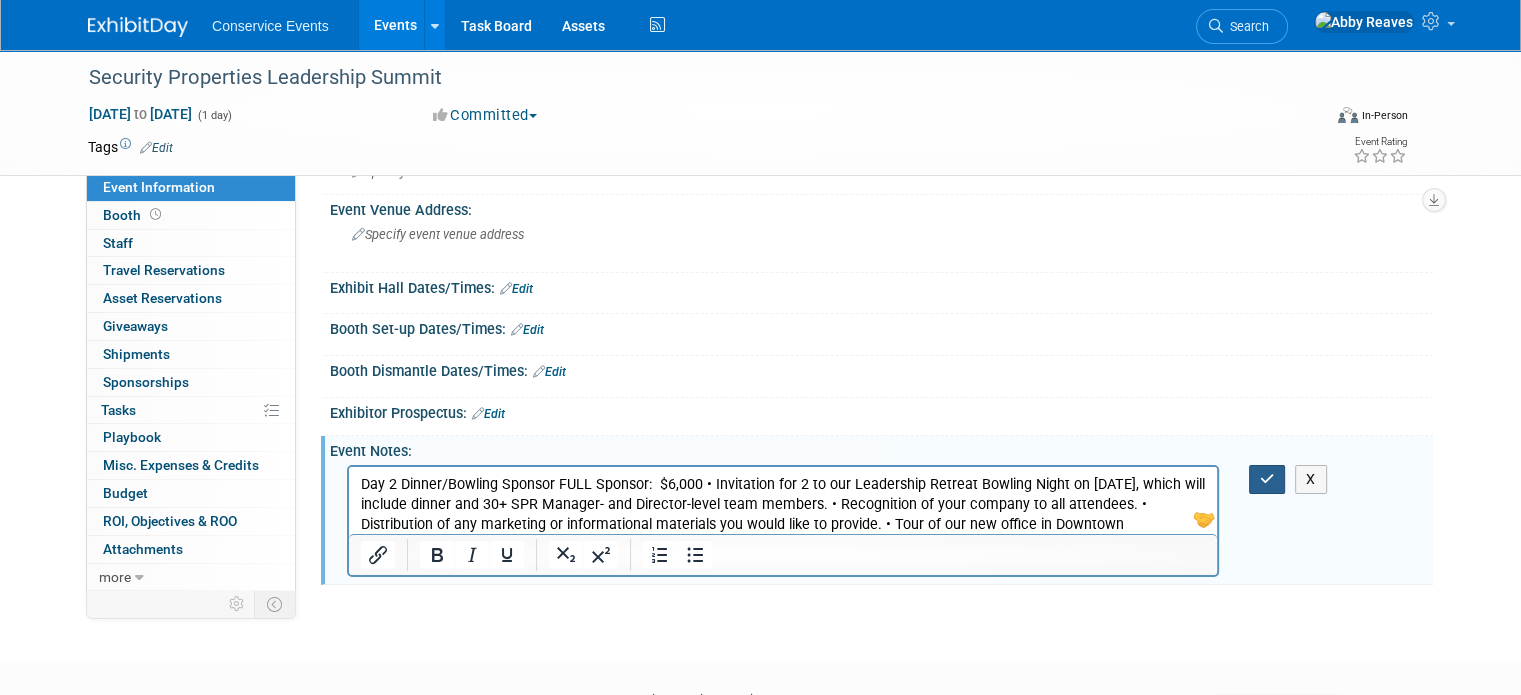 click at bounding box center (1267, 479) 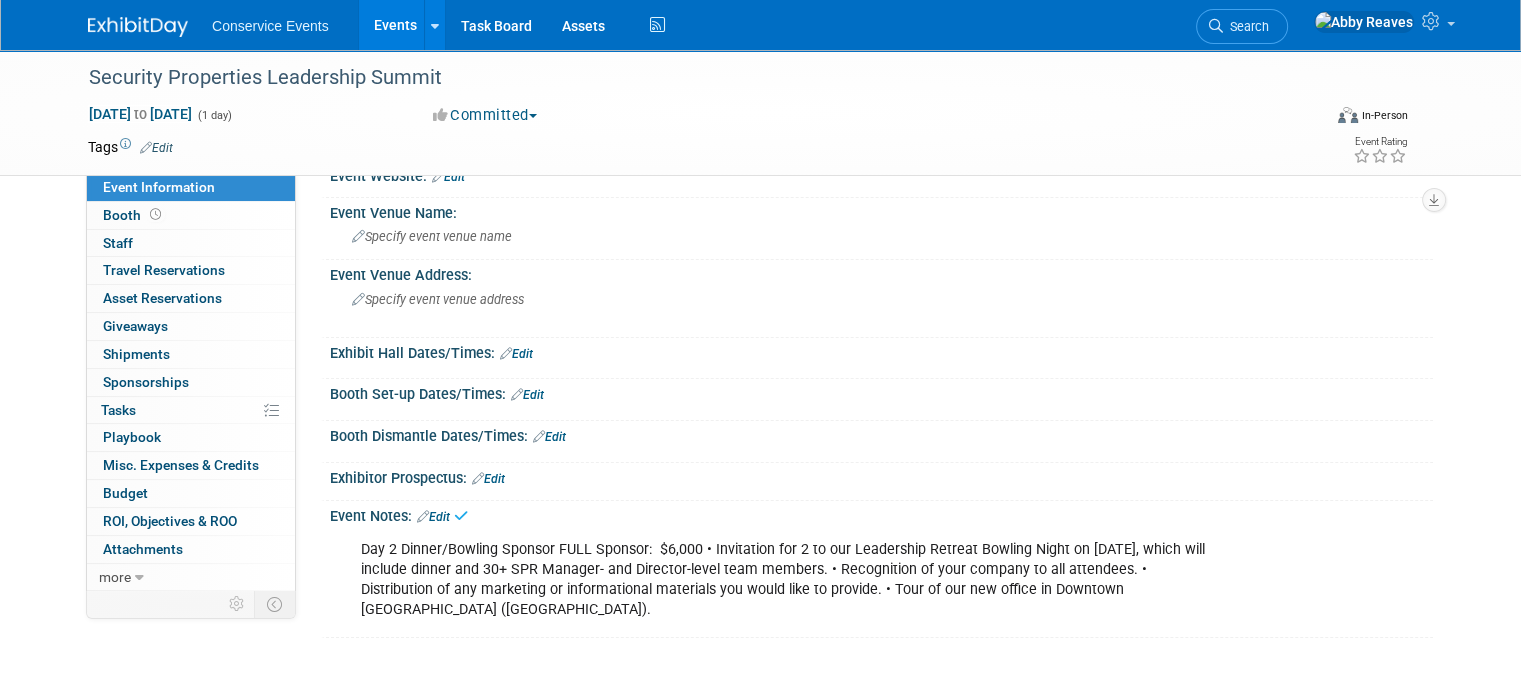 scroll, scrollTop: 0, scrollLeft: 0, axis: both 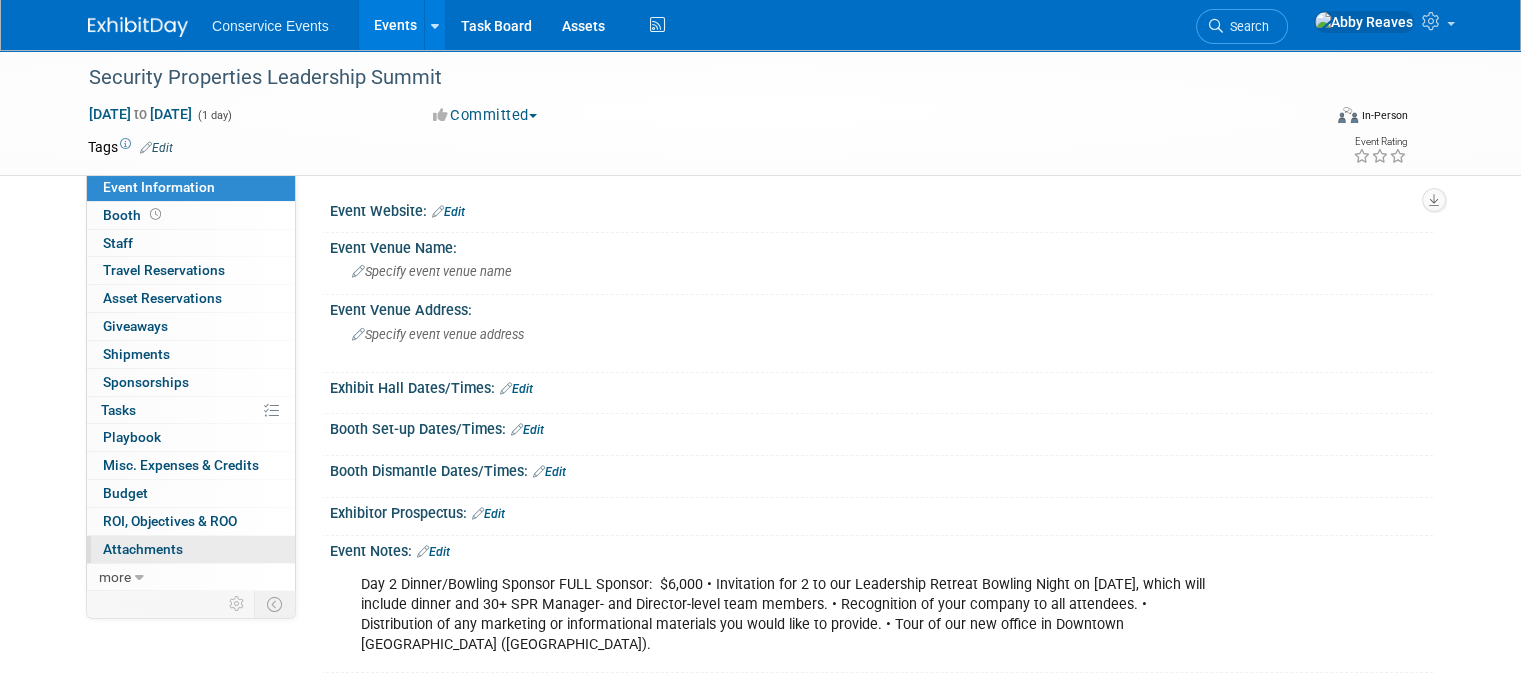 click on "0
Attachments 0" at bounding box center (191, 549) 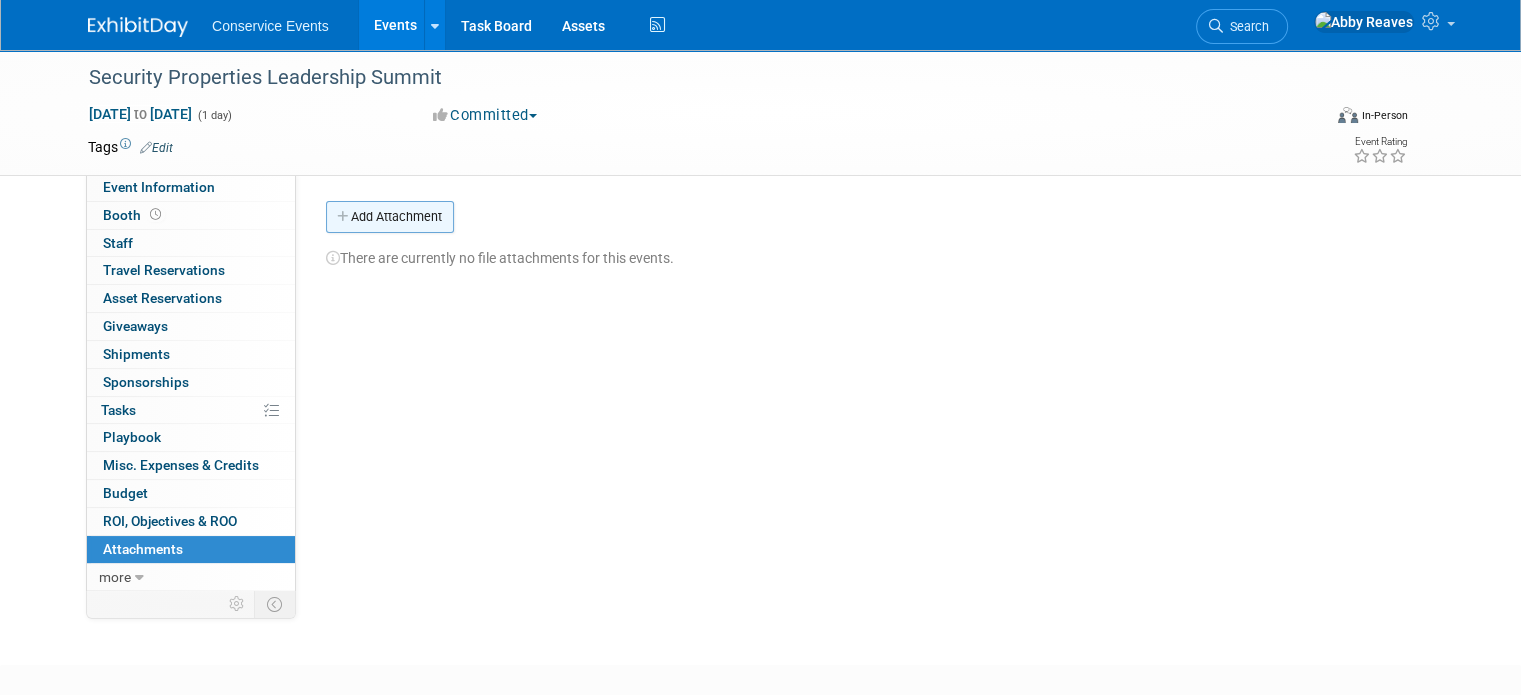 click on "Add Attachment" at bounding box center (390, 217) 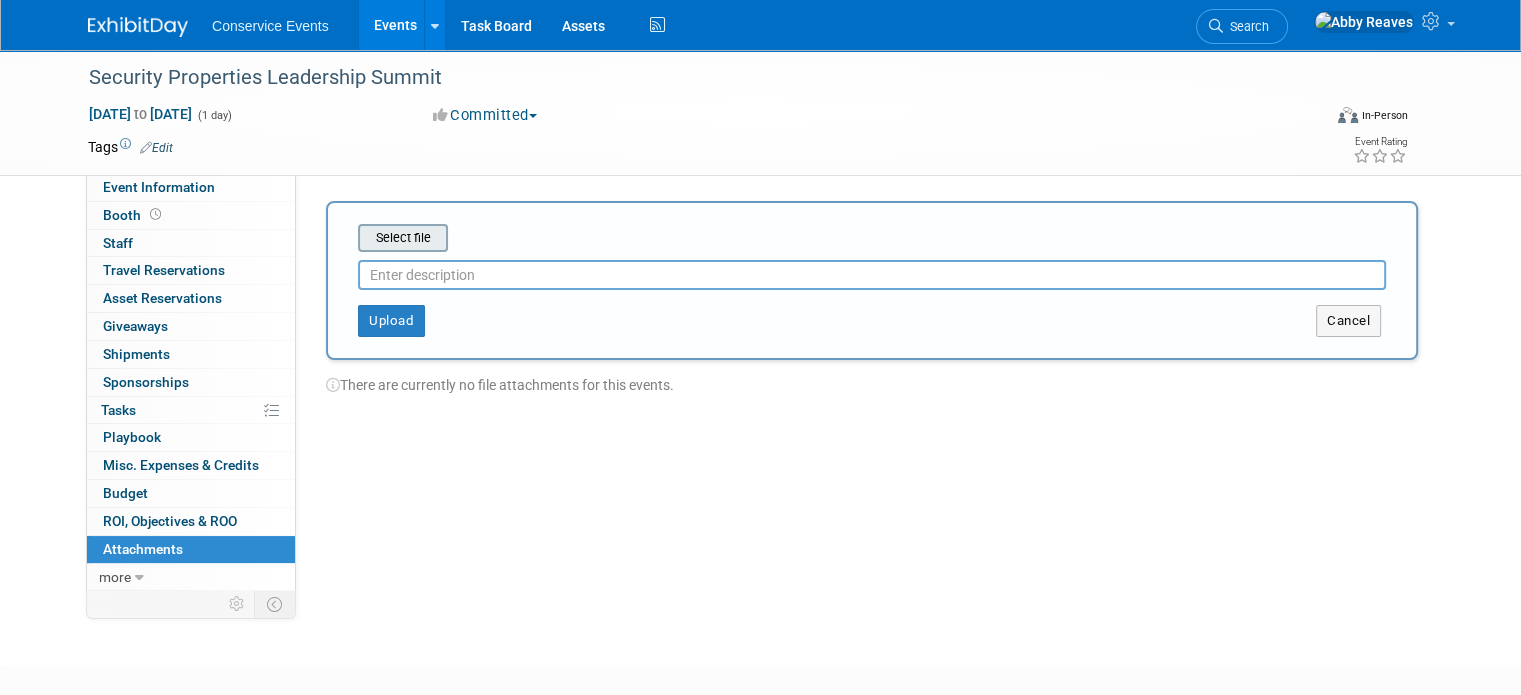 click at bounding box center [327, 238] 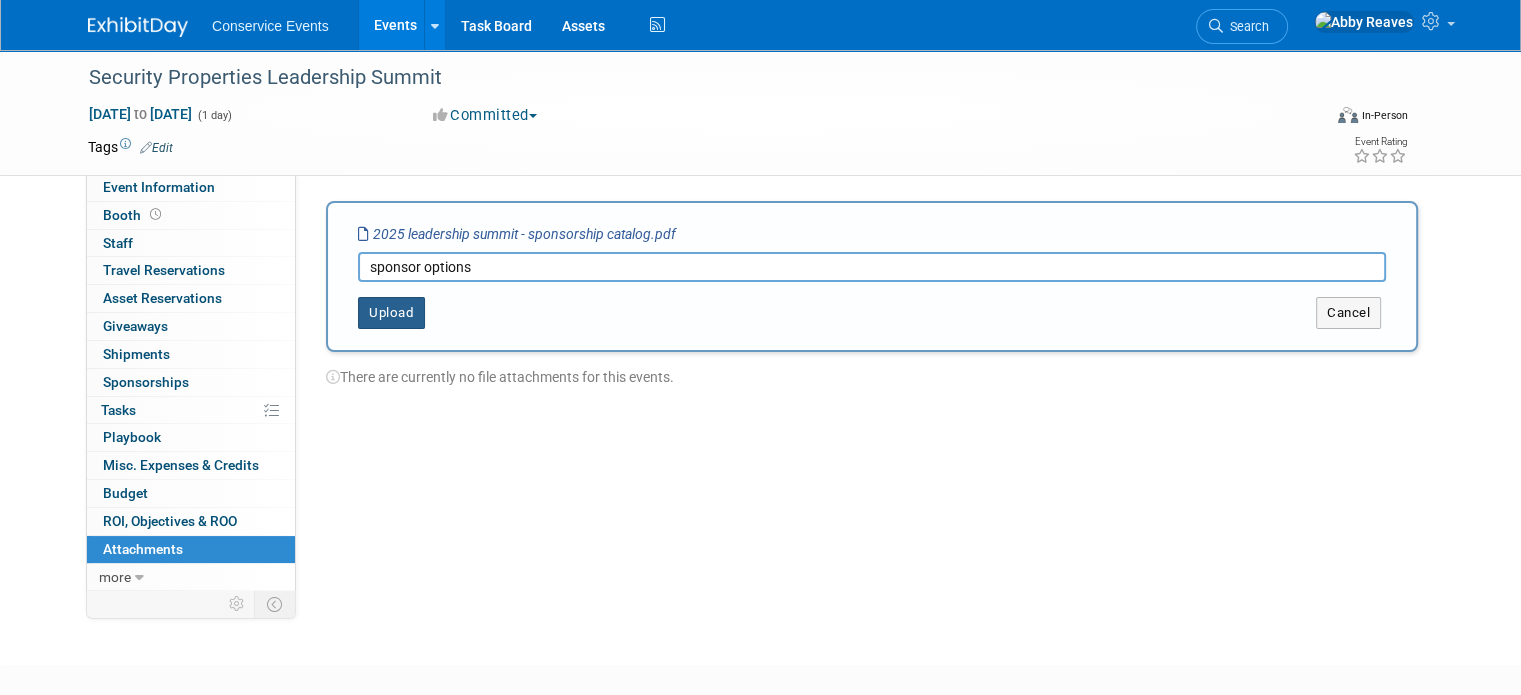 type on "sponsor options" 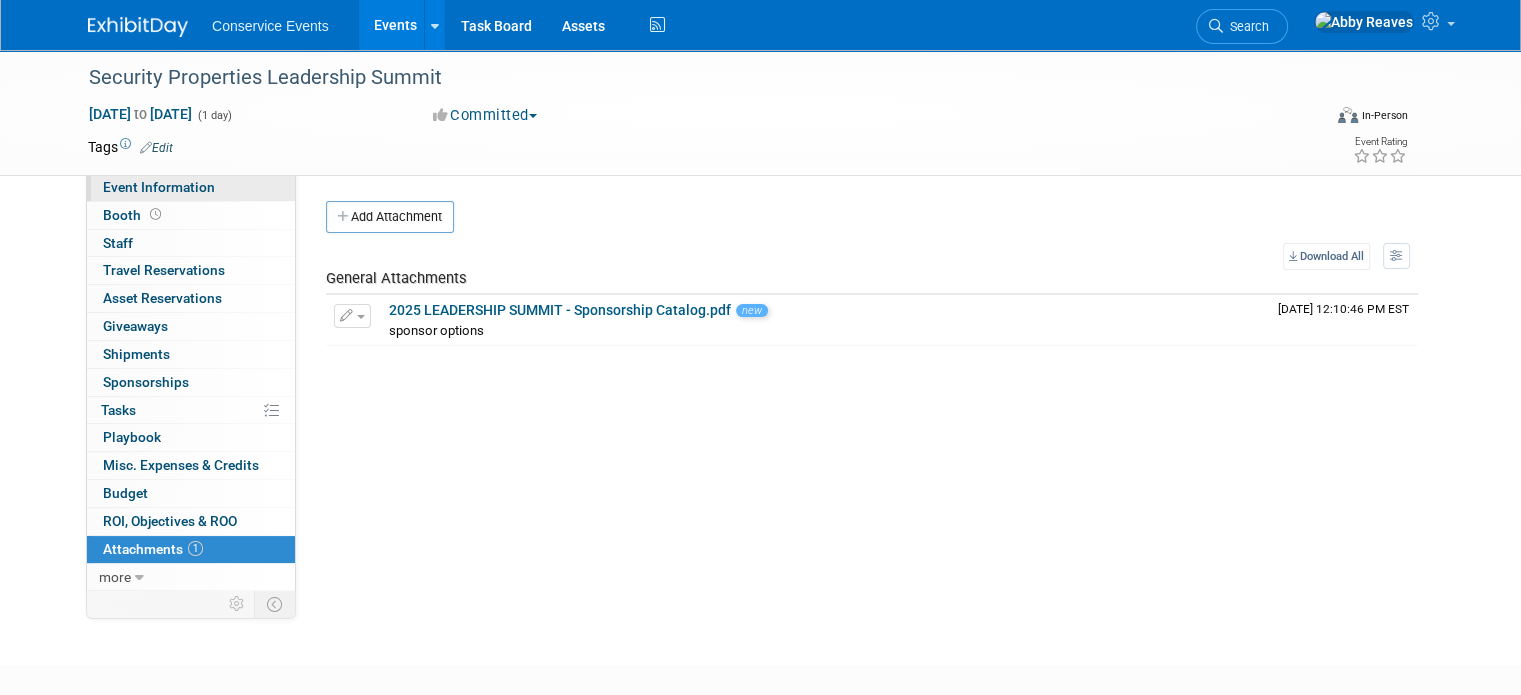 click on "Event Information" at bounding box center [191, 187] 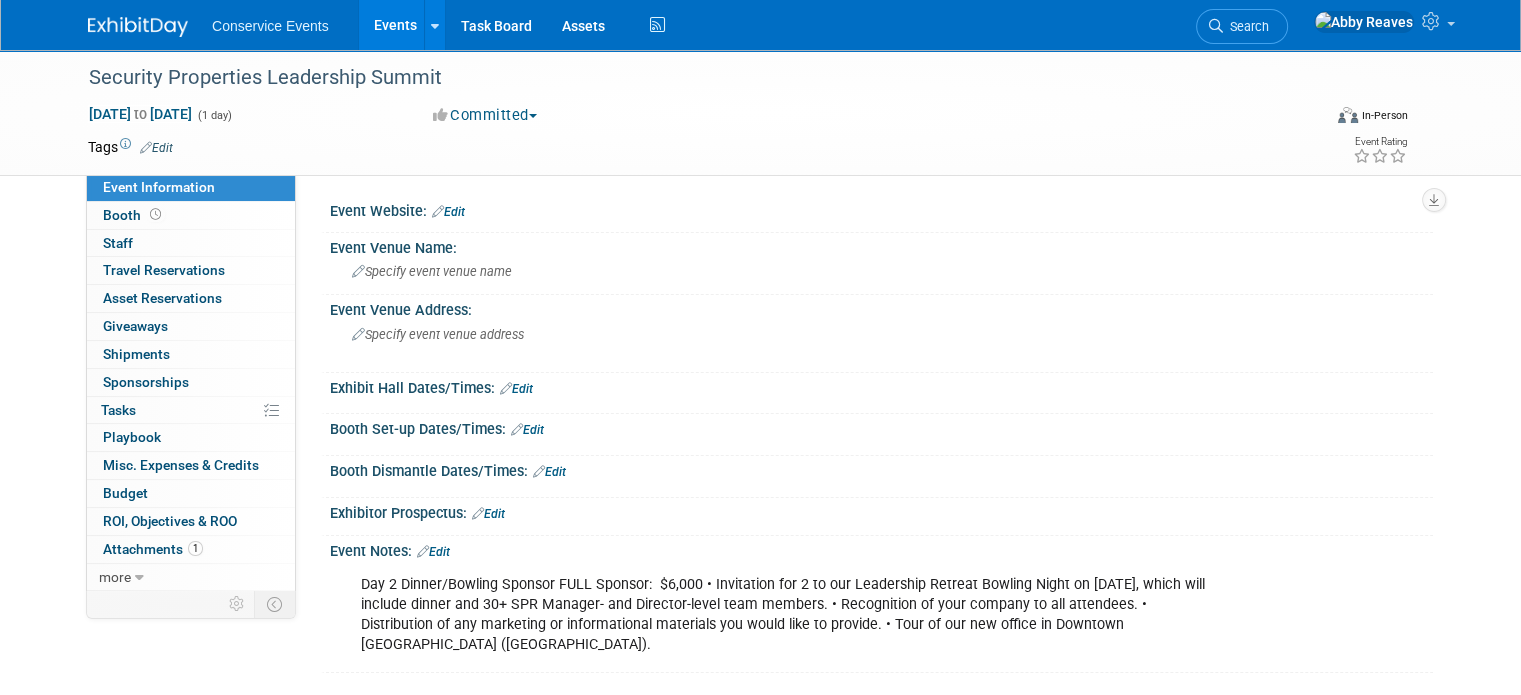 click on "Edit" at bounding box center (156, 148) 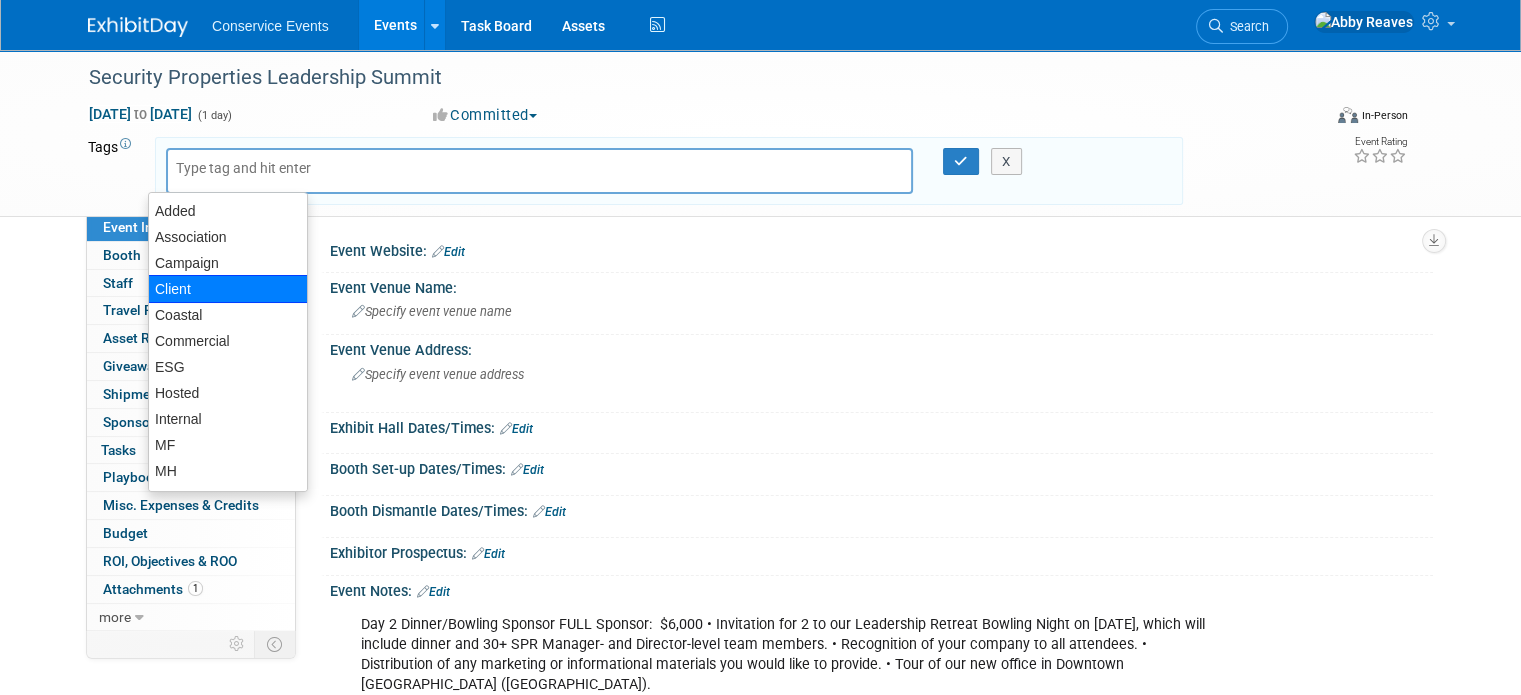 click on "Client" at bounding box center [228, 289] 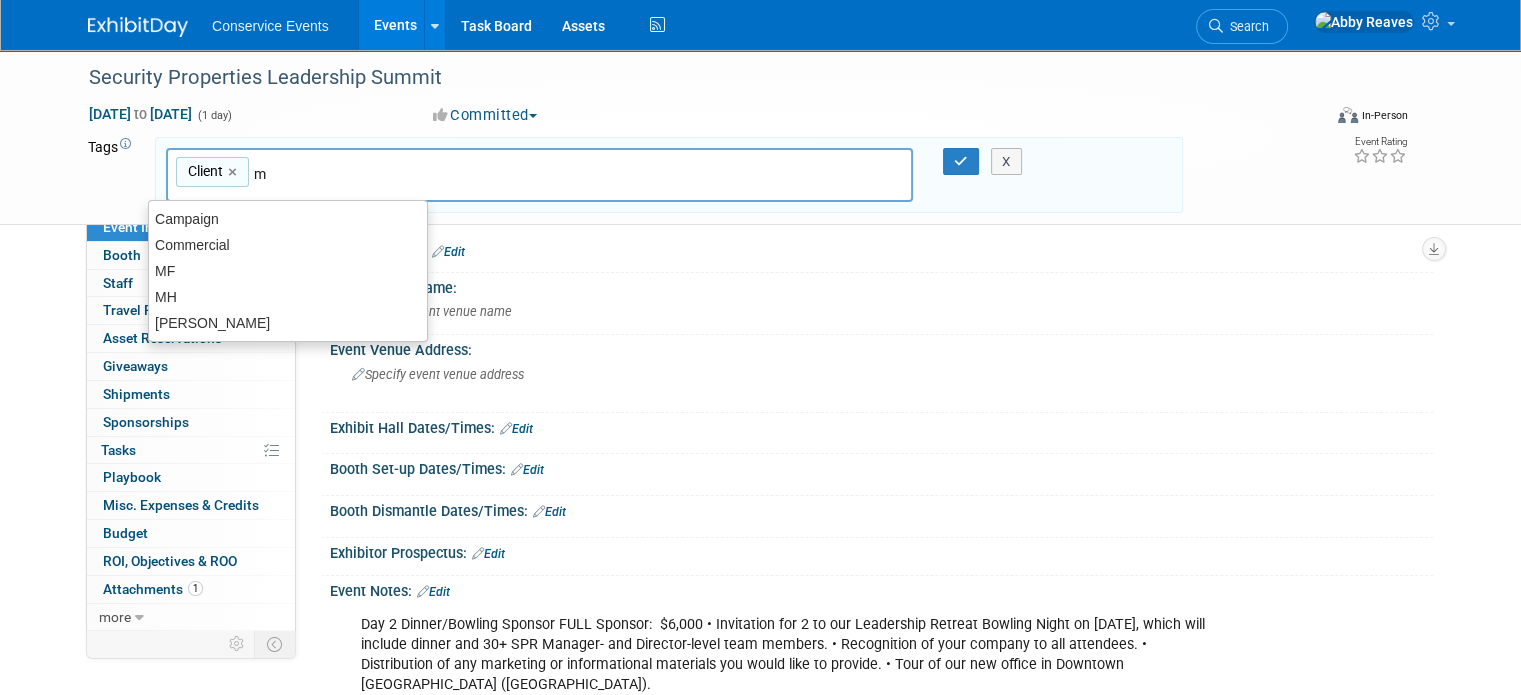 type on "mf" 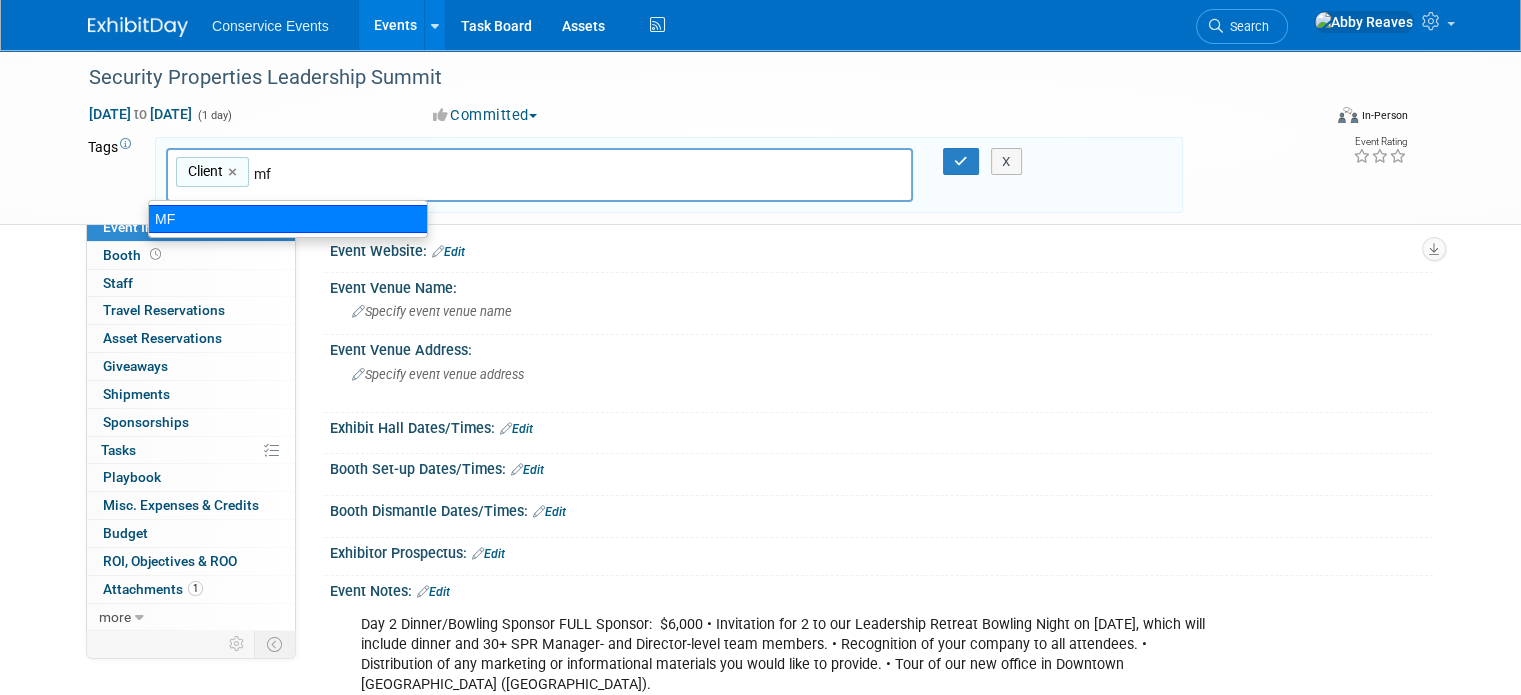 click on "MF" at bounding box center [288, 219] 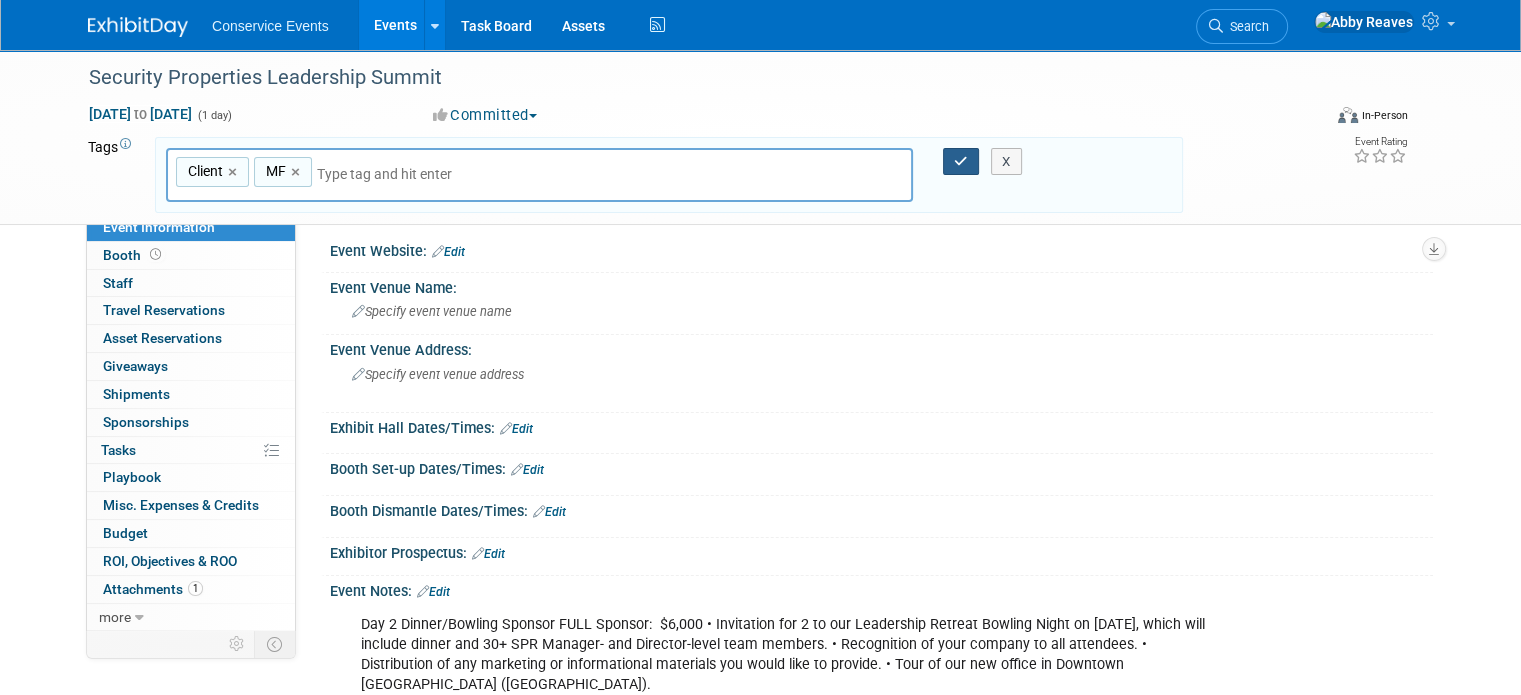 click at bounding box center (961, 161) 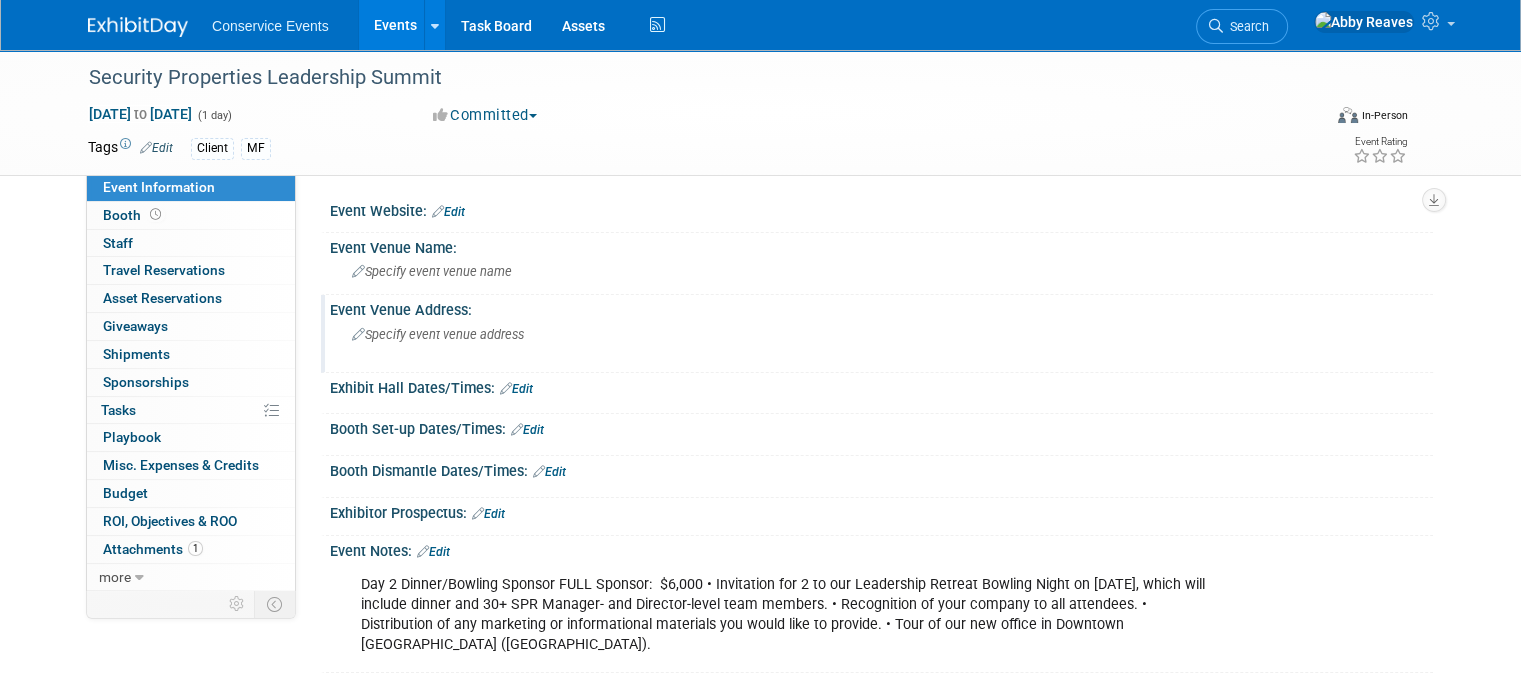 click on "Specify event venue address" at bounding box center (438, 334) 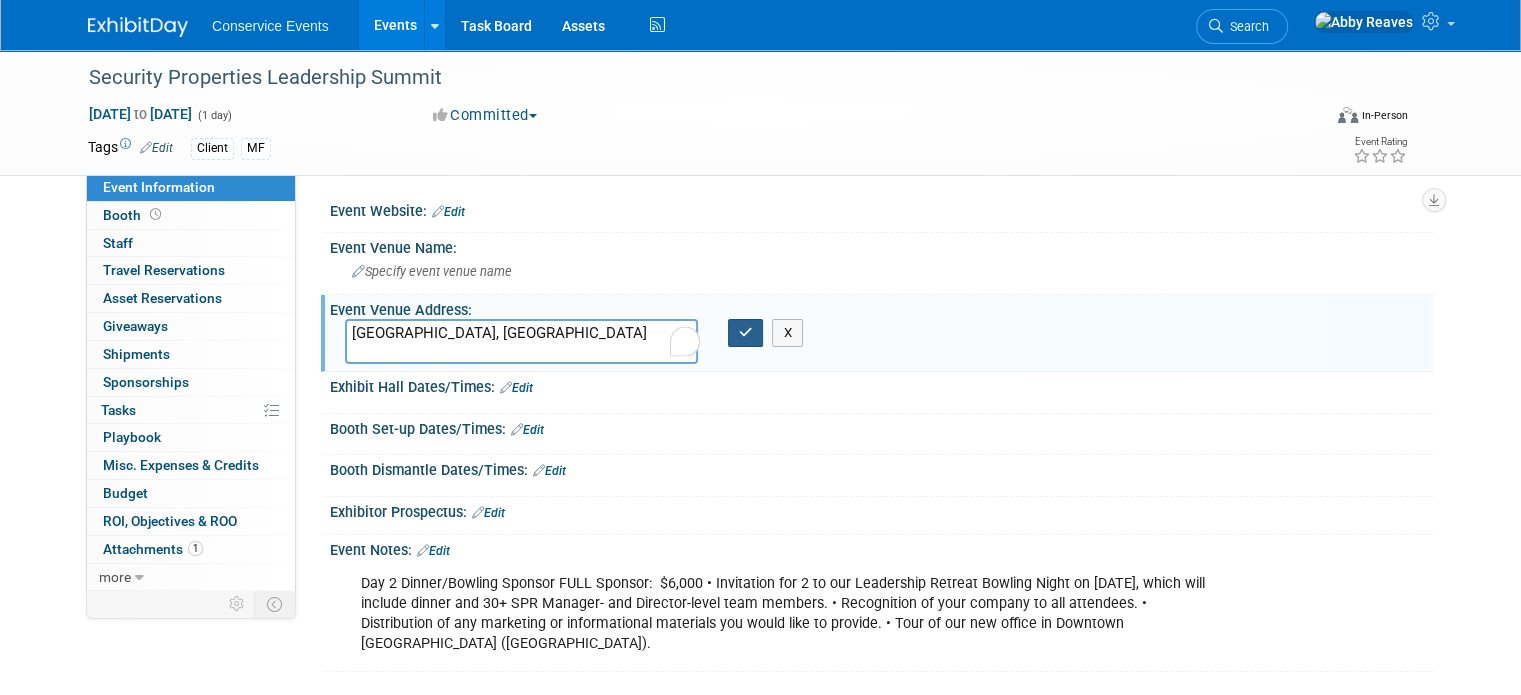 type on "[GEOGRAPHIC_DATA], [GEOGRAPHIC_DATA]" 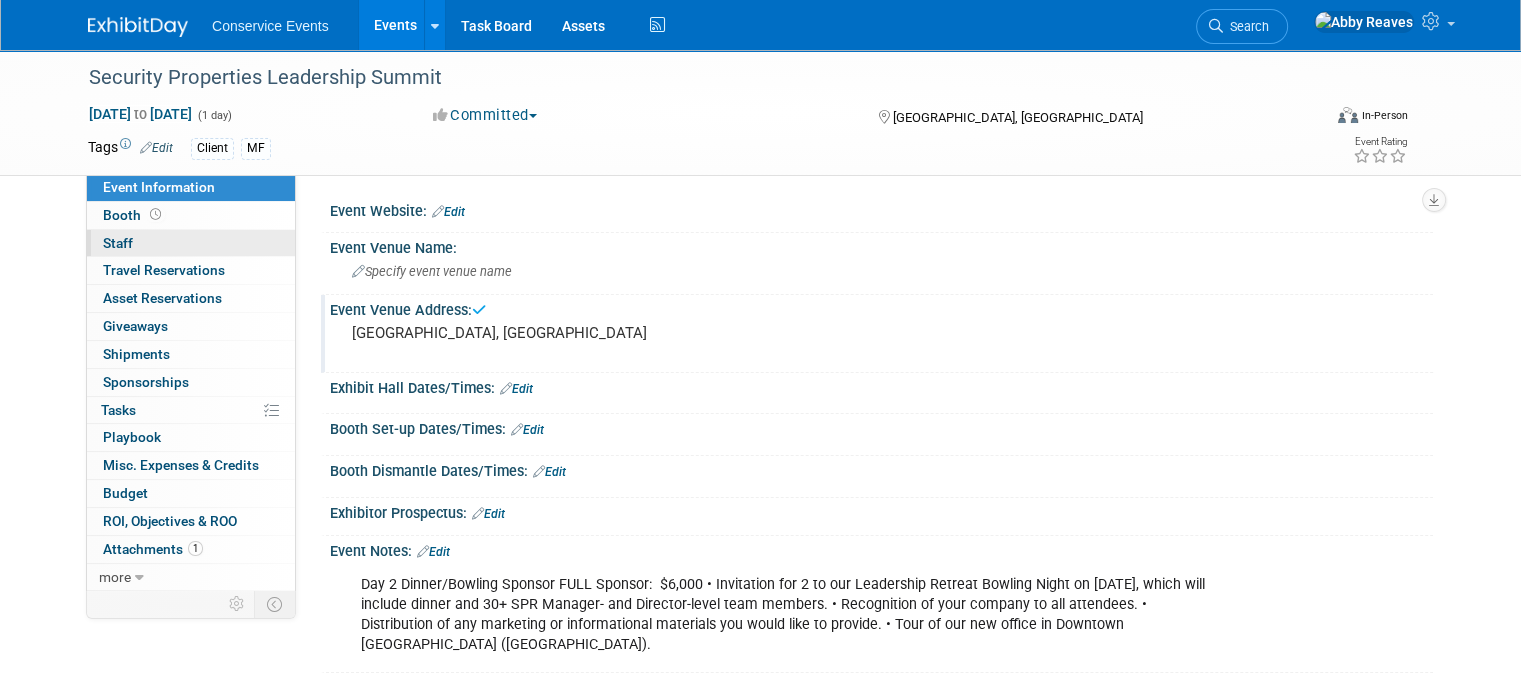 drag, startPoint x: 244, startPoint y: 248, endPoint x: 308, endPoint y: 239, distance: 64.629715 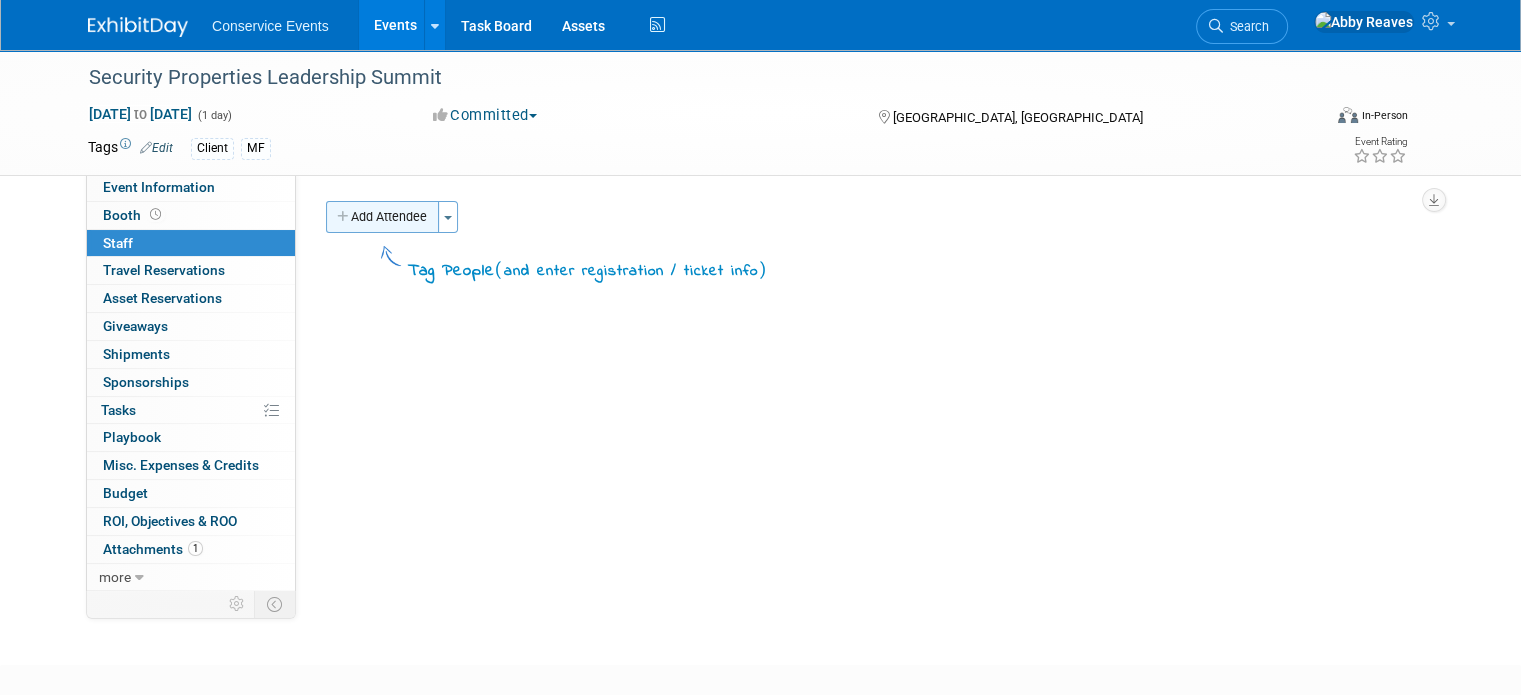 click on "Add Attendee" at bounding box center [382, 217] 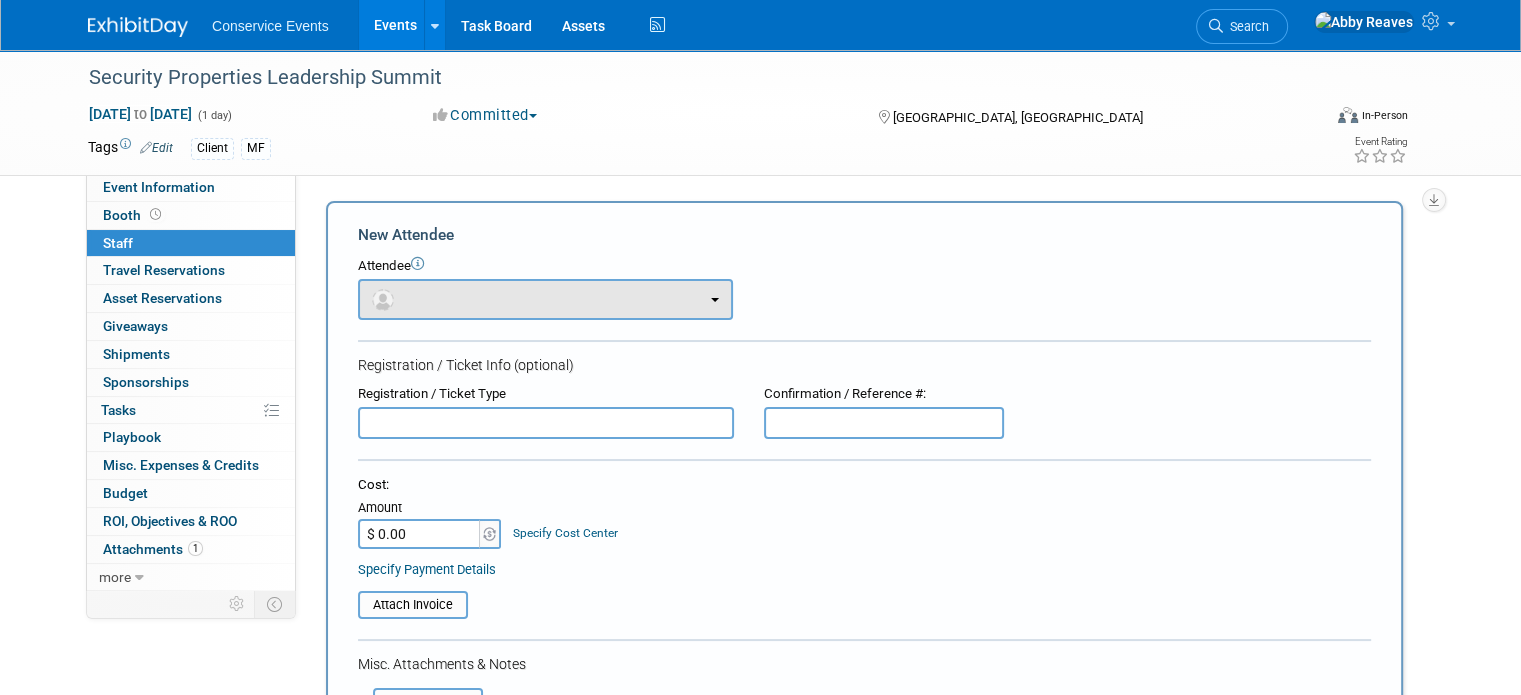 scroll, scrollTop: 0, scrollLeft: 0, axis: both 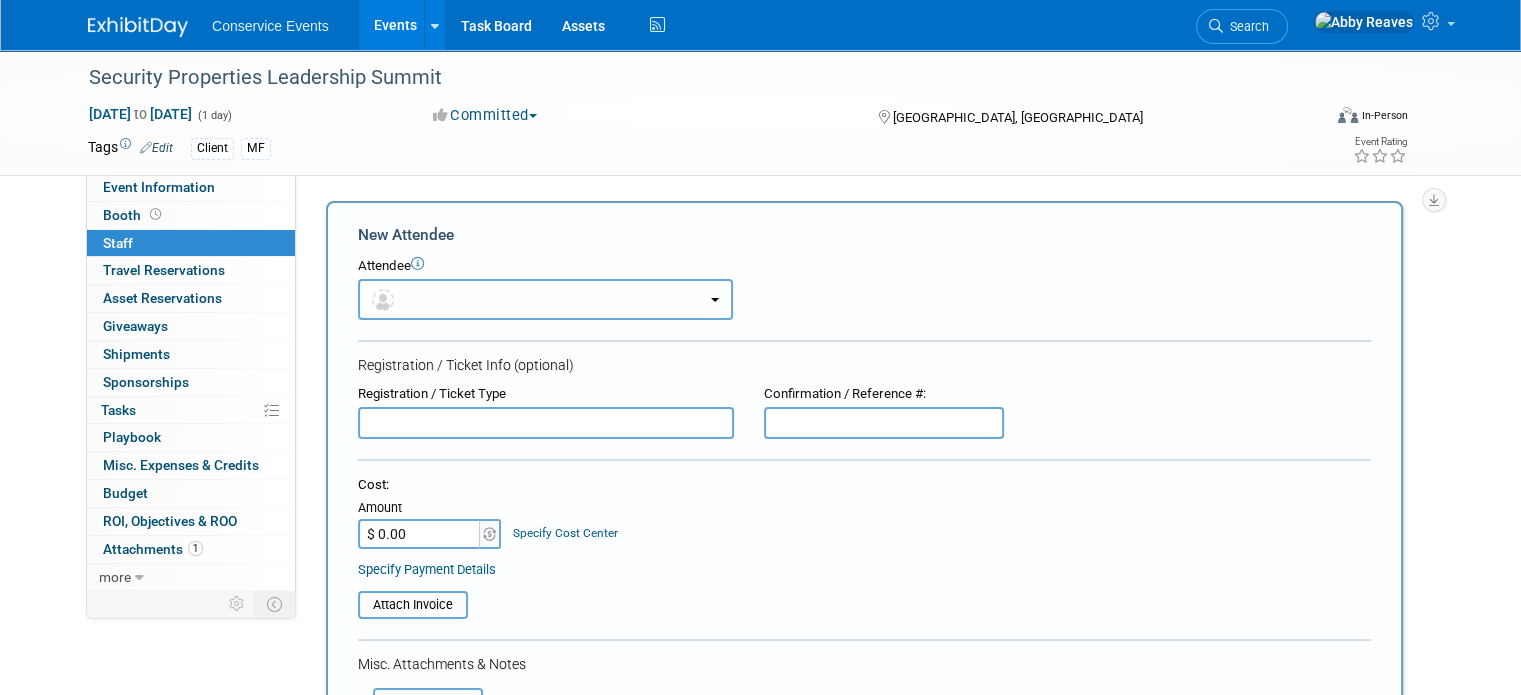click at bounding box center (545, 299) 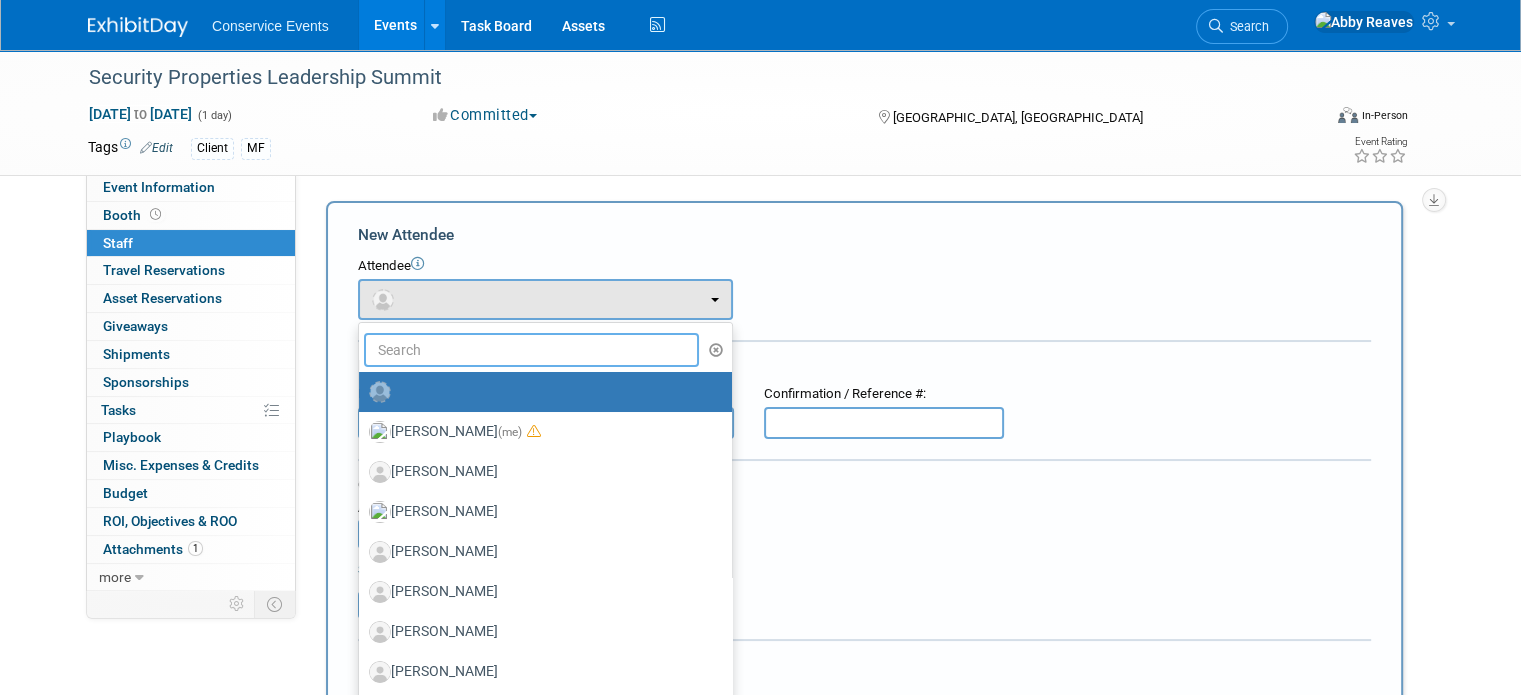 click at bounding box center (531, 350) 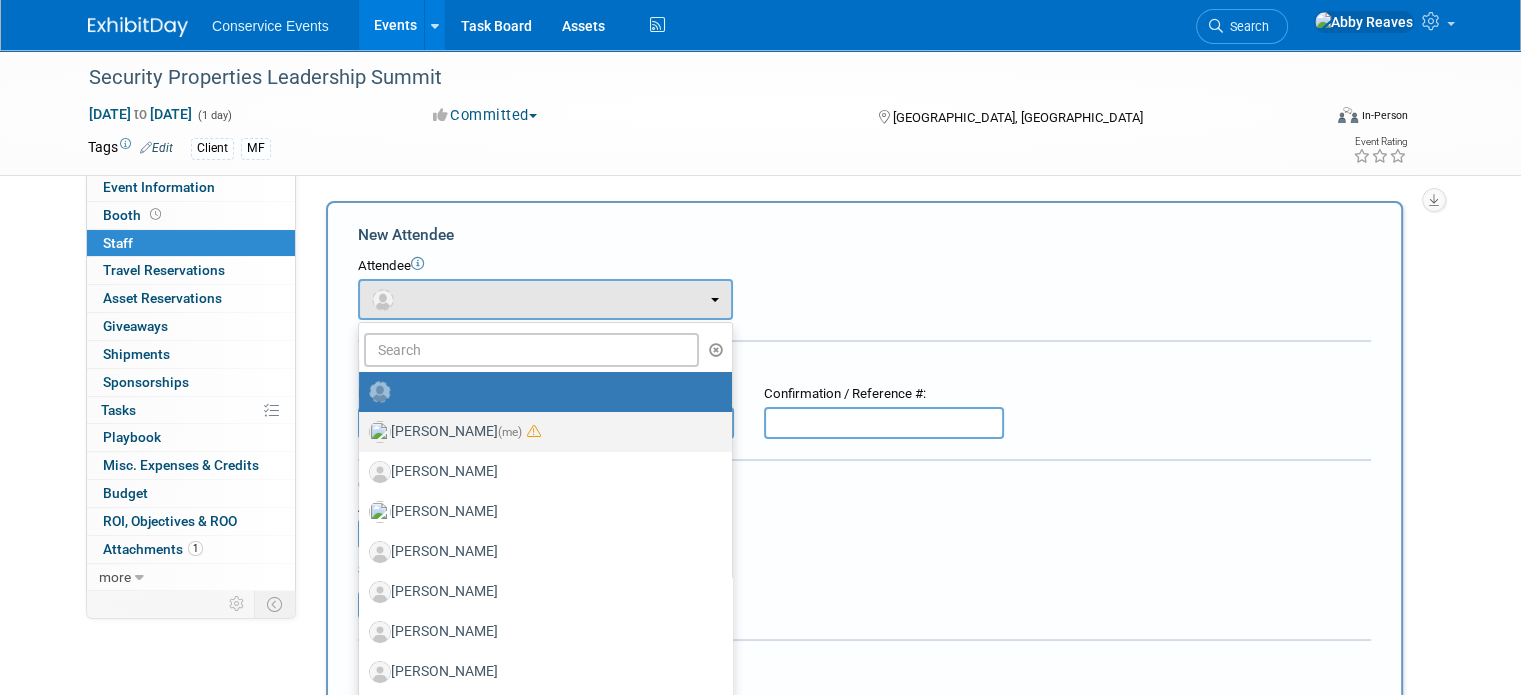 drag, startPoint x: 482, startPoint y: 429, endPoint x: 534, endPoint y: 414, distance: 54.120235 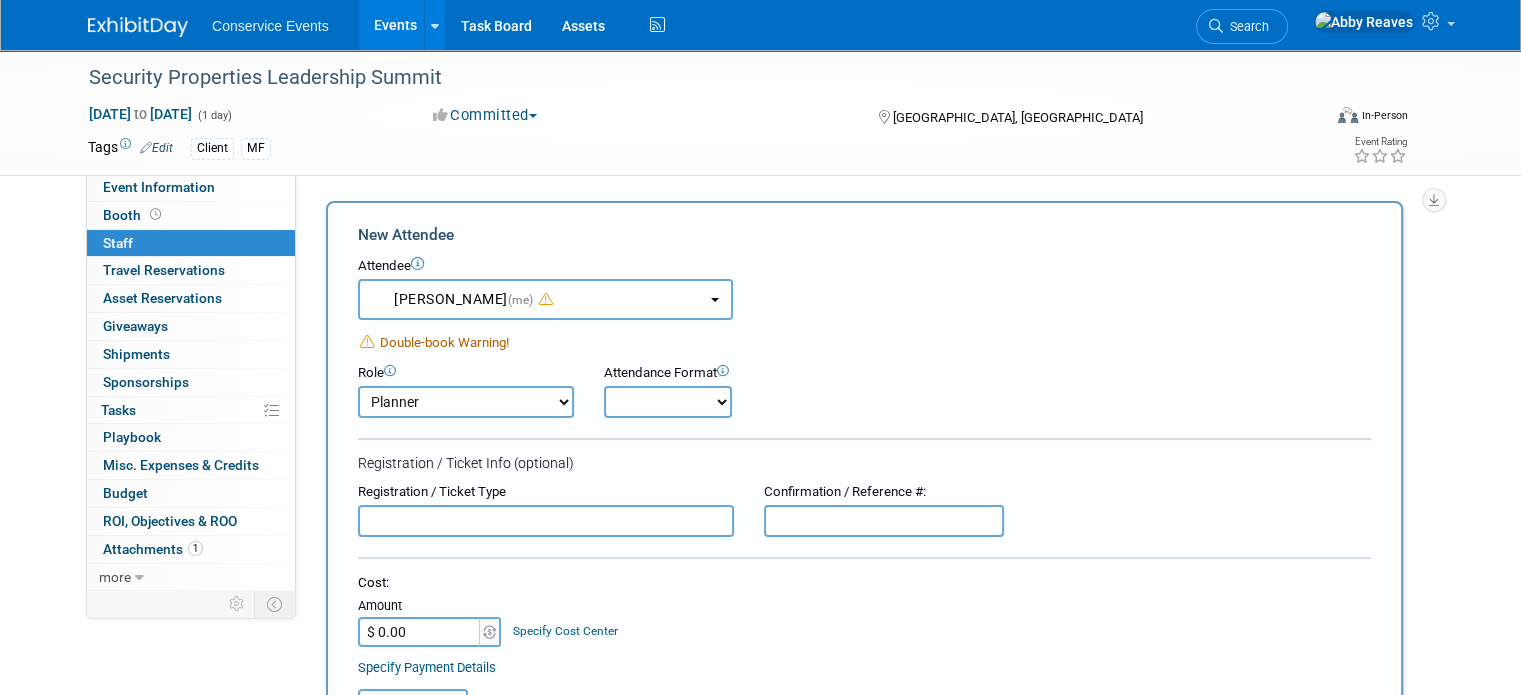 drag, startPoint x: 630, startPoint y: 387, endPoint x: 630, endPoint y: 399, distance: 12 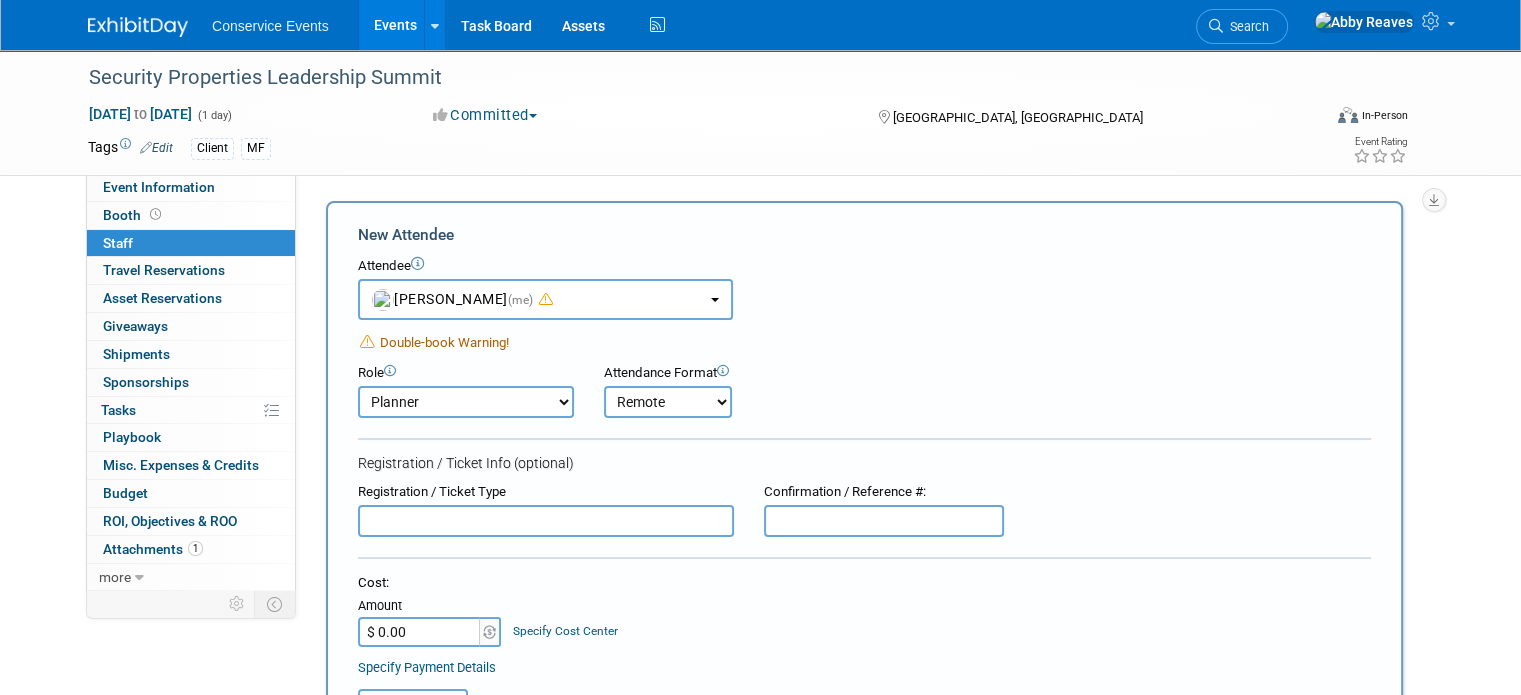 click on "Onsite
Remote" at bounding box center (668, 402) 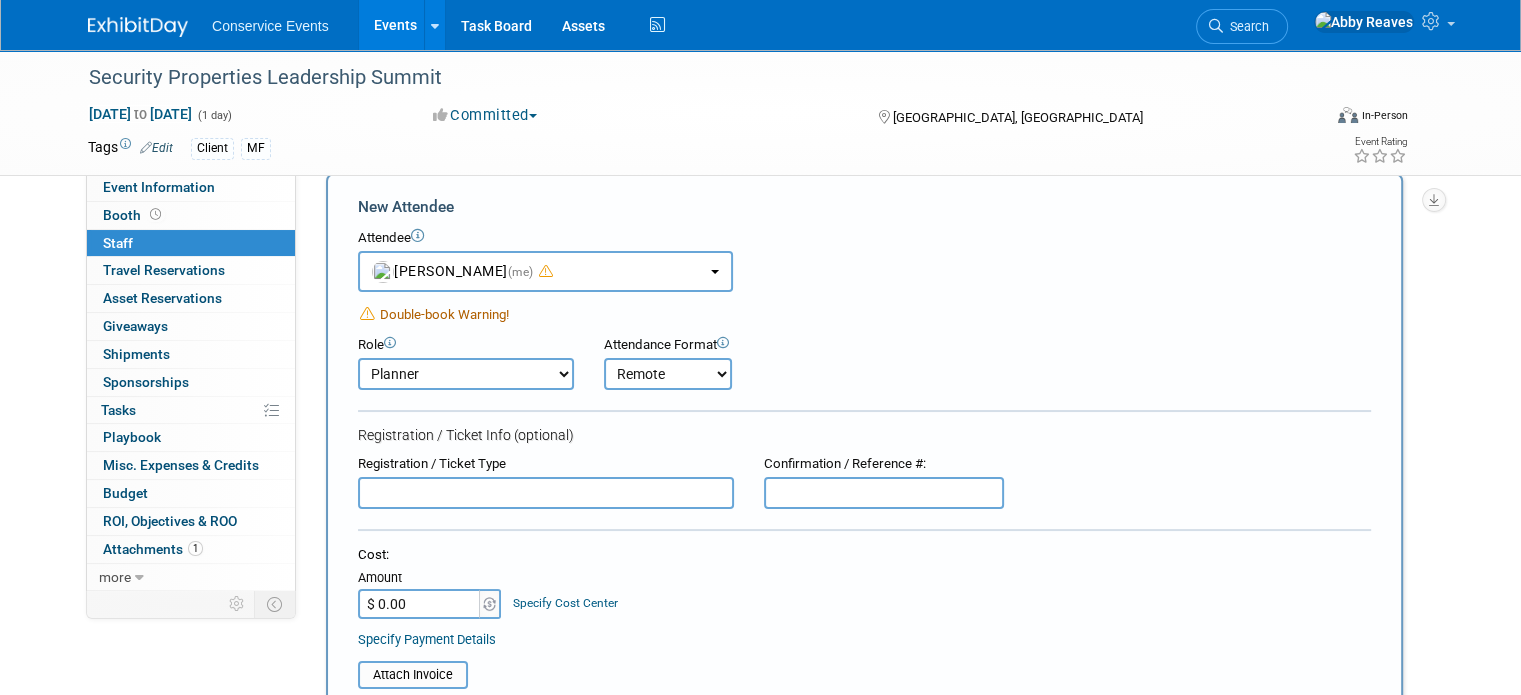 scroll, scrollTop: 400, scrollLeft: 0, axis: vertical 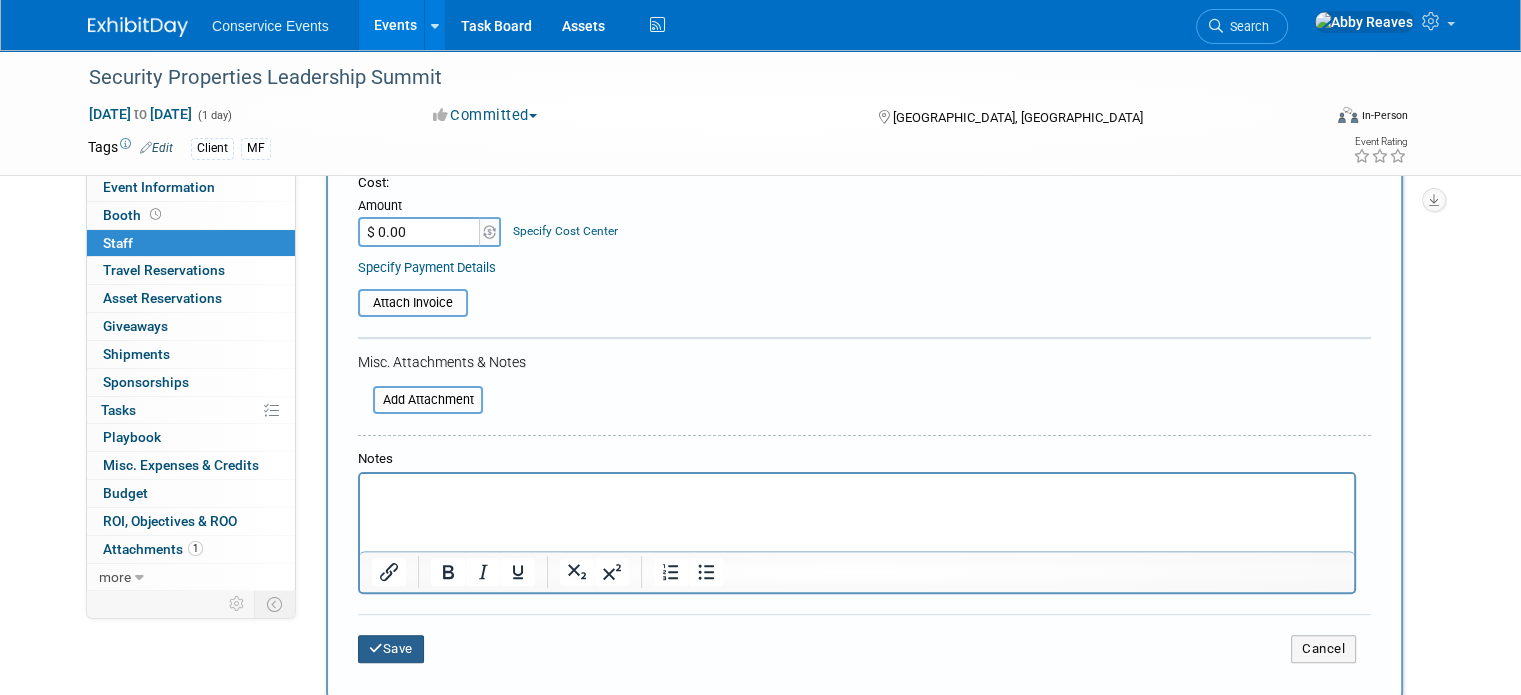 click on "Save" at bounding box center [391, 649] 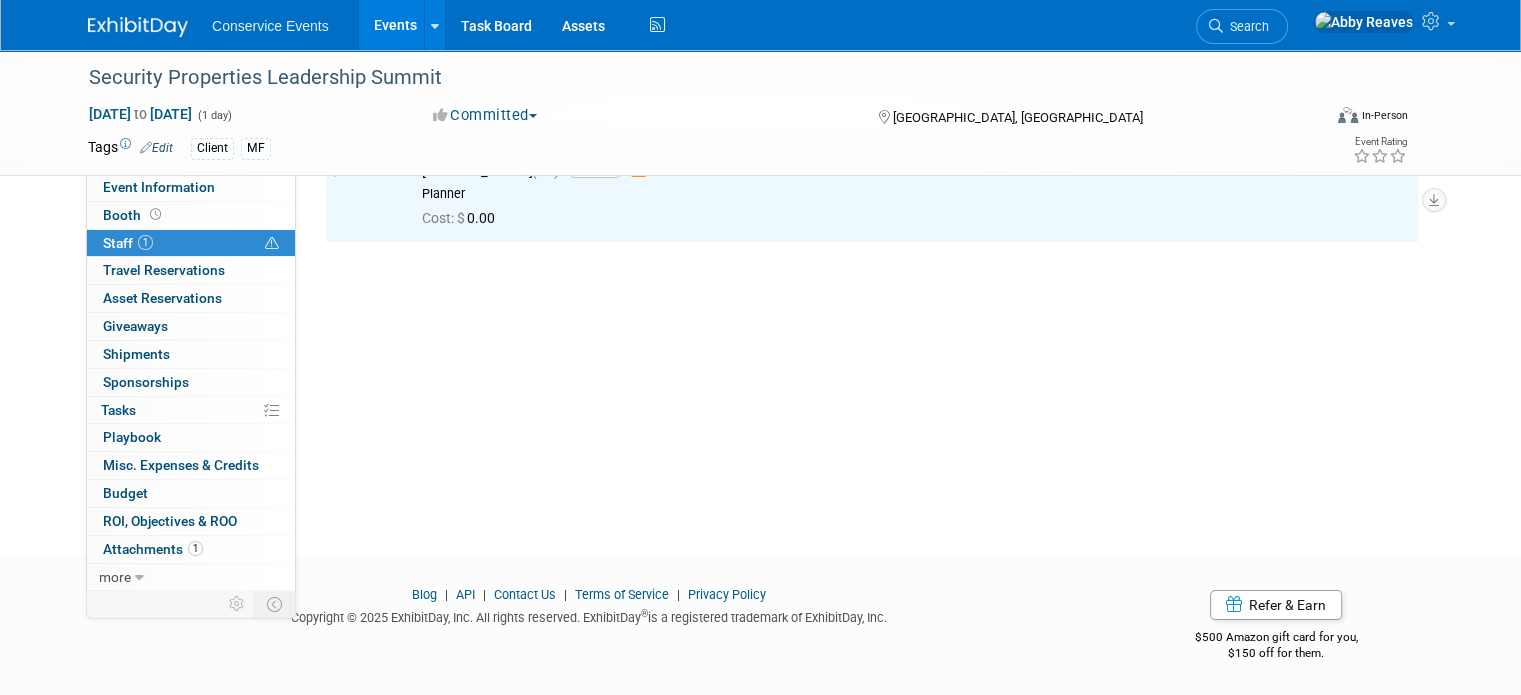 scroll, scrollTop: 0, scrollLeft: 0, axis: both 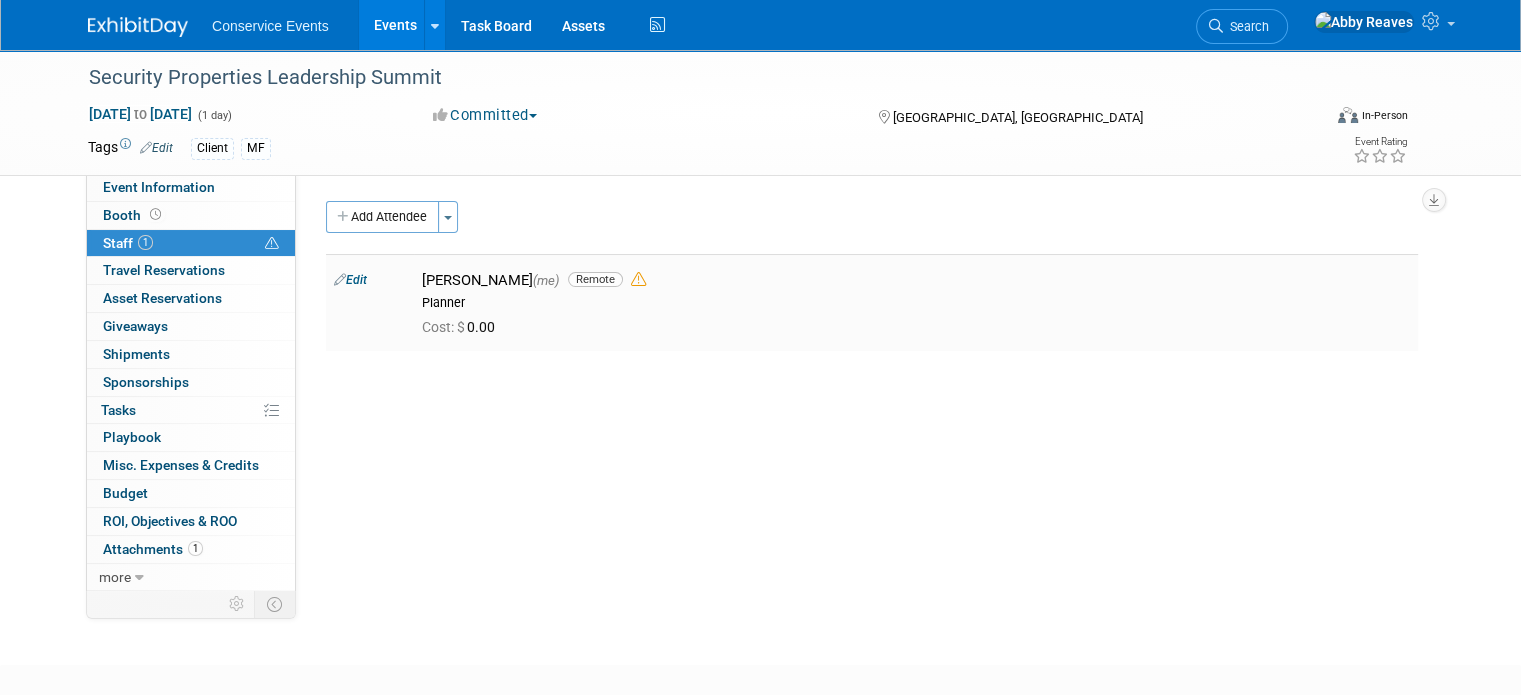 click on "Add Attendee" at bounding box center (382, 217) 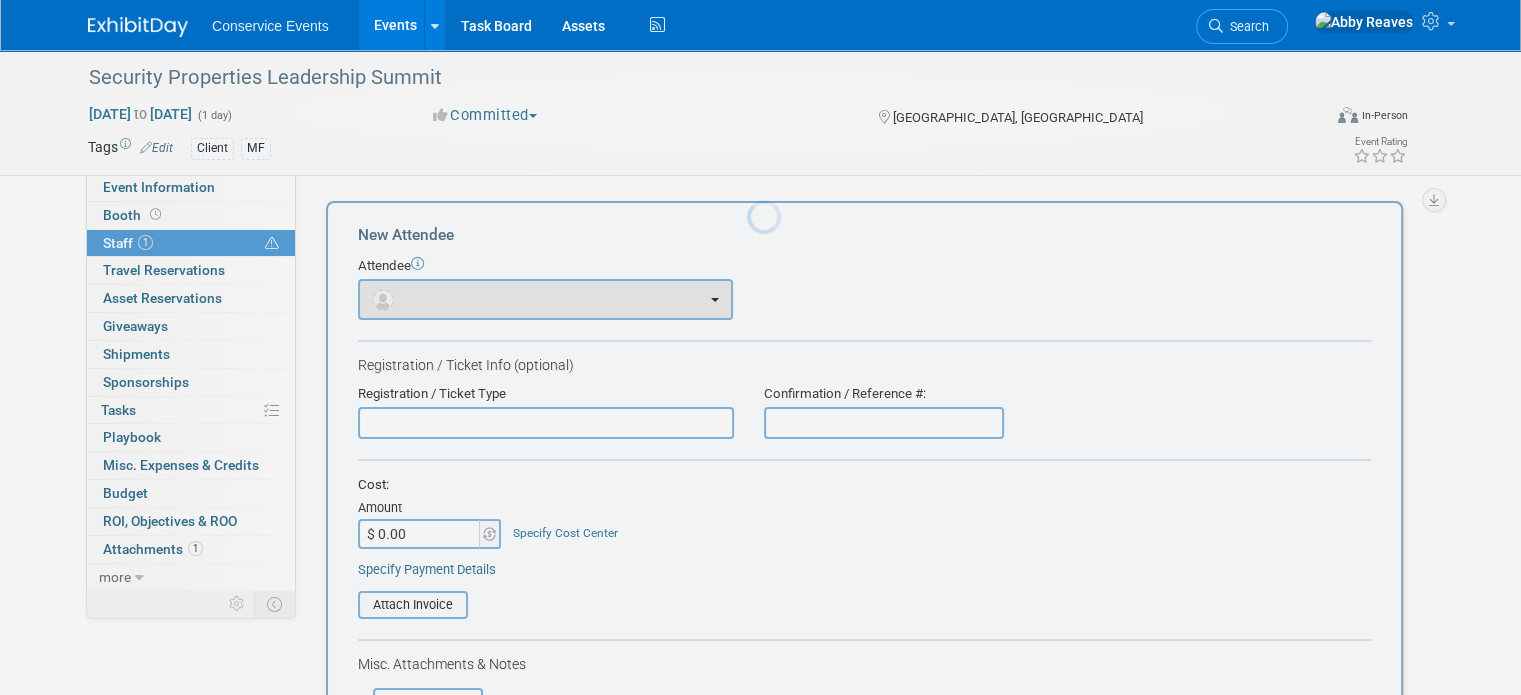 scroll, scrollTop: 0, scrollLeft: 0, axis: both 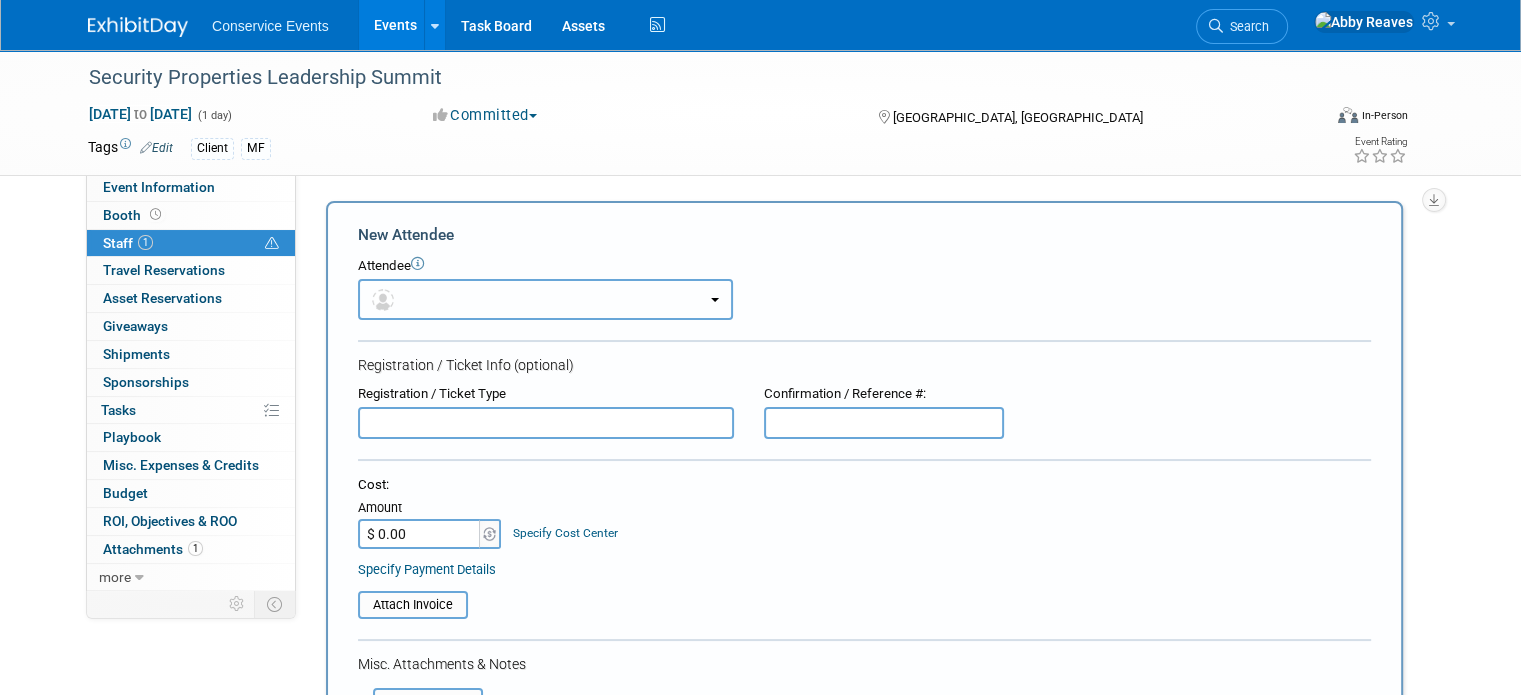 click at bounding box center (545, 299) 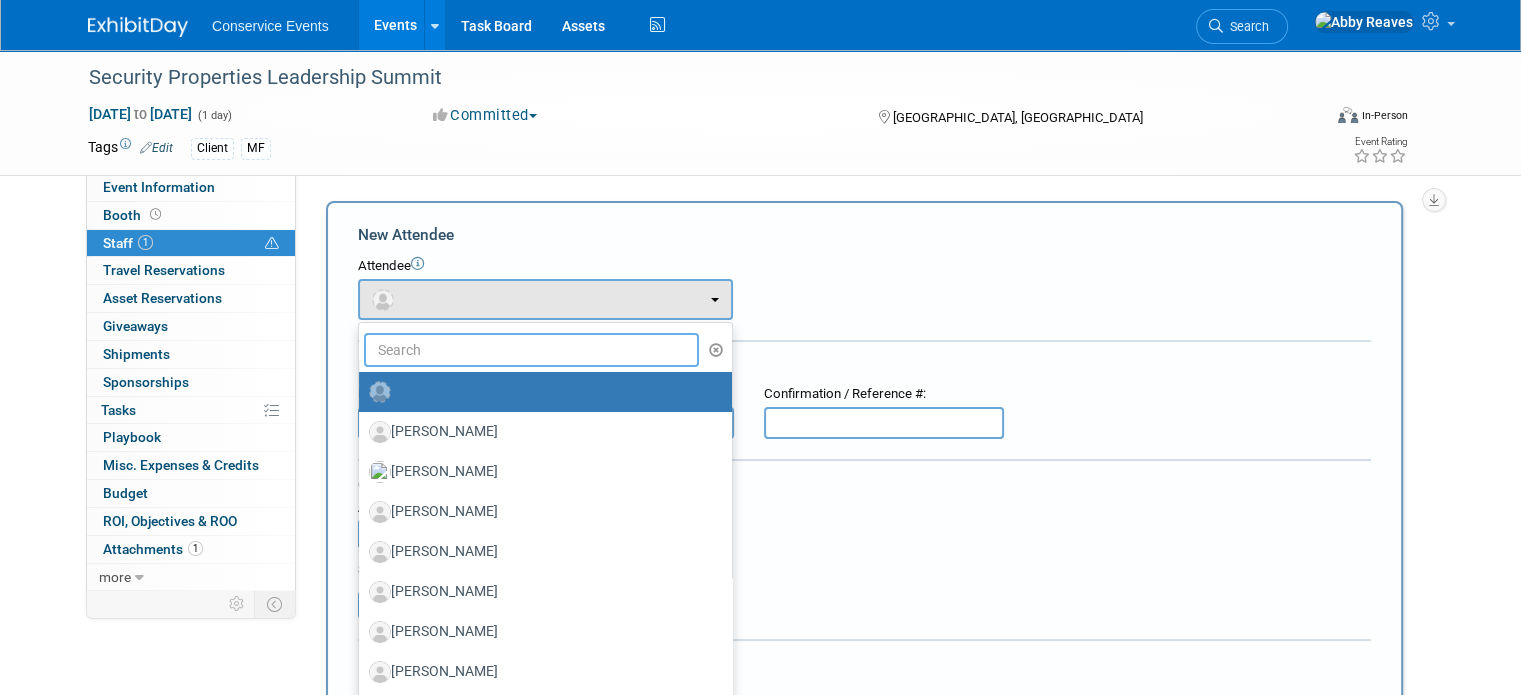 click at bounding box center [531, 350] 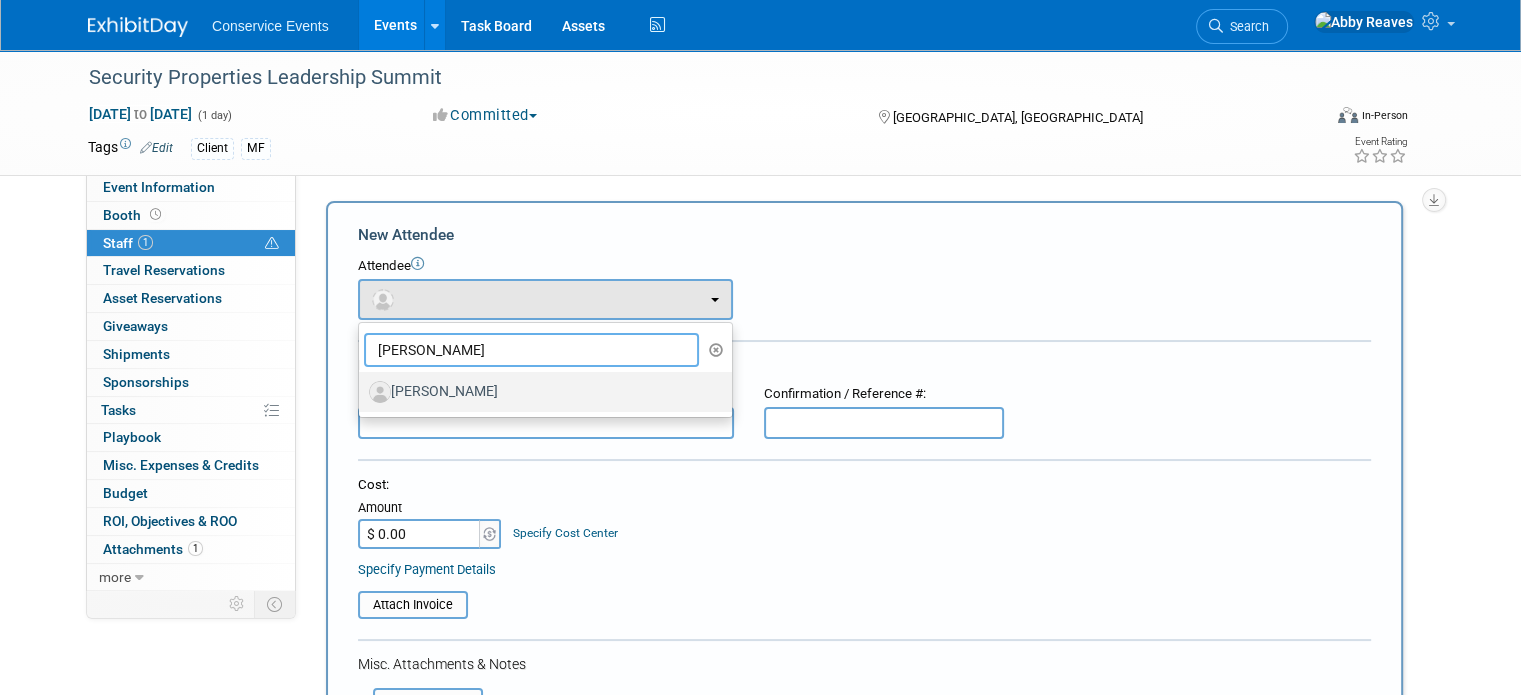 type on "jeff" 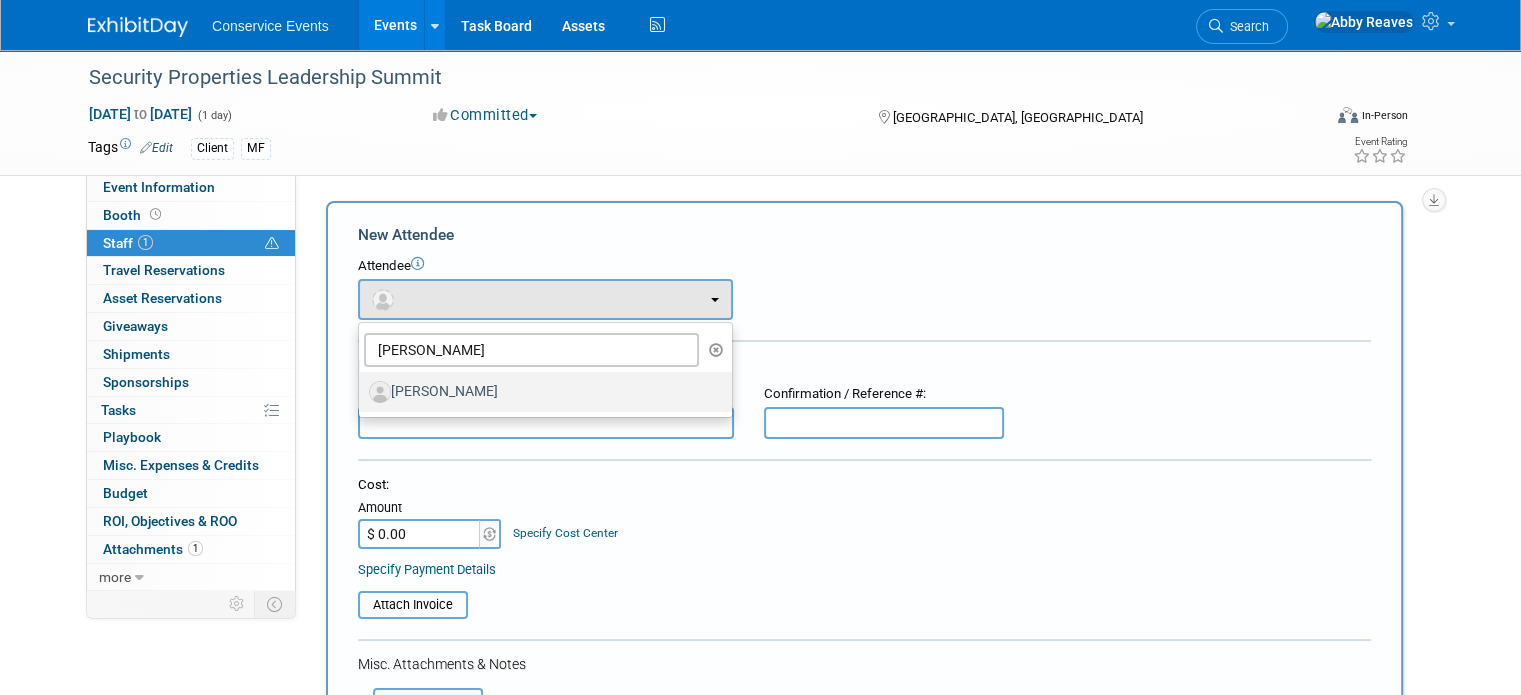 drag, startPoint x: 408, startPoint y: 389, endPoint x: 618, endPoint y: 403, distance: 210.46616 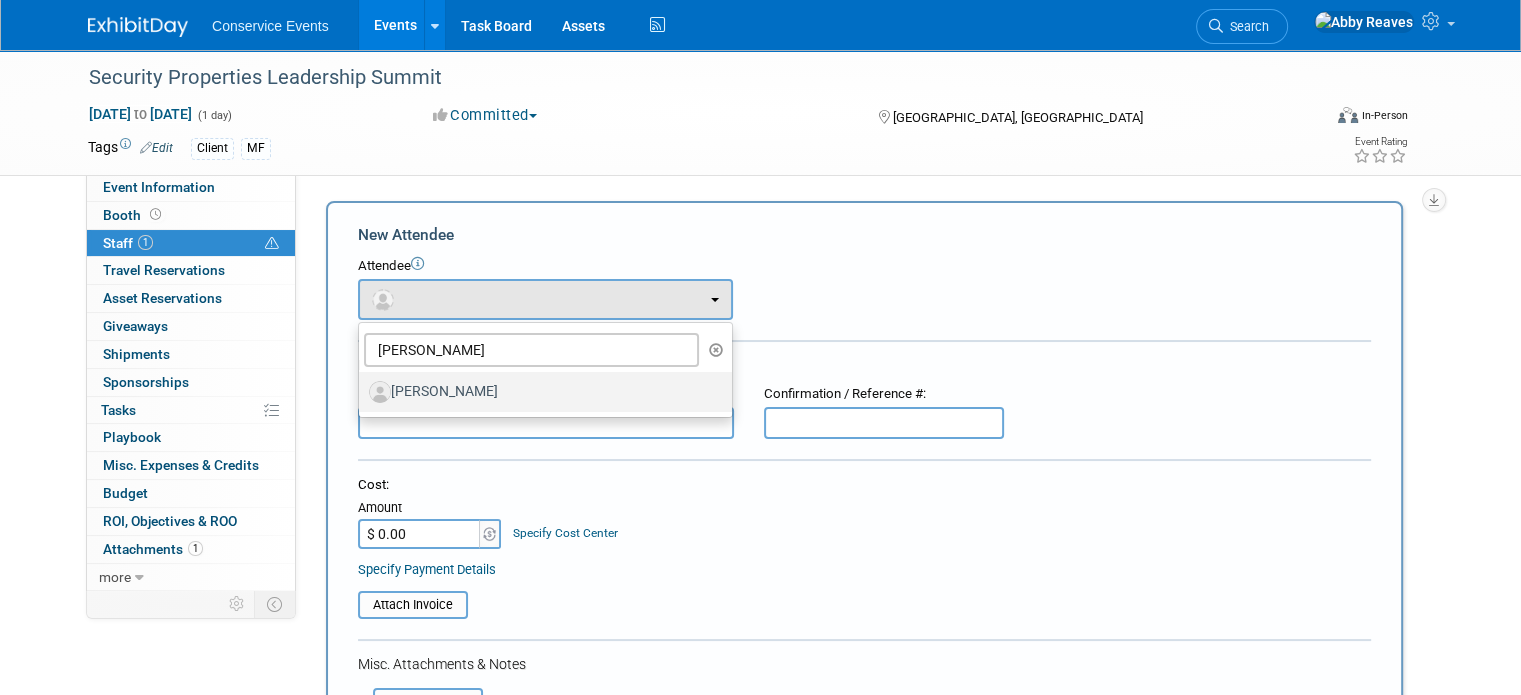 click on "Jeffrey Smedley" at bounding box center [540, 392] 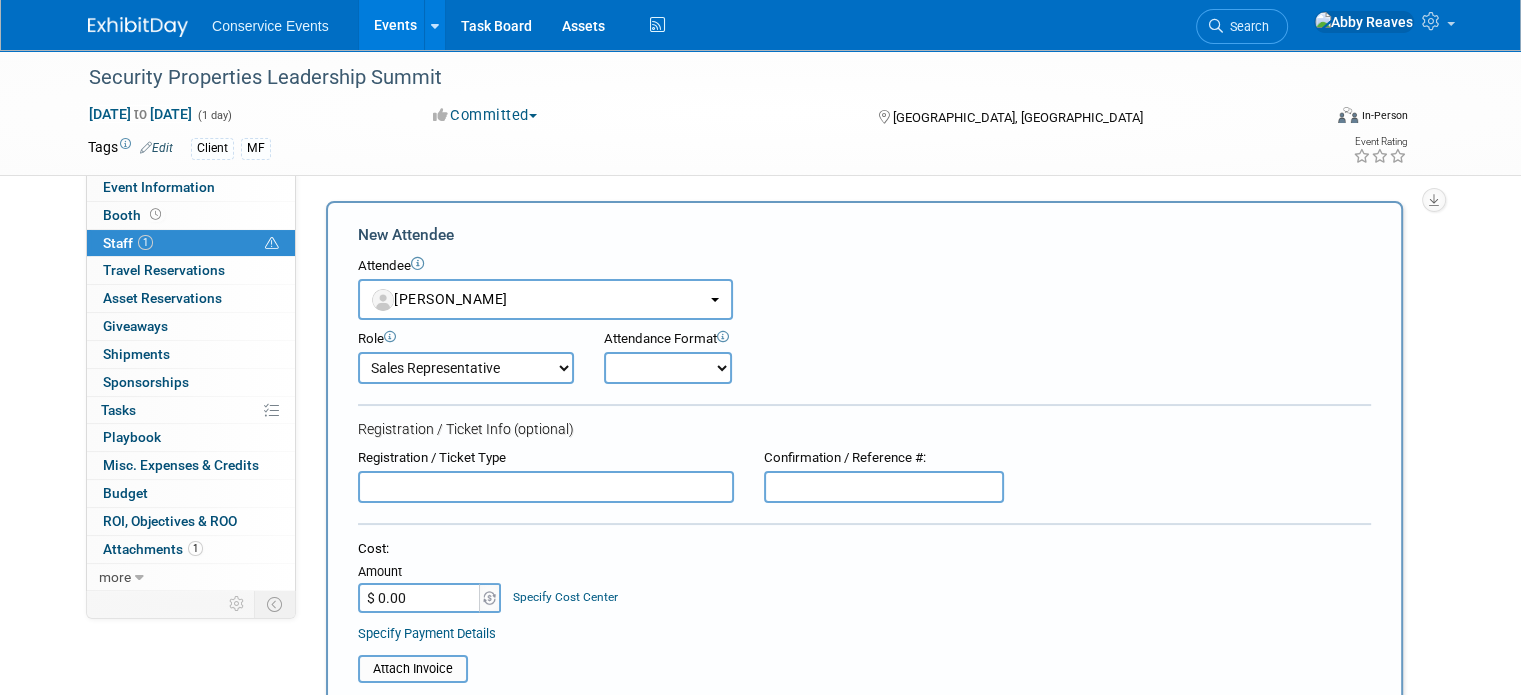 drag, startPoint x: 657, startPoint y: 355, endPoint x: 653, endPoint y: 367, distance: 12.649111 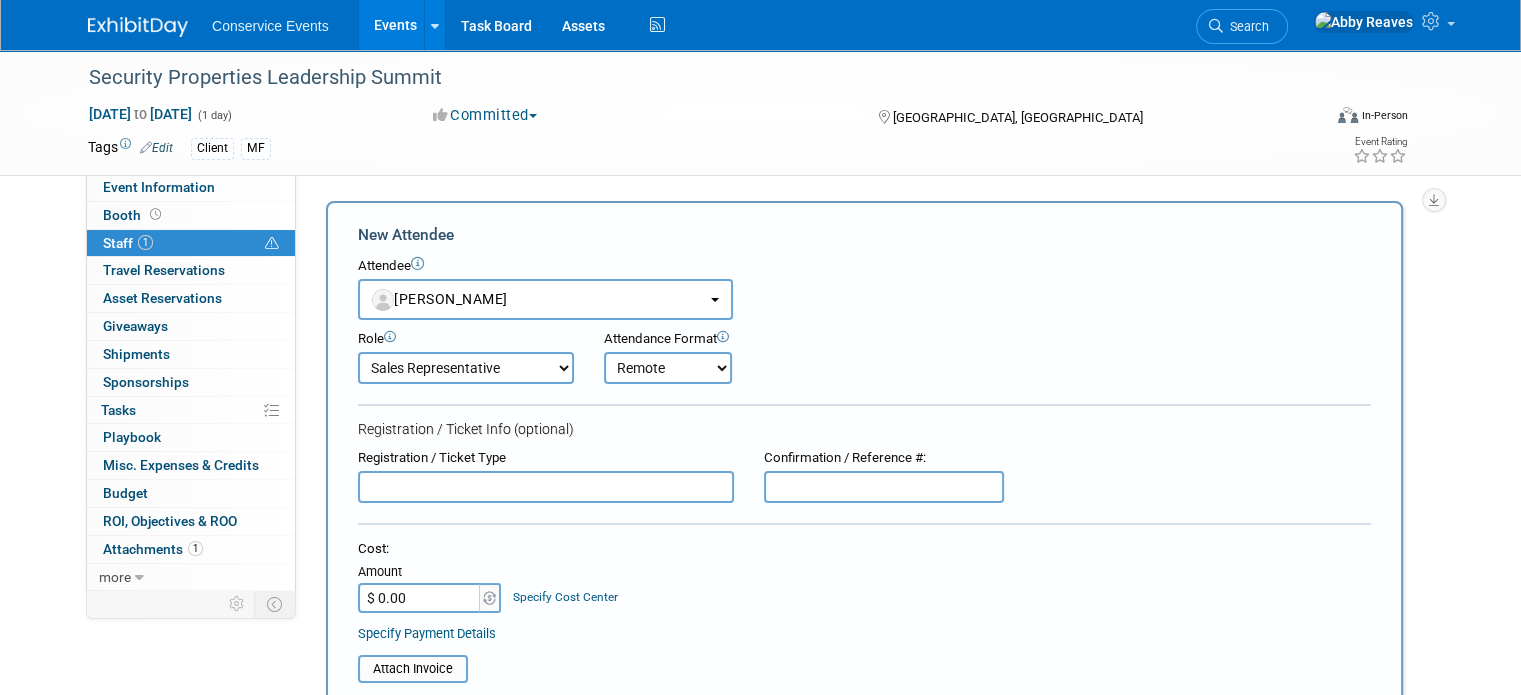 click on "Onsite
Remote" at bounding box center [668, 368] 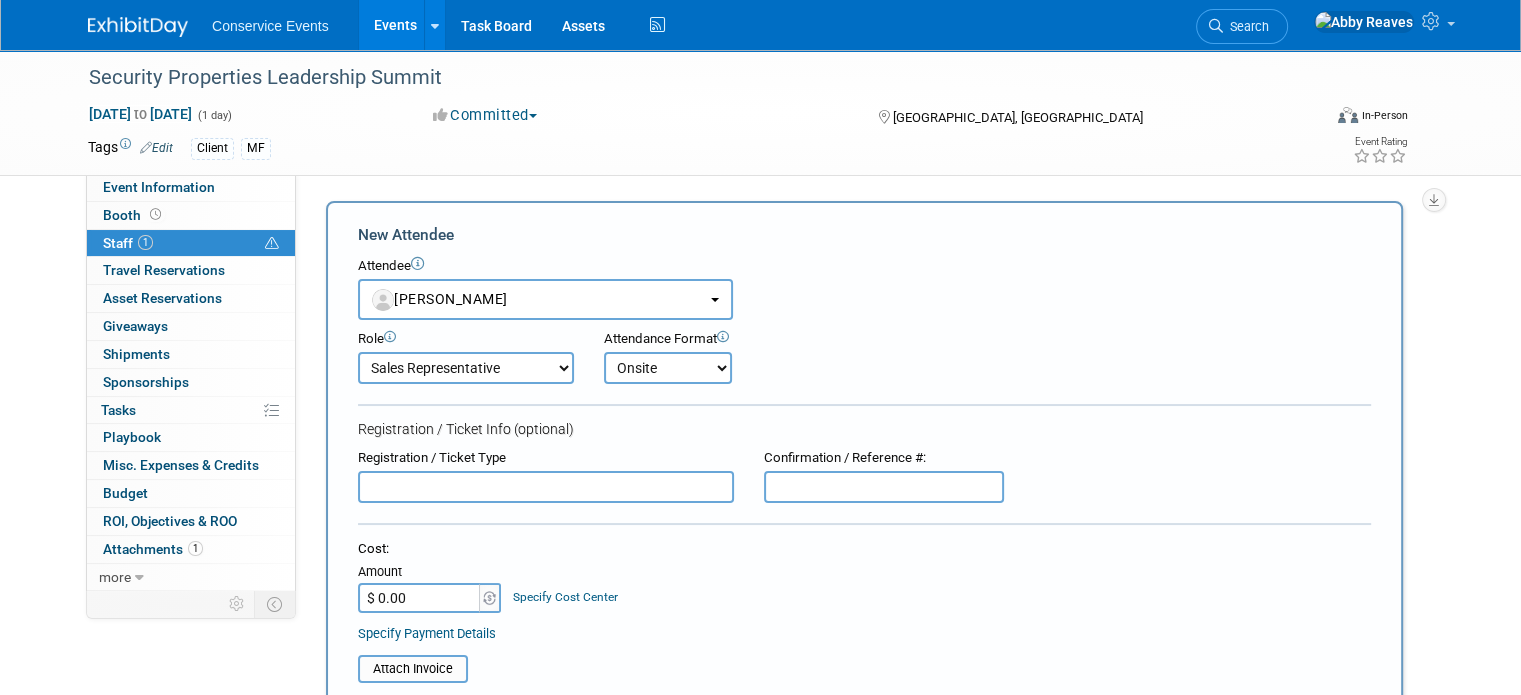 click on "Onsite
Remote" at bounding box center (668, 368) 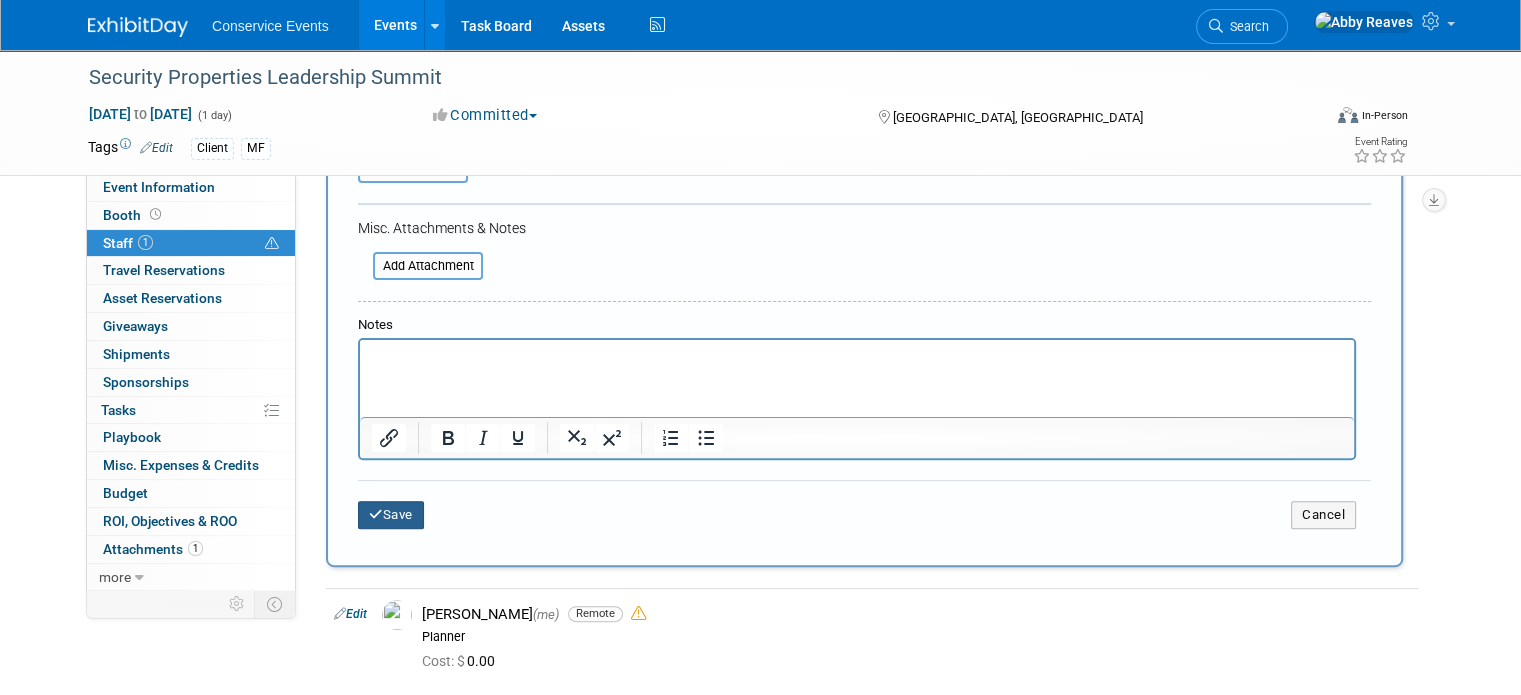 click on "Save" at bounding box center (391, 515) 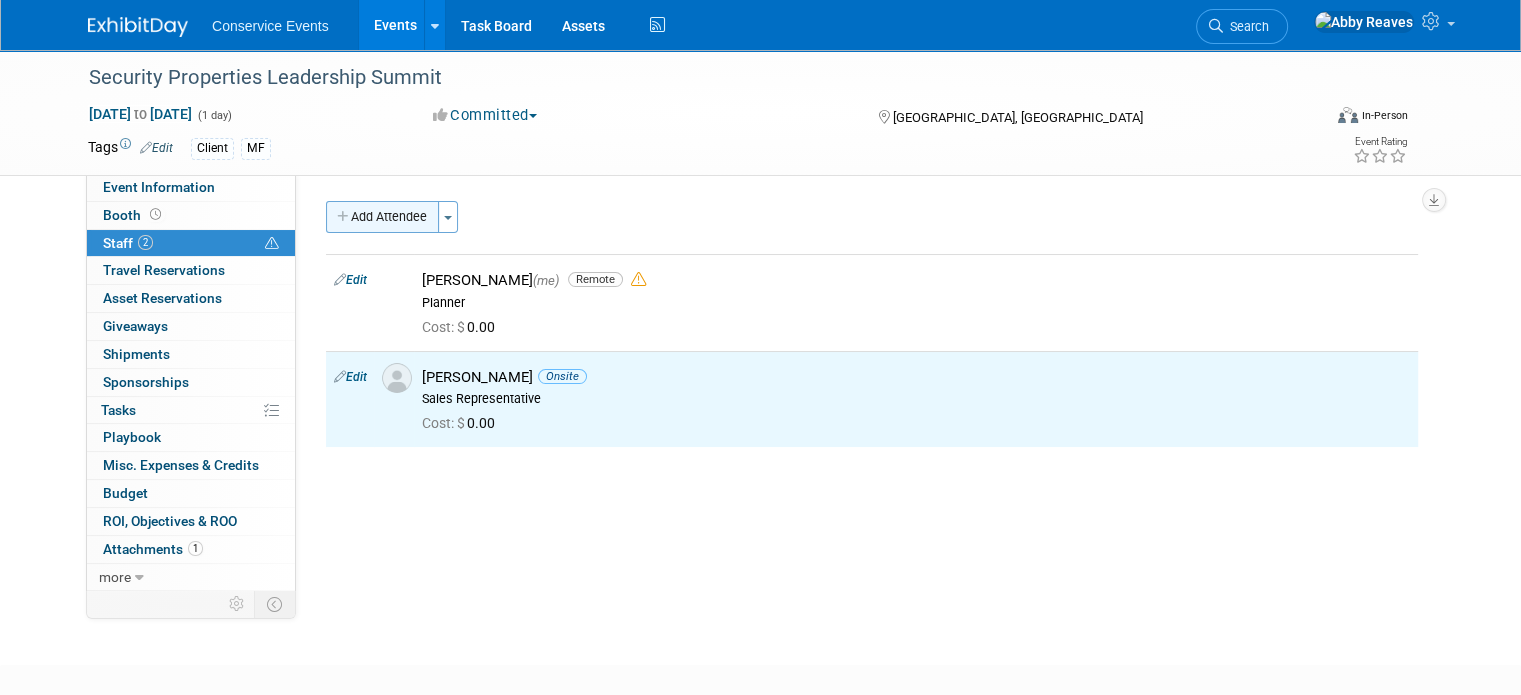 scroll, scrollTop: 0, scrollLeft: 0, axis: both 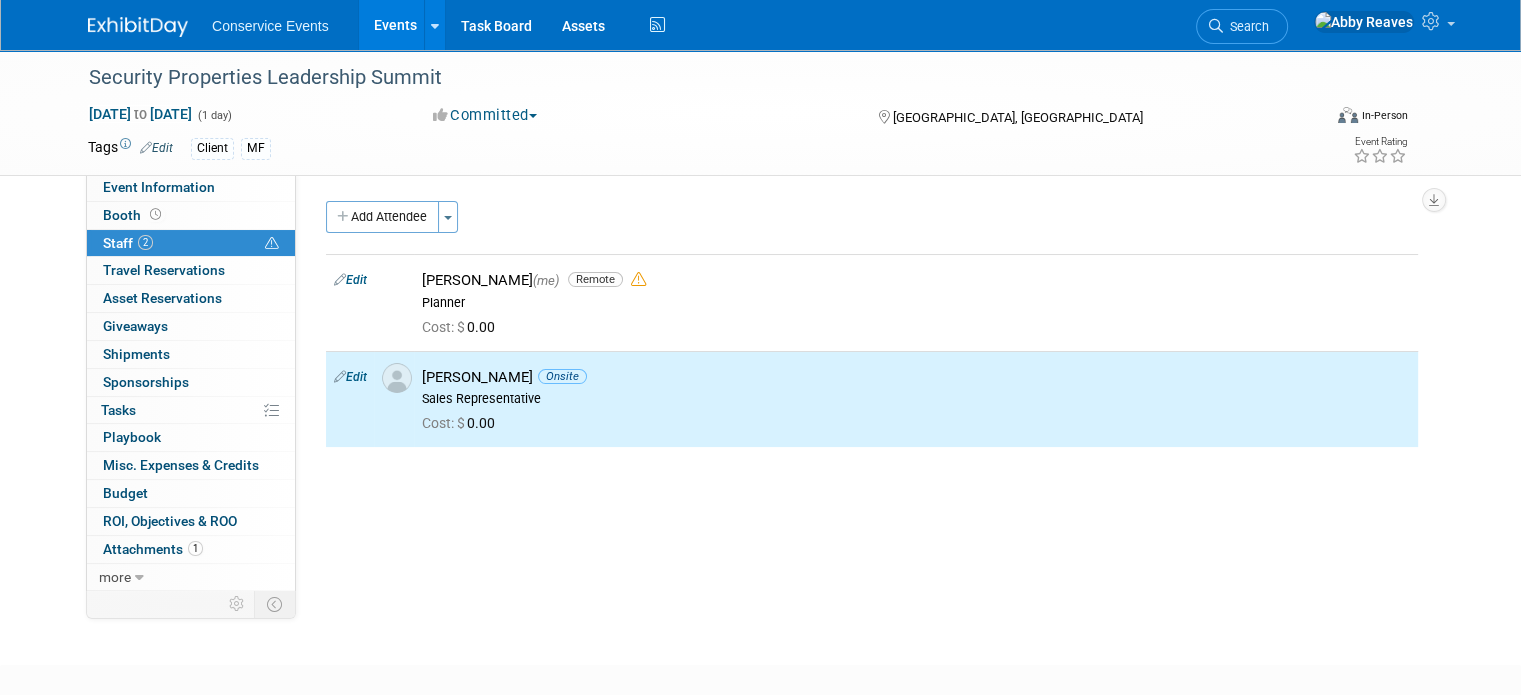 click on "Event Website:
Edit
Event Venue Name:
Specify event venue name
Seattle, WA  Edit   X" at bounding box center [864, 381] 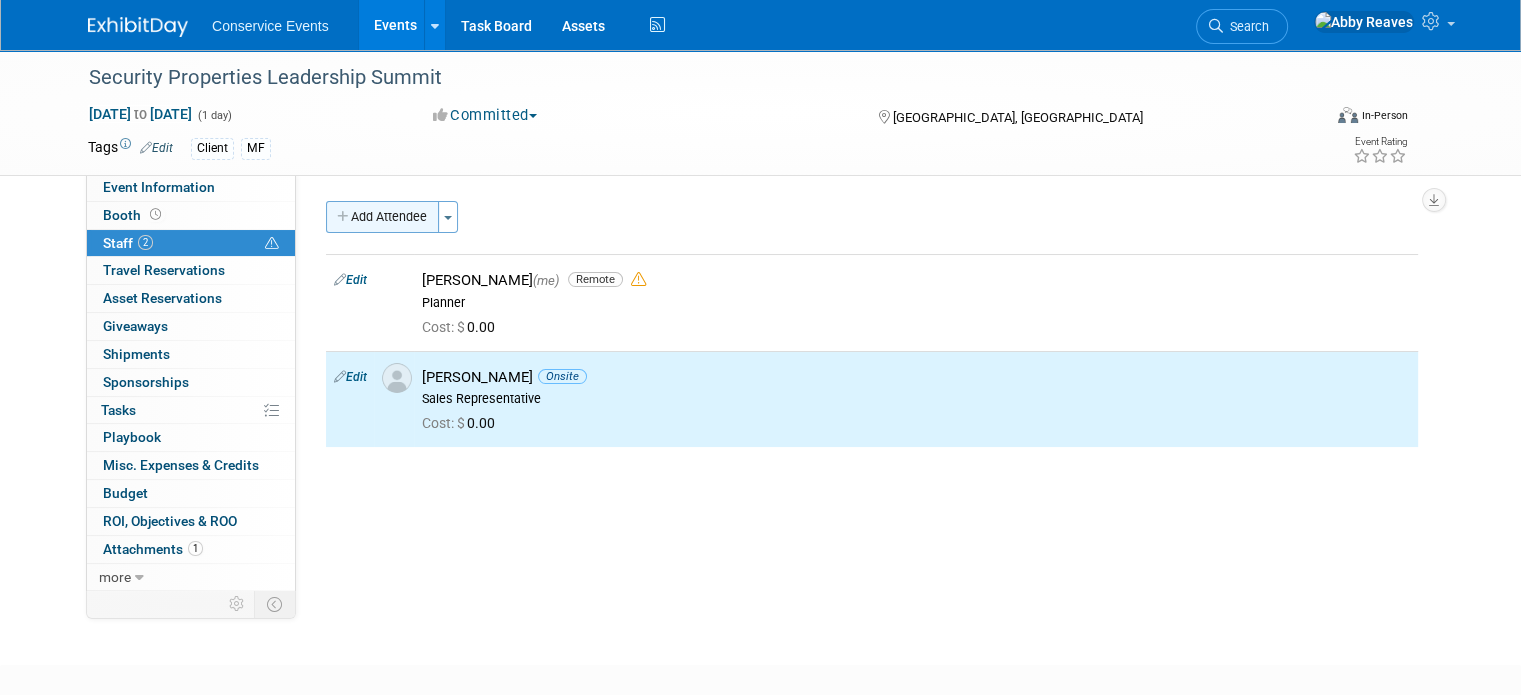 click on "Add Attendee" at bounding box center (382, 217) 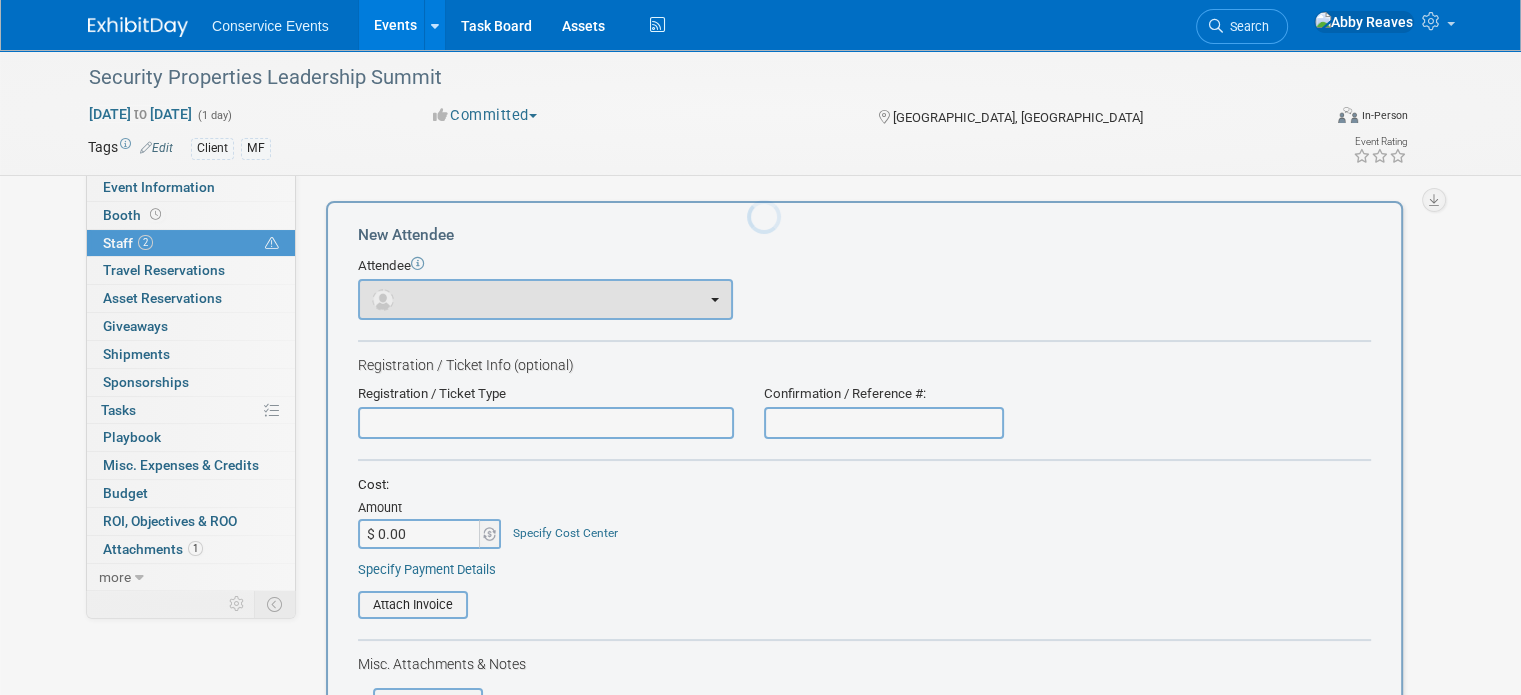 scroll, scrollTop: 0, scrollLeft: 0, axis: both 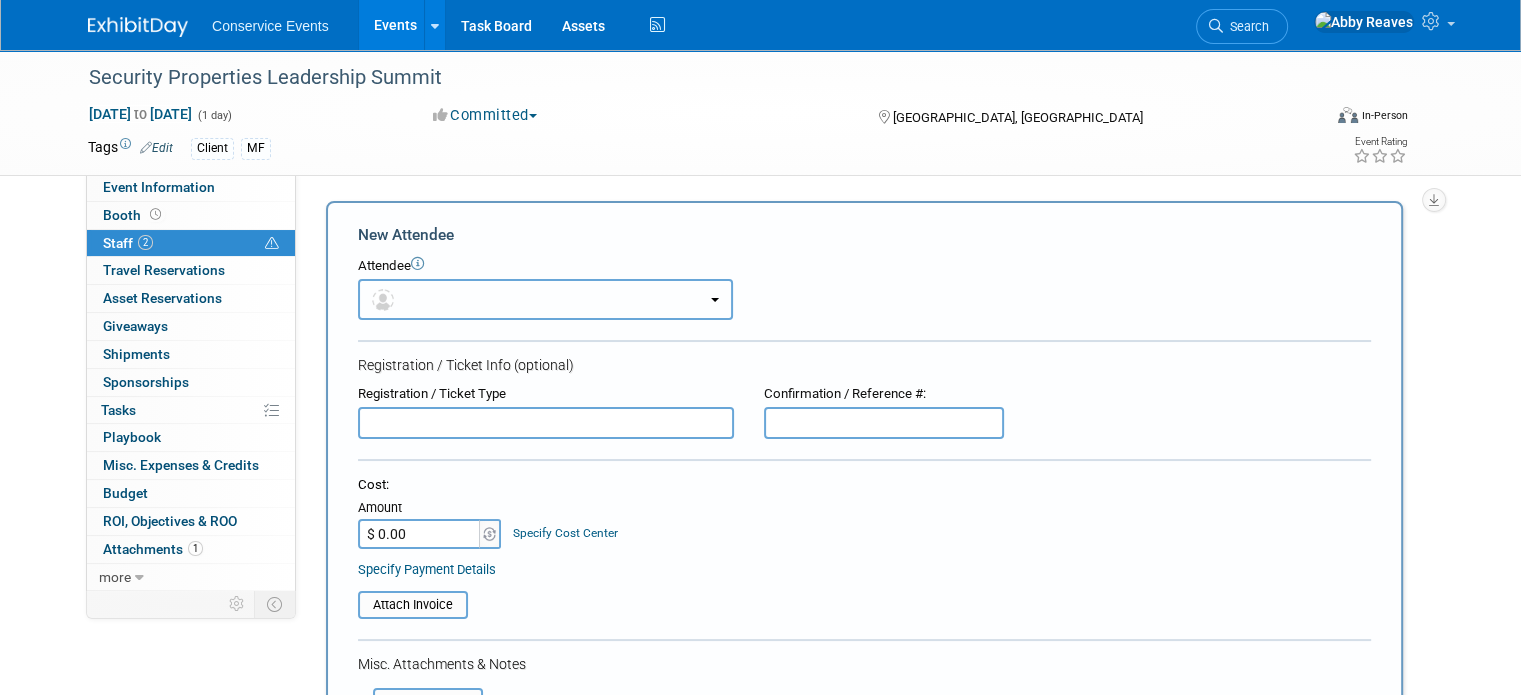click at bounding box center [545, 299] 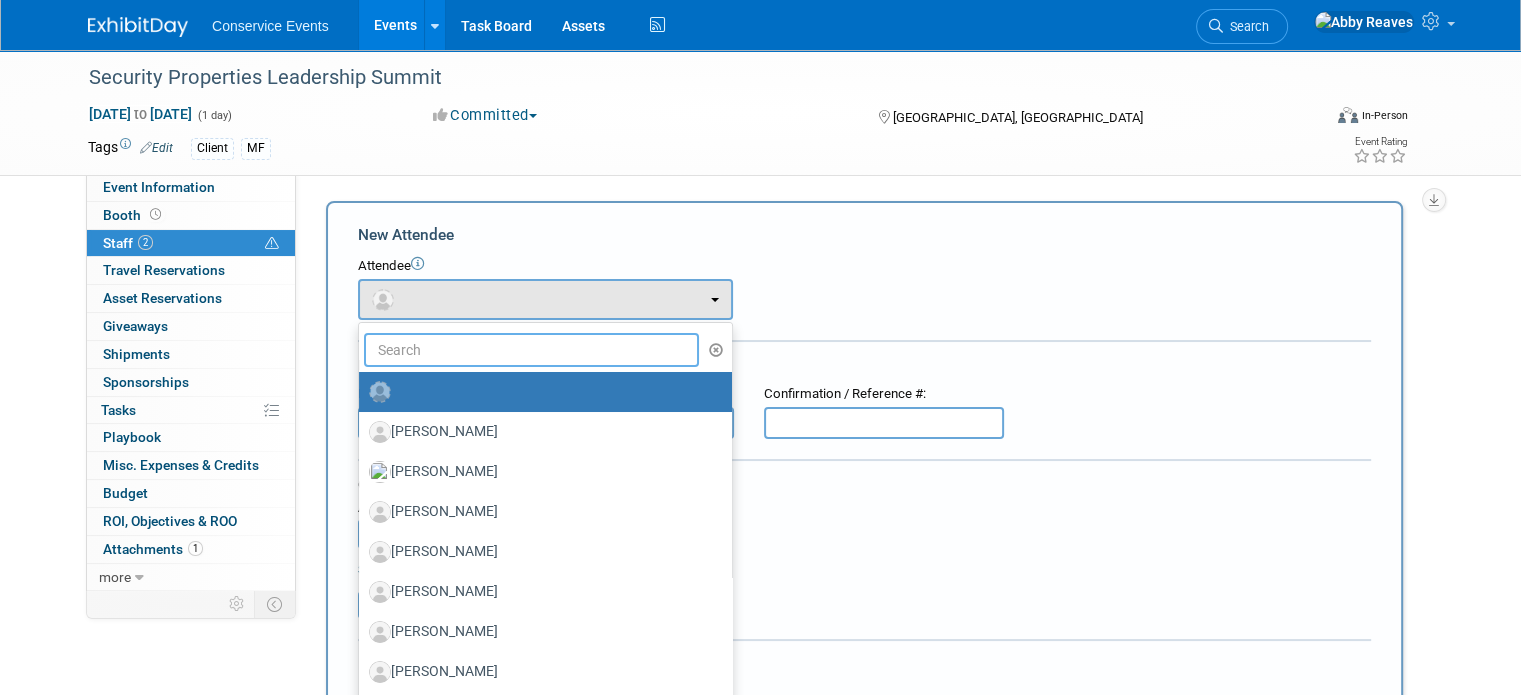 click at bounding box center [531, 350] 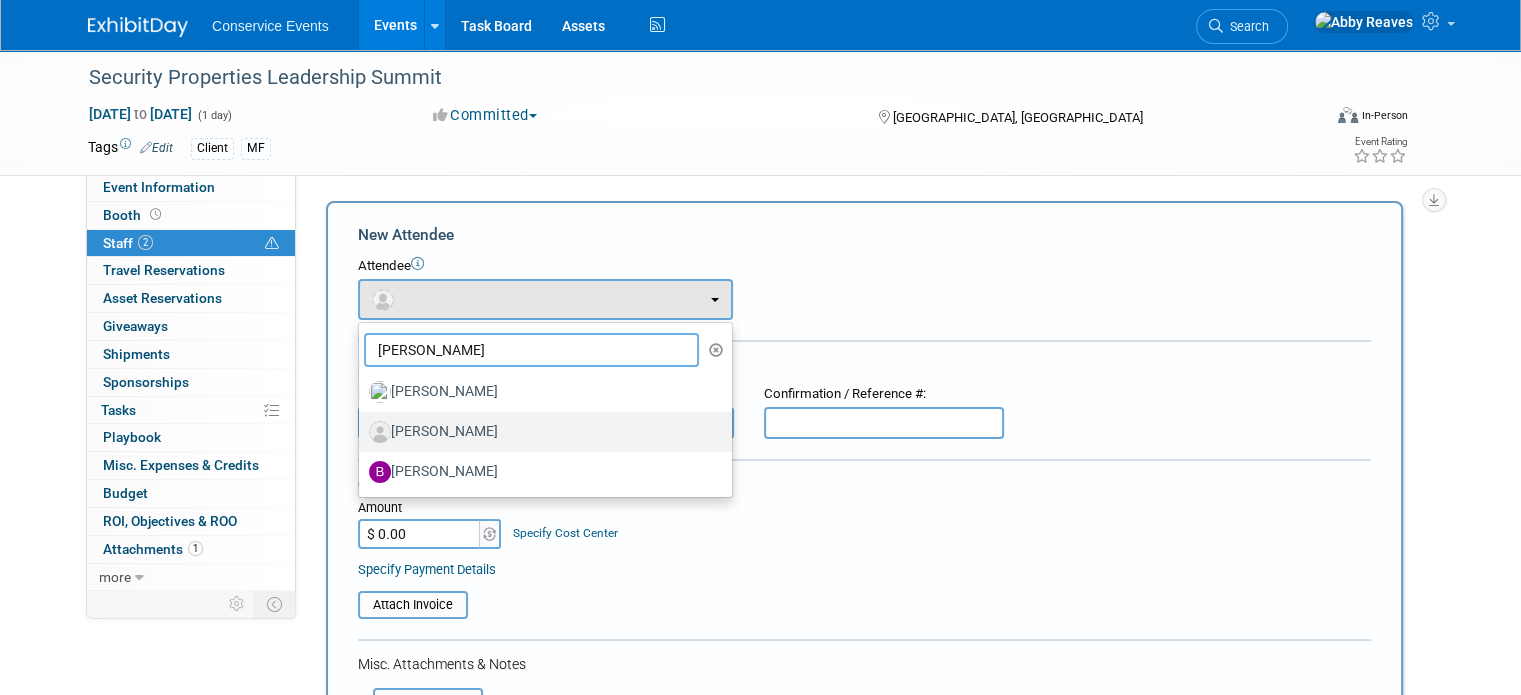 type on "brooke" 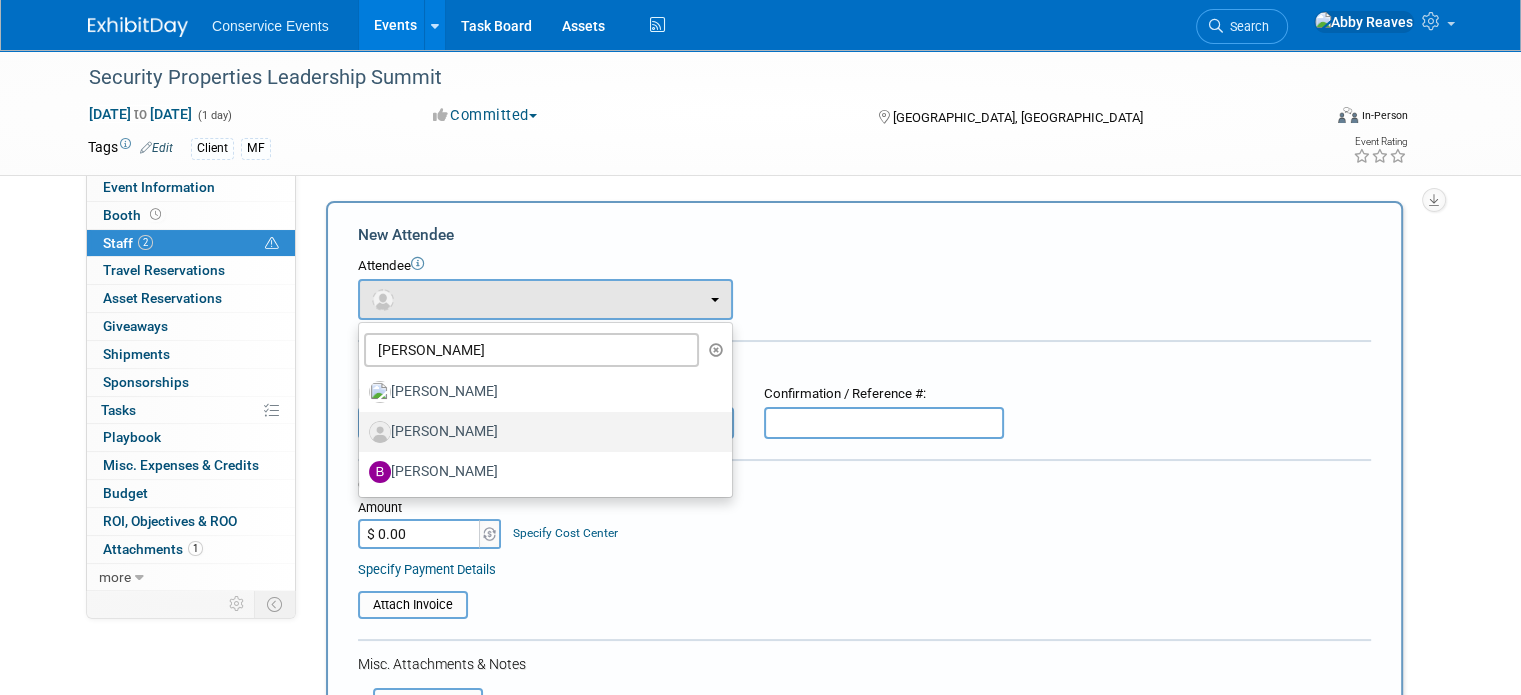 click on "Brooke Runyan" at bounding box center [540, 432] 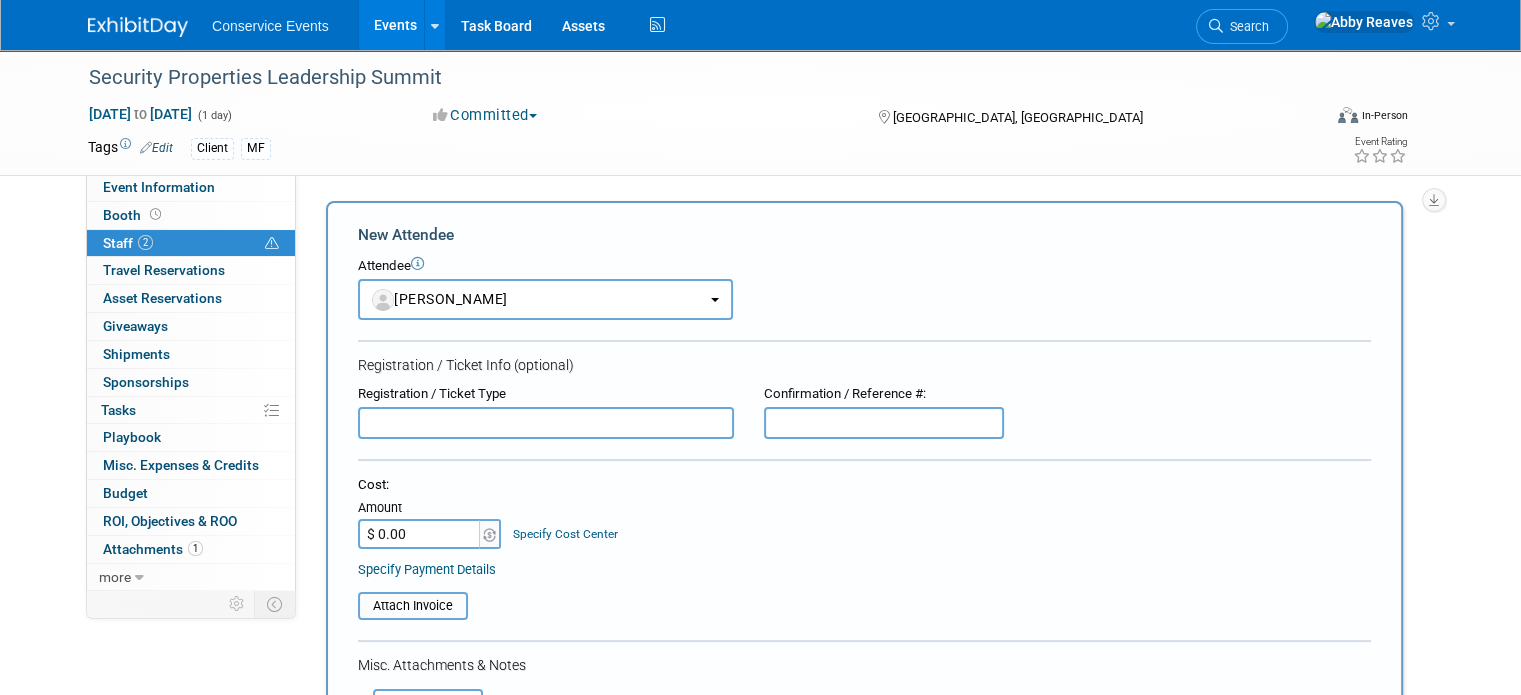 select on "82f637f2-2b05-4b67-a886-727dfb6454bb" 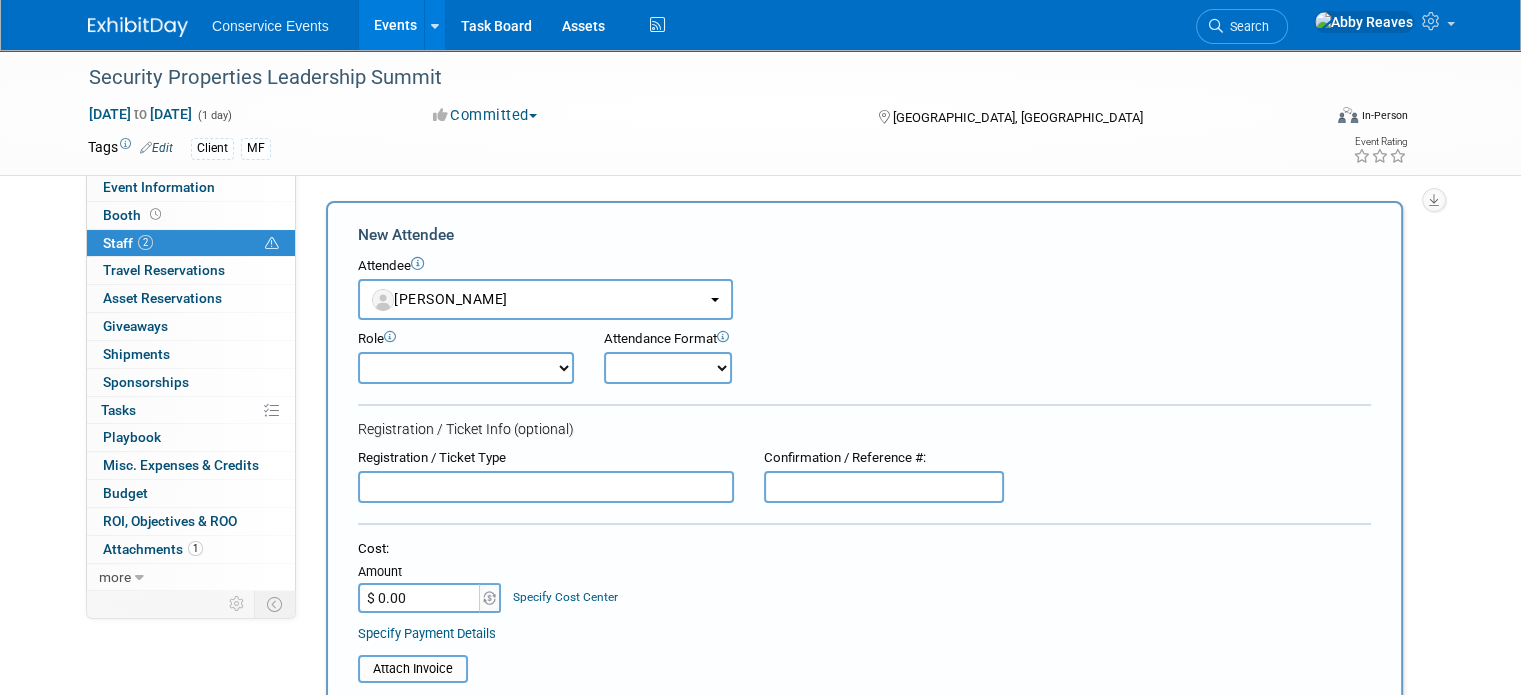 click on "Demonstrator
Host
Planner
Presenter
Sales Representative
Set-up/Dismantle Crew
Show Attendee" at bounding box center (466, 368) 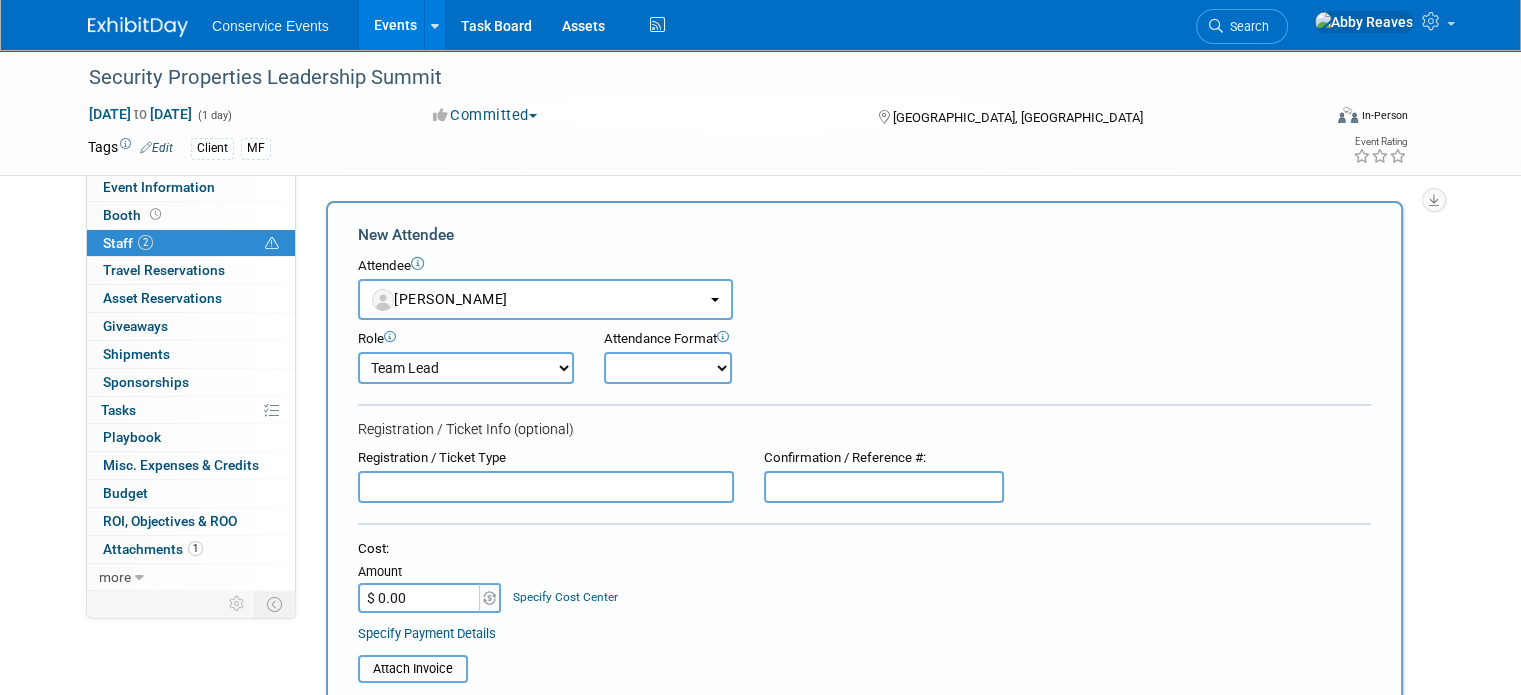 click on "Demonstrator
Host
Planner
Presenter
Sales Representative
Set-up/Dismantle Crew
Show Attendee" at bounding box center [466, 368] 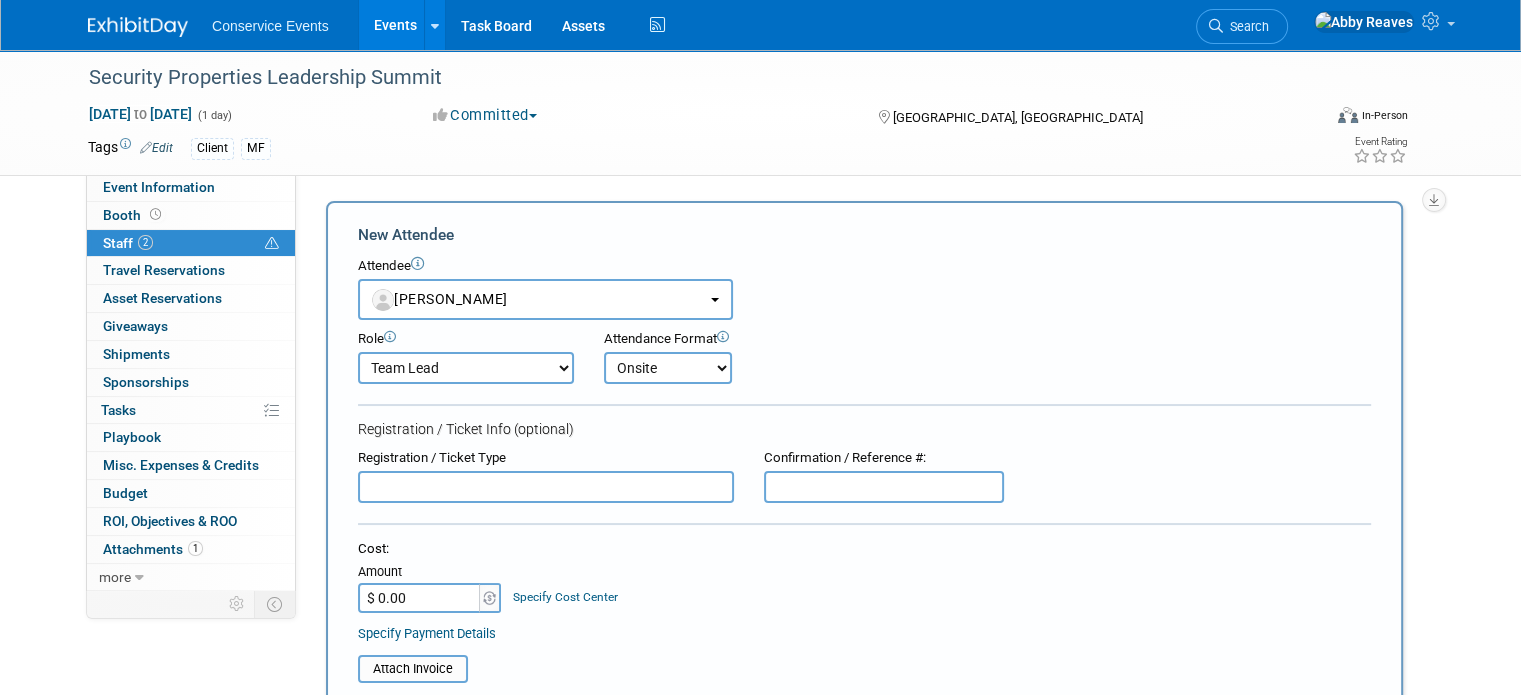 click on "Onsite
Remote" at bounding box center (668, 368) 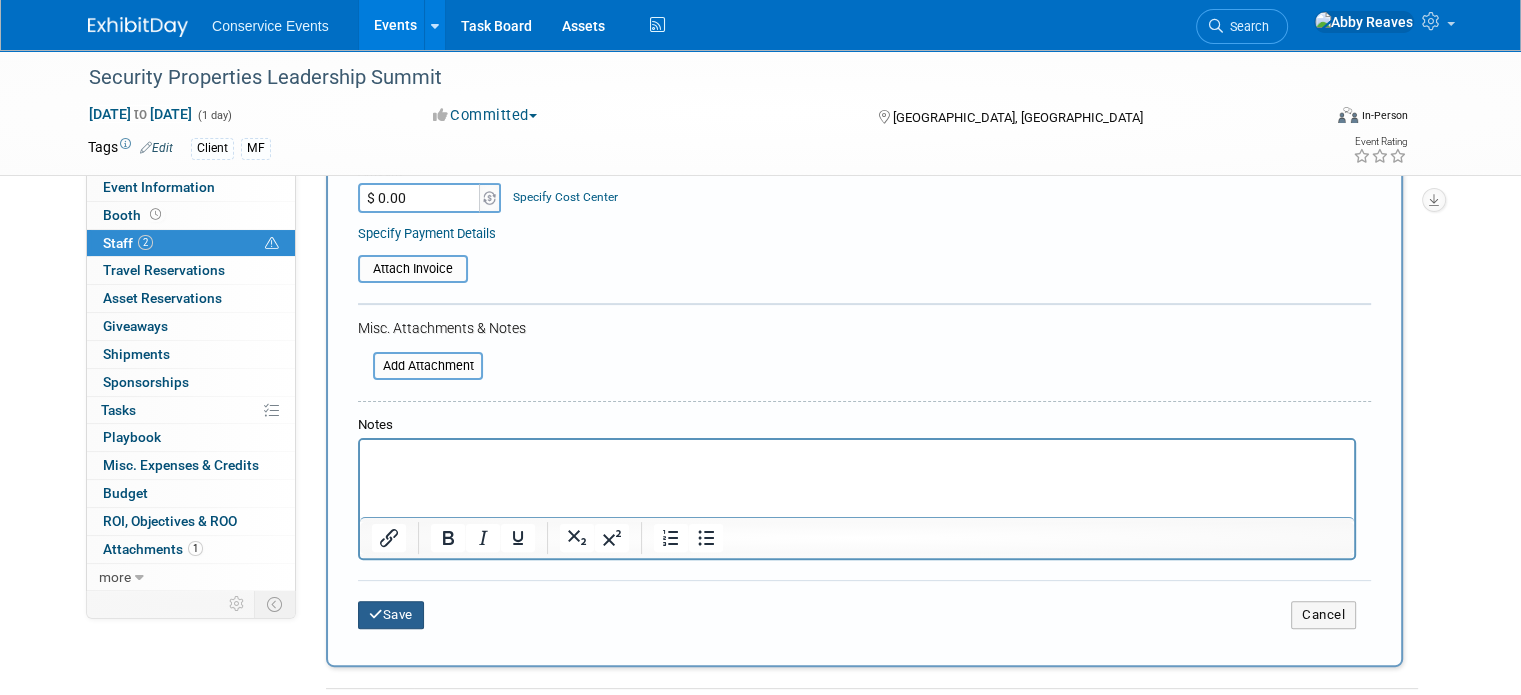 click on "Save" at bounding box center [391, 615] 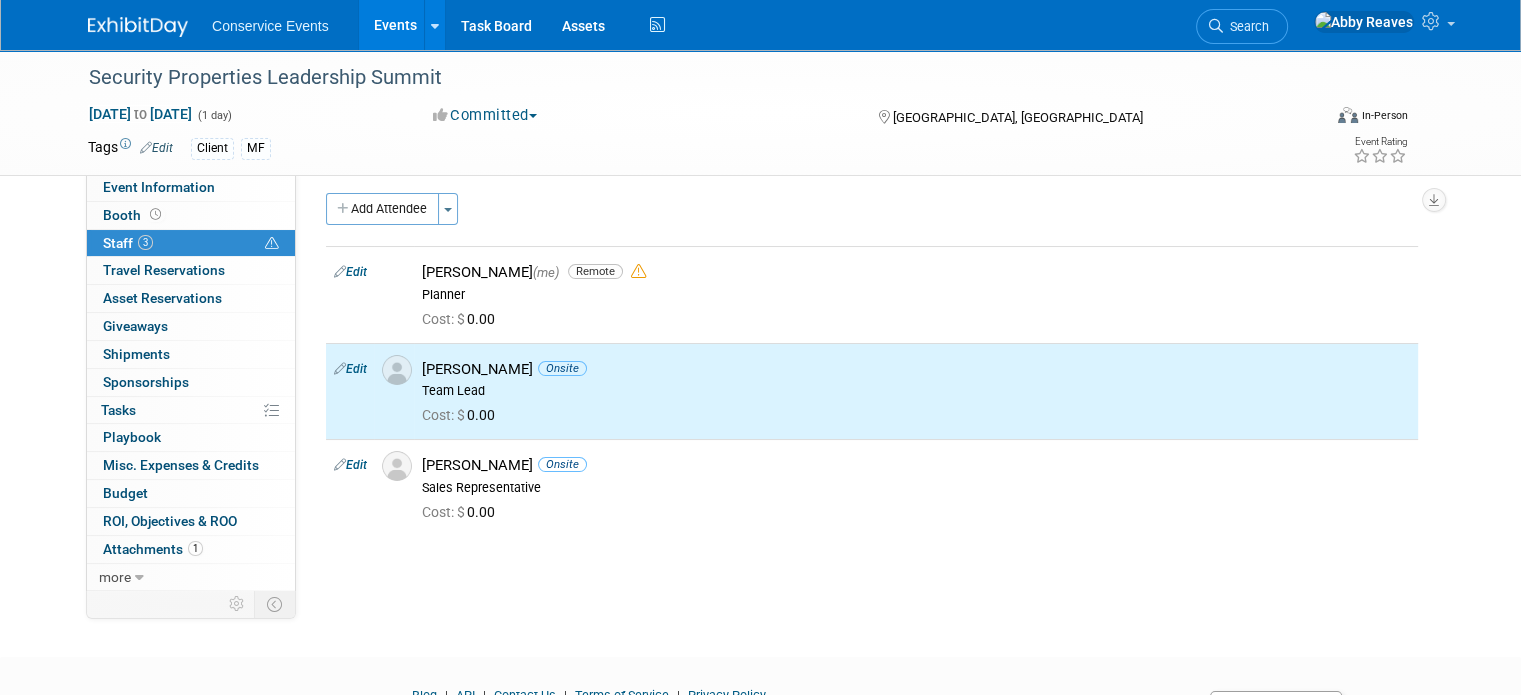 scroll, scrollTop: 0, scrollLeft: 0, axis: both 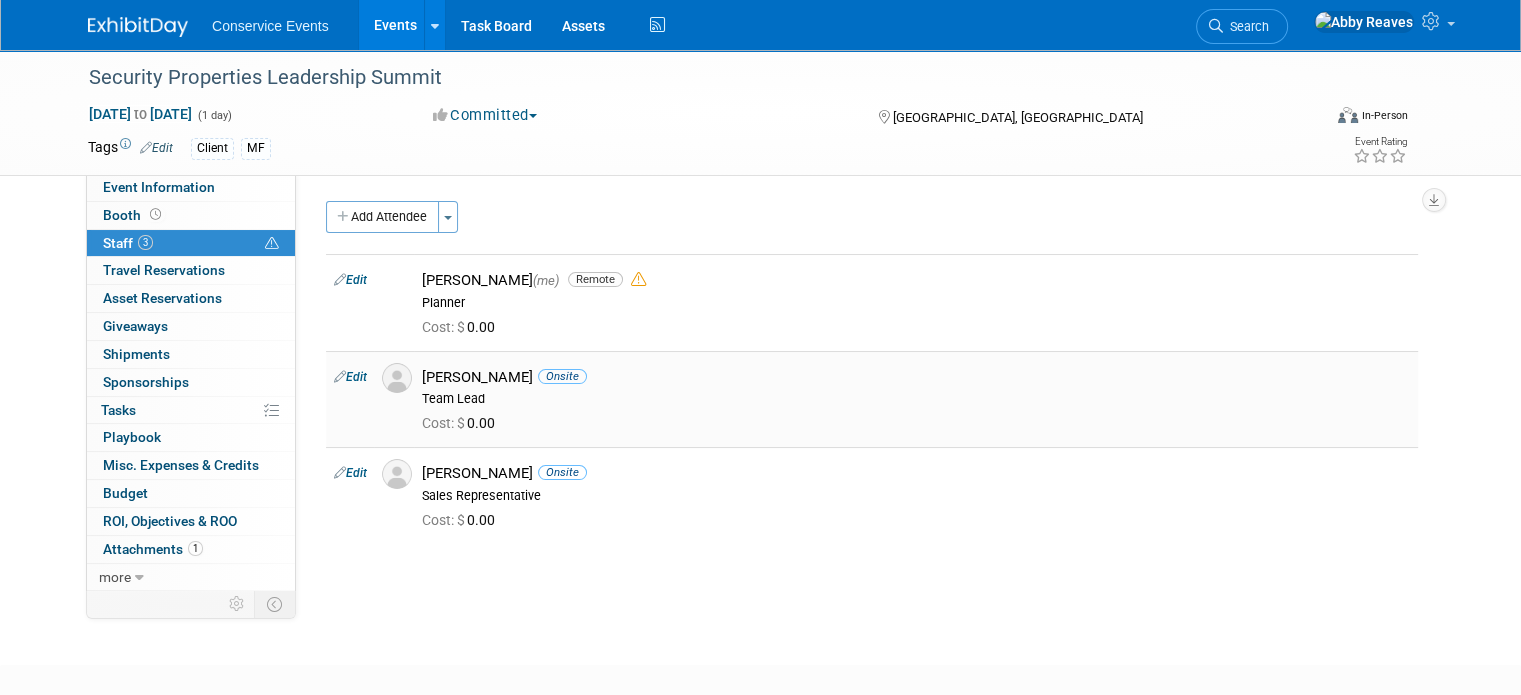 click on "Security Properties Leadership Summit
Oct 7, 2025  to  Oct 7, 2025
(1 day)
Oct 7, 2025 to Oct 7, 2025
Committed
Committed
Considering
Not Going
Seattle, WA
Virtual
In-Person
Hybrid
<img src="https://www.exhibitday.com/Images/Format-Virtual.png" style="width: 22px; height: 18px; margin-top: 2px; margin-bottom: 2px; margin-left: 2px; filter: Grayscale(70%); opacity: 0.9;" />   Virtual
<img src="https://www.exhibitday.com/Images/Format-InPerson.png" style="width: 22px; height: 18px; margin-top: 2px; margin-bottom: 2px; margin-left: 2px; filter: Grayscale(70%); opacity: 0.9;" />   In-Person
<img src="https://www.exhibitday.com/Images/Format-Hybrid.png" style="width: 22px; height: 18px; margin-top: 2px; margin-bottom: 2px; margin-left: 2px; filter: Grayscale(70%); opacity: 0.9;" />   Hybrid
Tags
Edit" at bounding box center [760, 113] 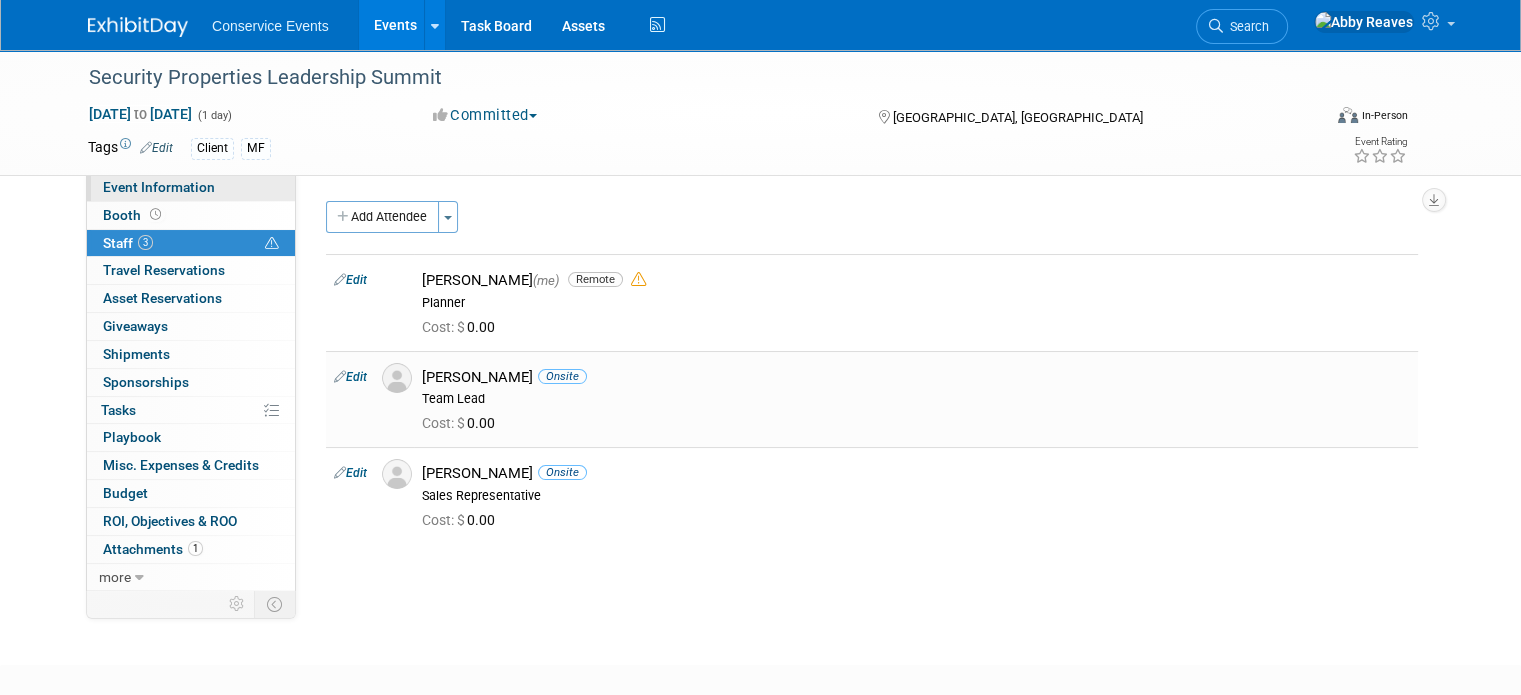 click on "Event Information" at bounding box center [159, 187] 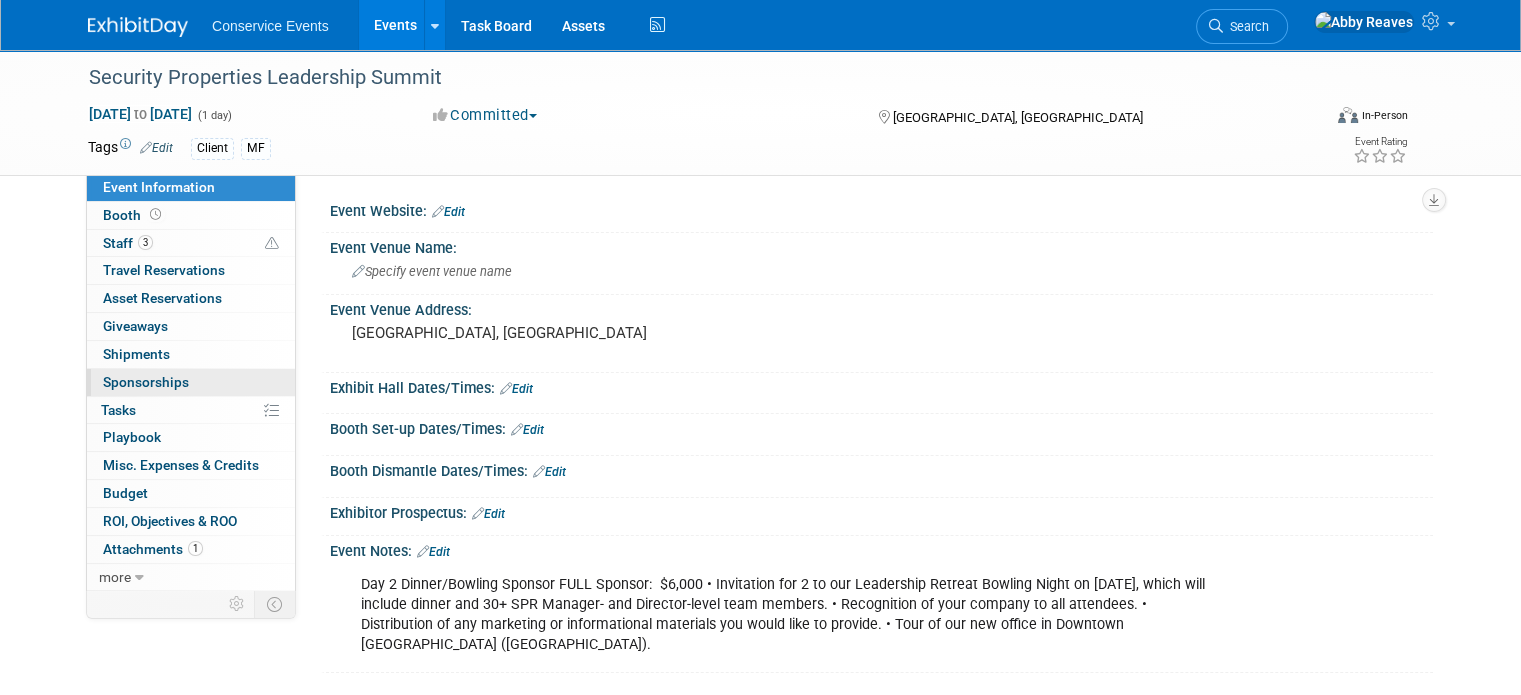 click on "Sponsorships 0" at bounding box center [146, 382] 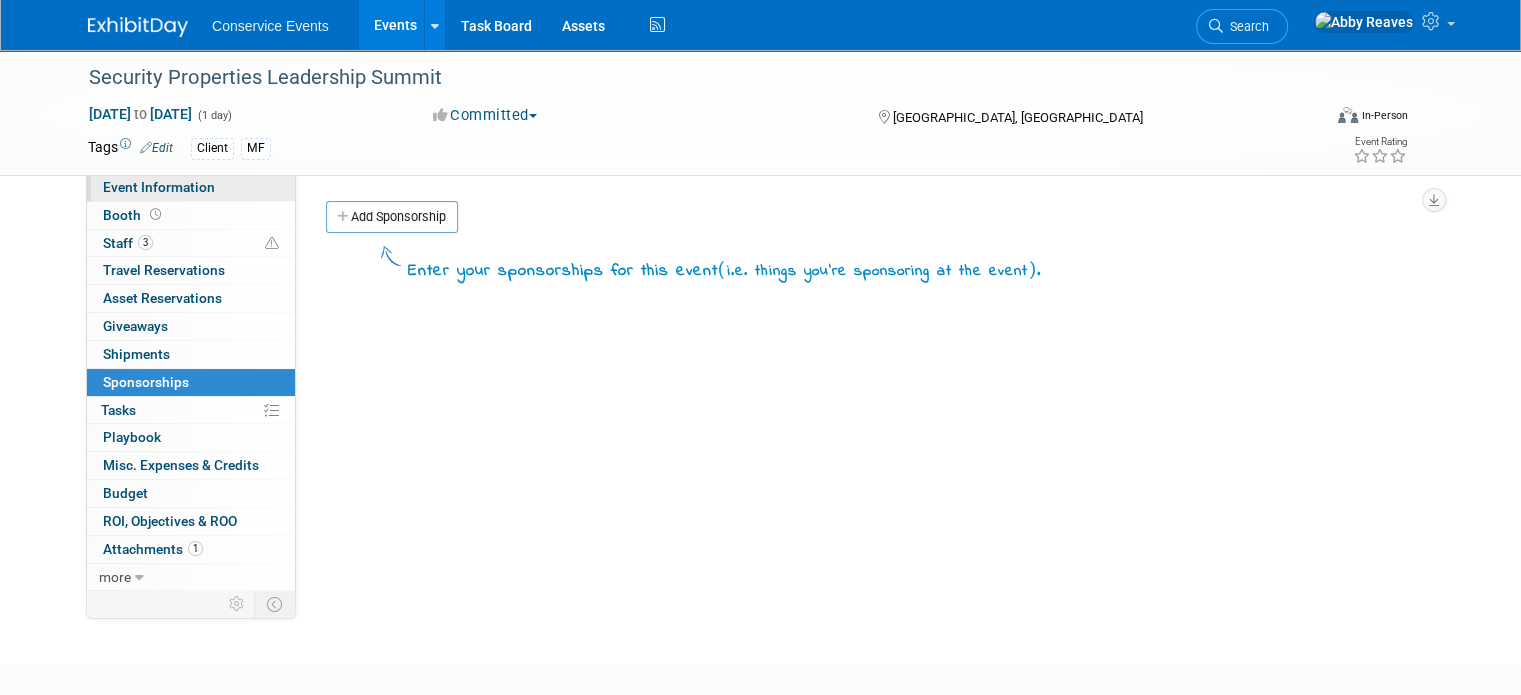 click on "Event Information" at bounding box center [191, 187] 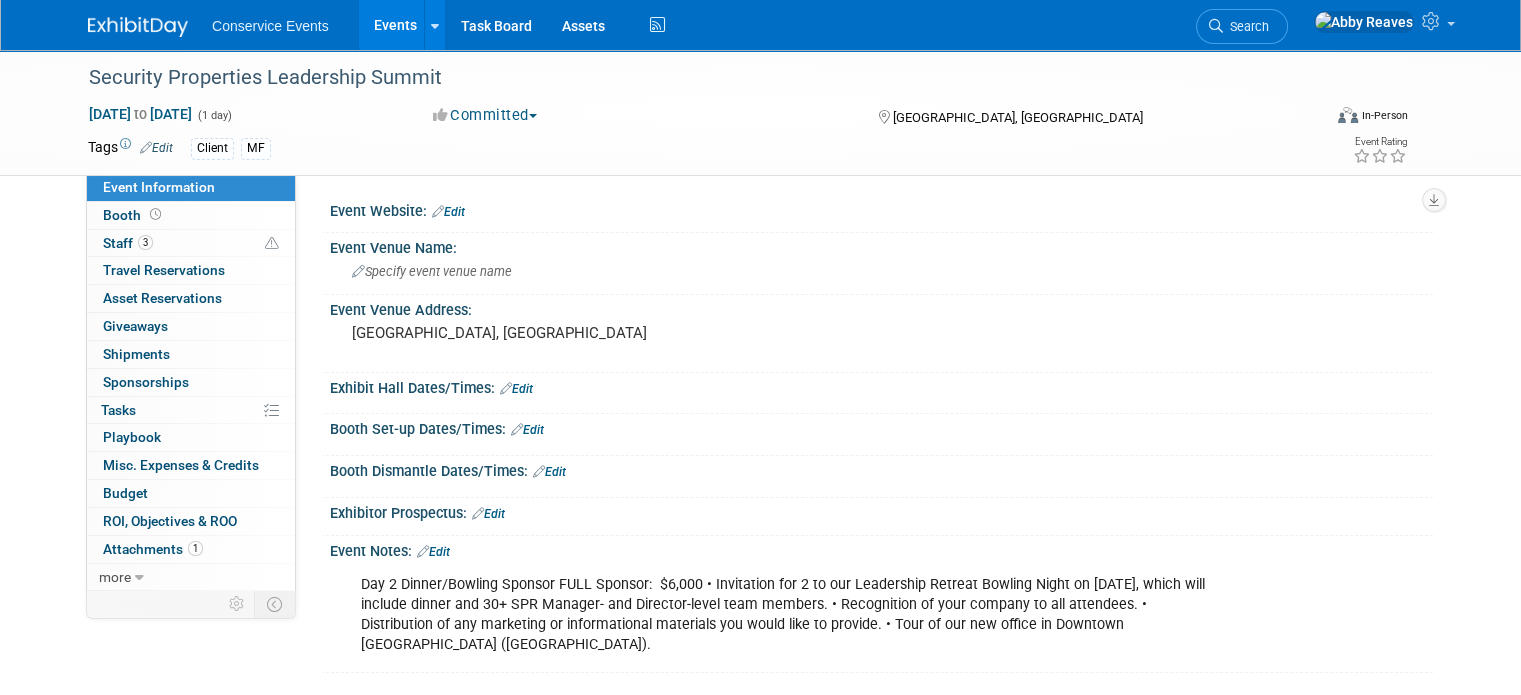drag, startPoint x: 184, startPoint y: 387, endPoint x: 432, endPoint y: 270, distance: 274.2134 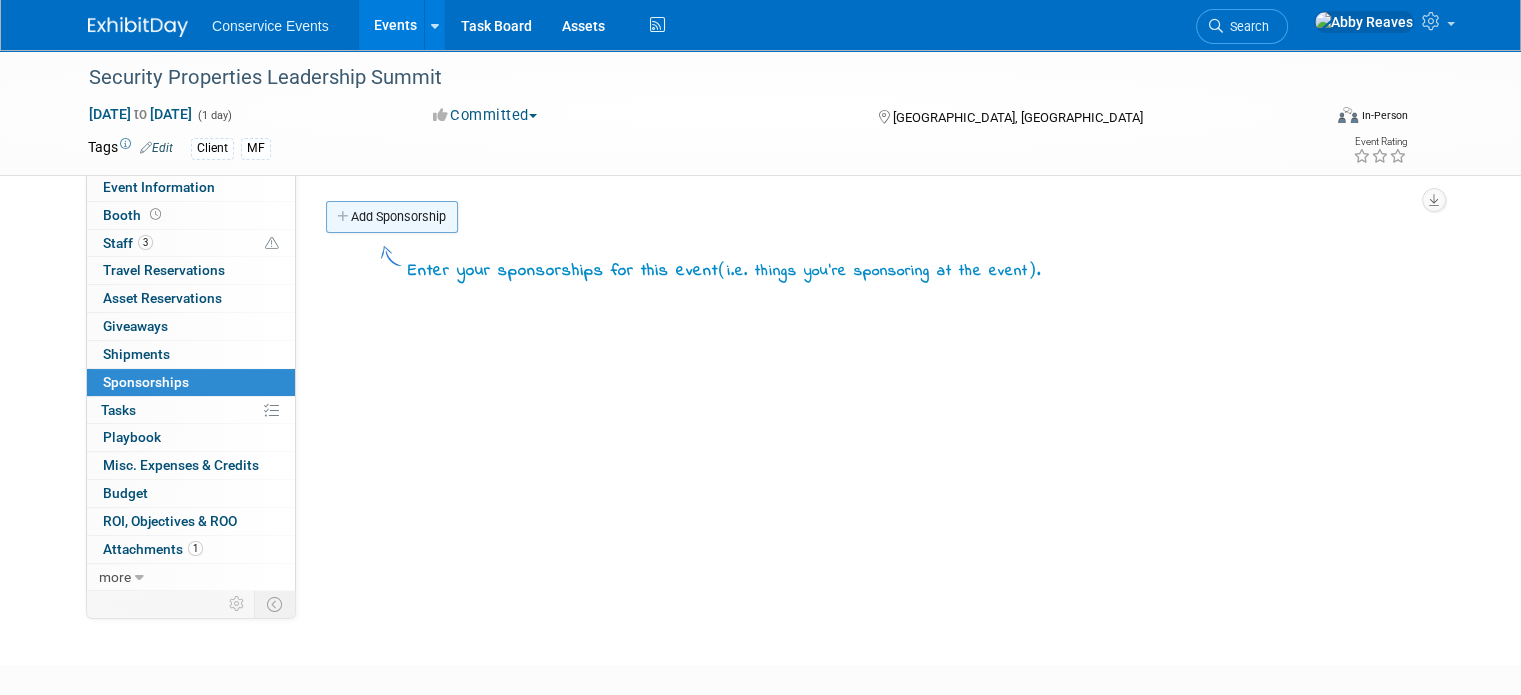 click on "Add Sponsorship" at bounding box center [392, 217] 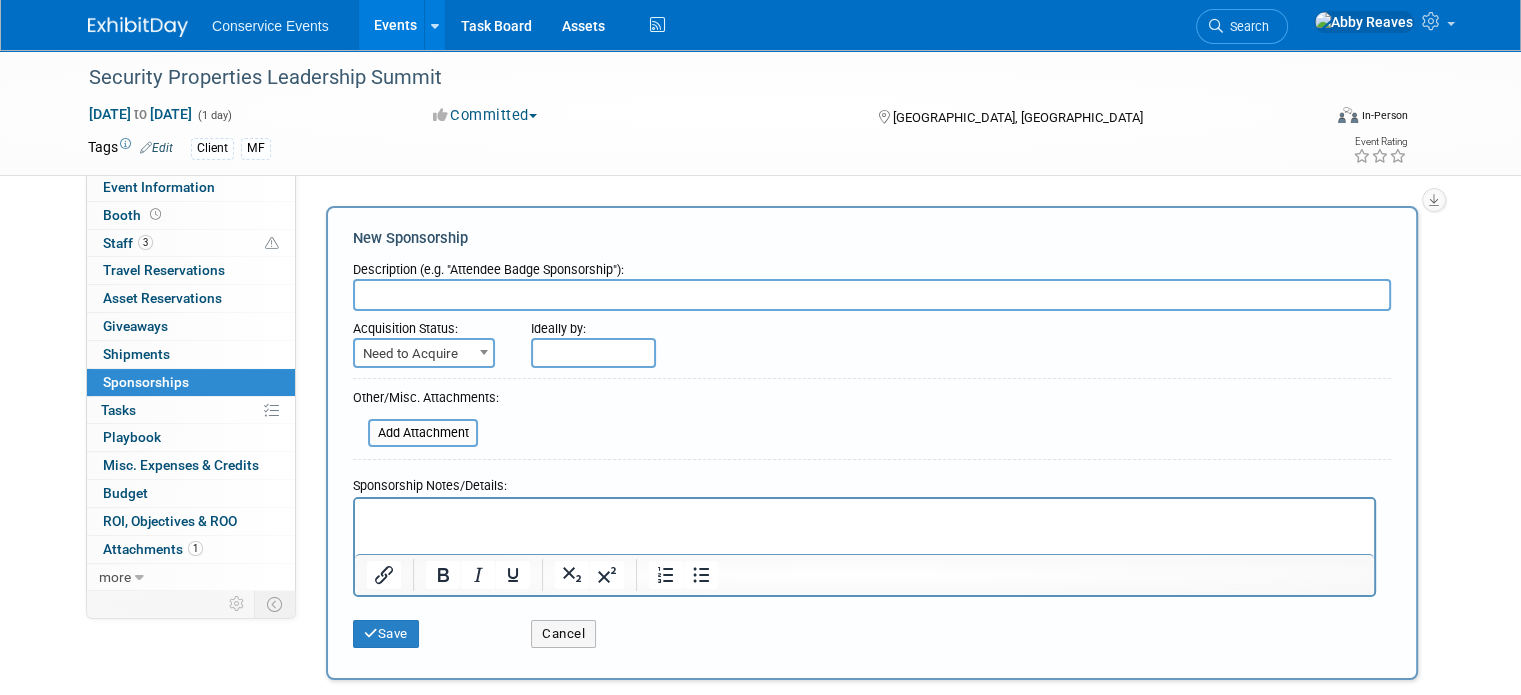 scroll, scrollTop: 0, scrollLeft: 0, axis: both 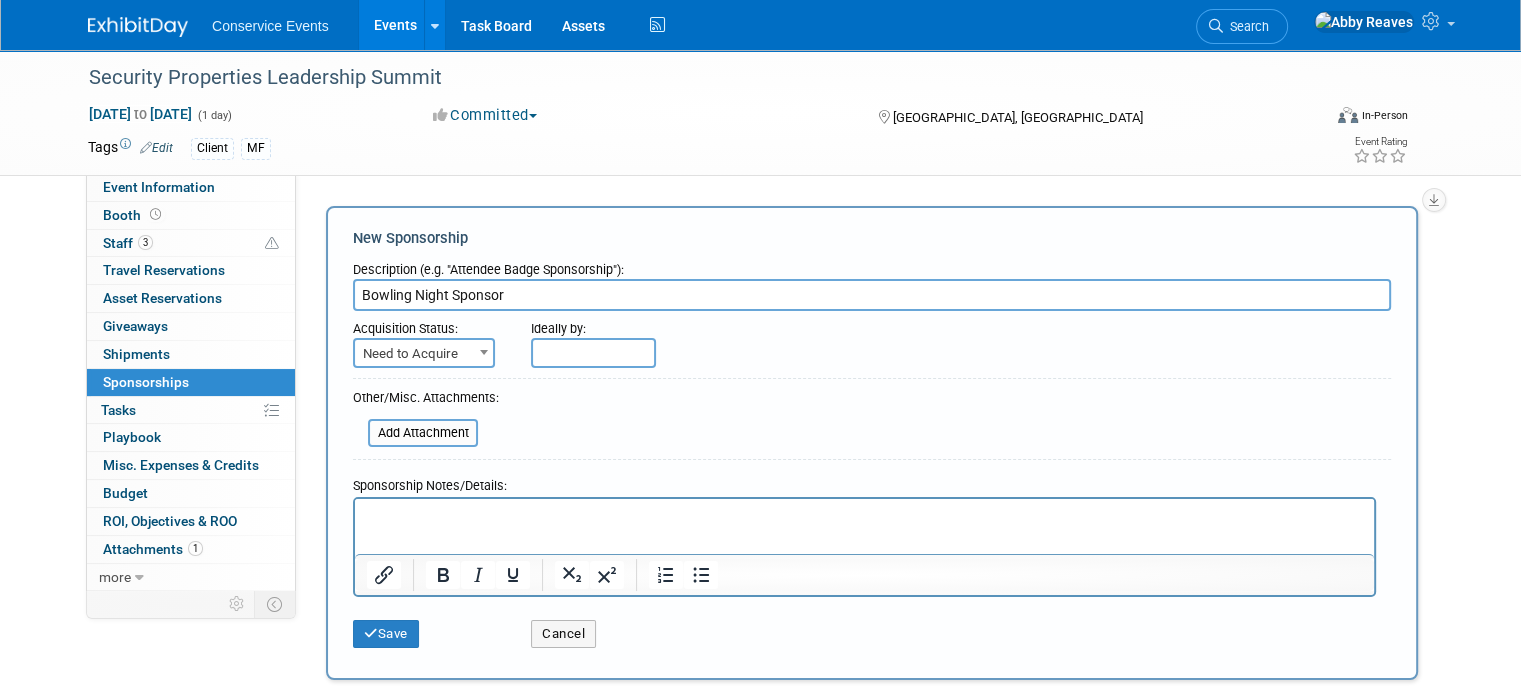type on "Bowling Night Sponsor" 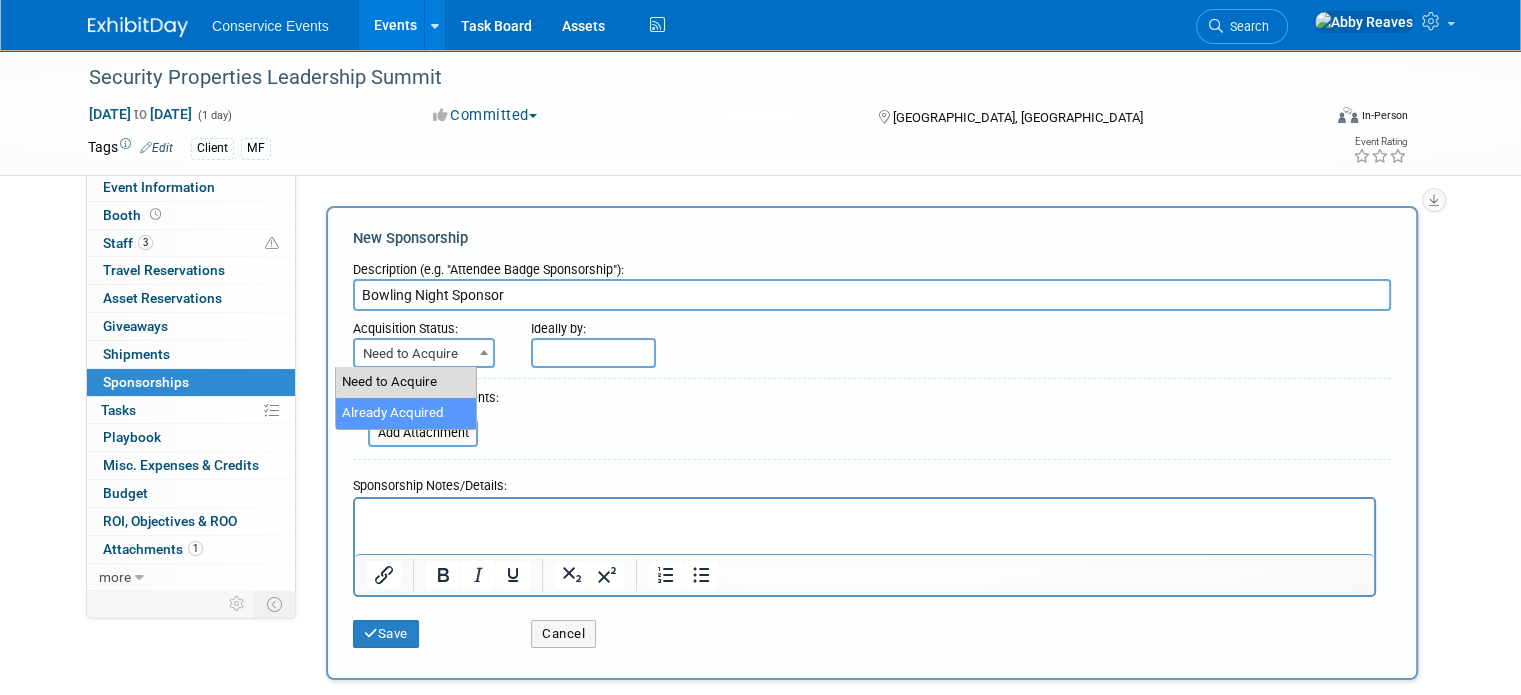 select on "2" 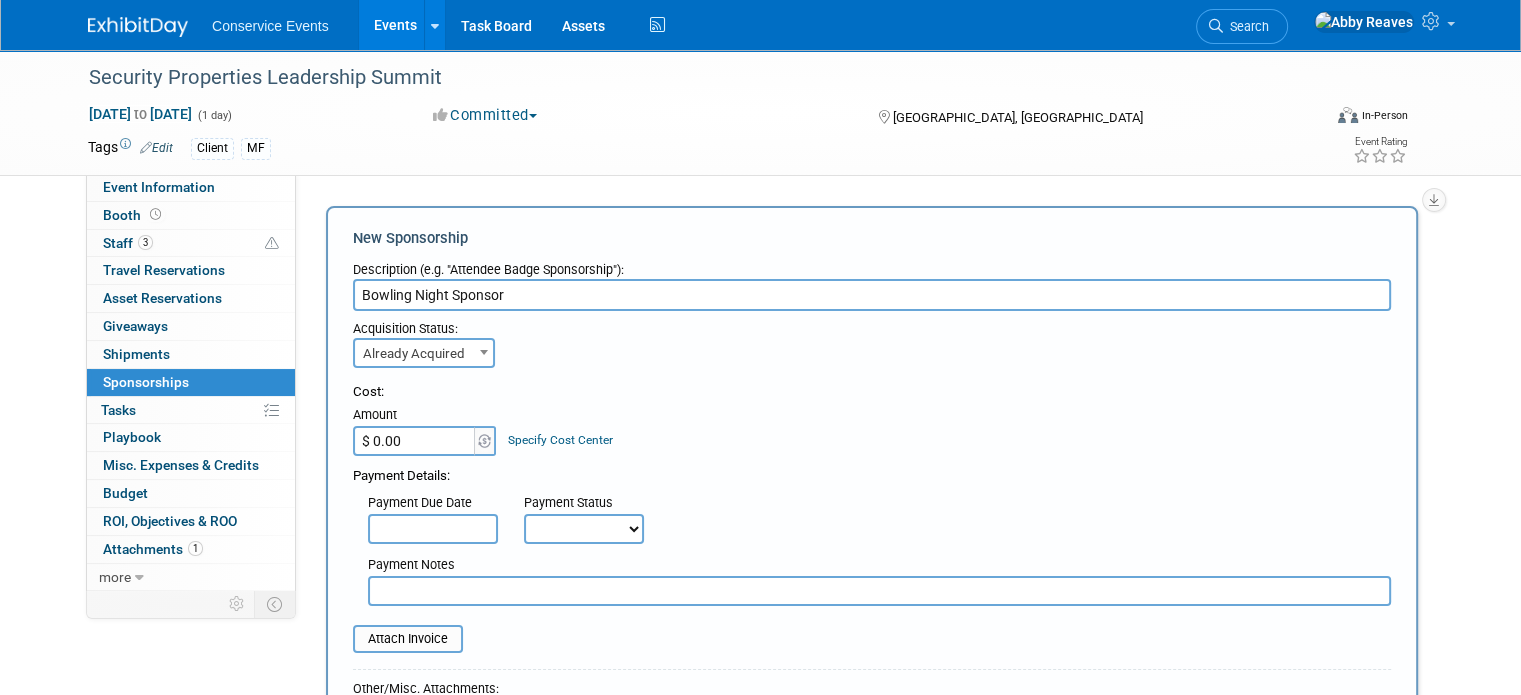 click on "$ 0.00" at bounding box center [415, 441] 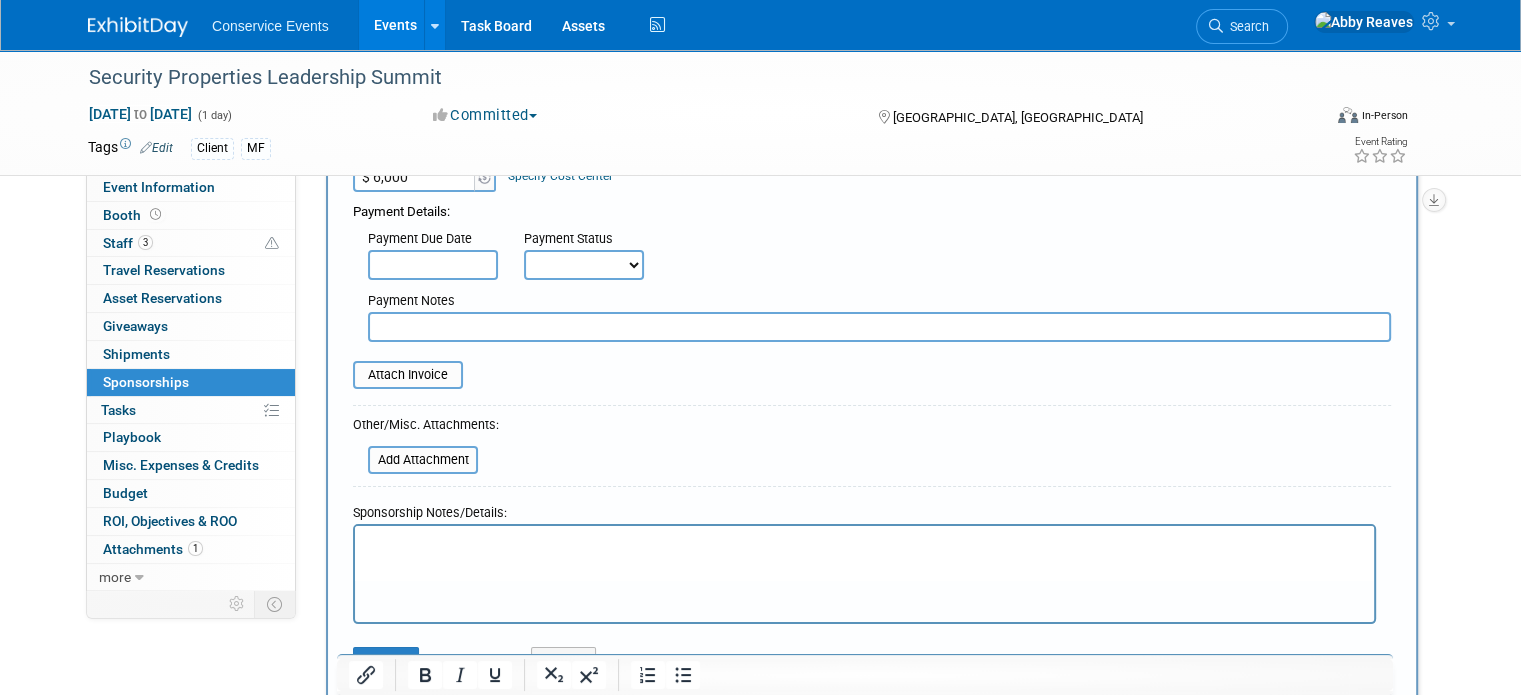 scroll, scrollTop: 300, scrollLeft: 0, axis: vertical 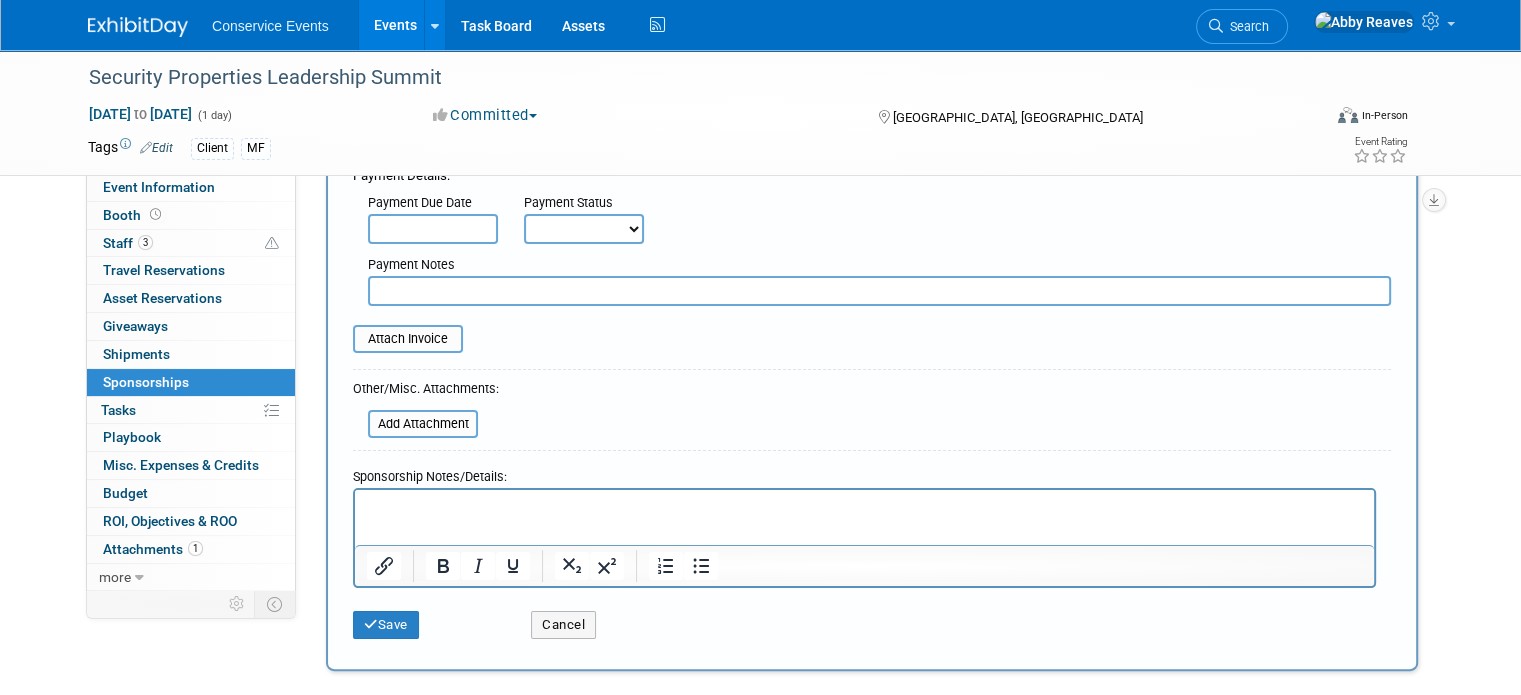 type on "$ 6,000.00" 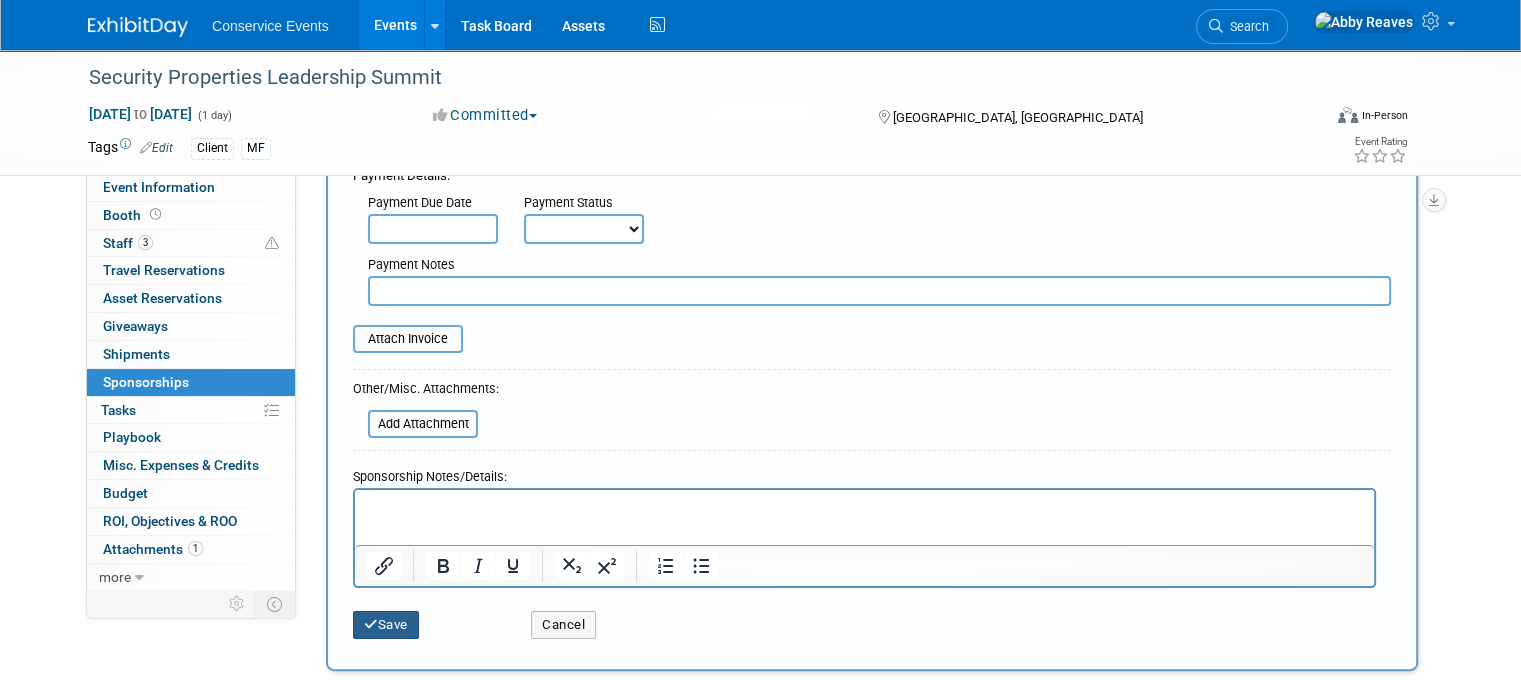 click on "Save" at bounding box center [386, 625] 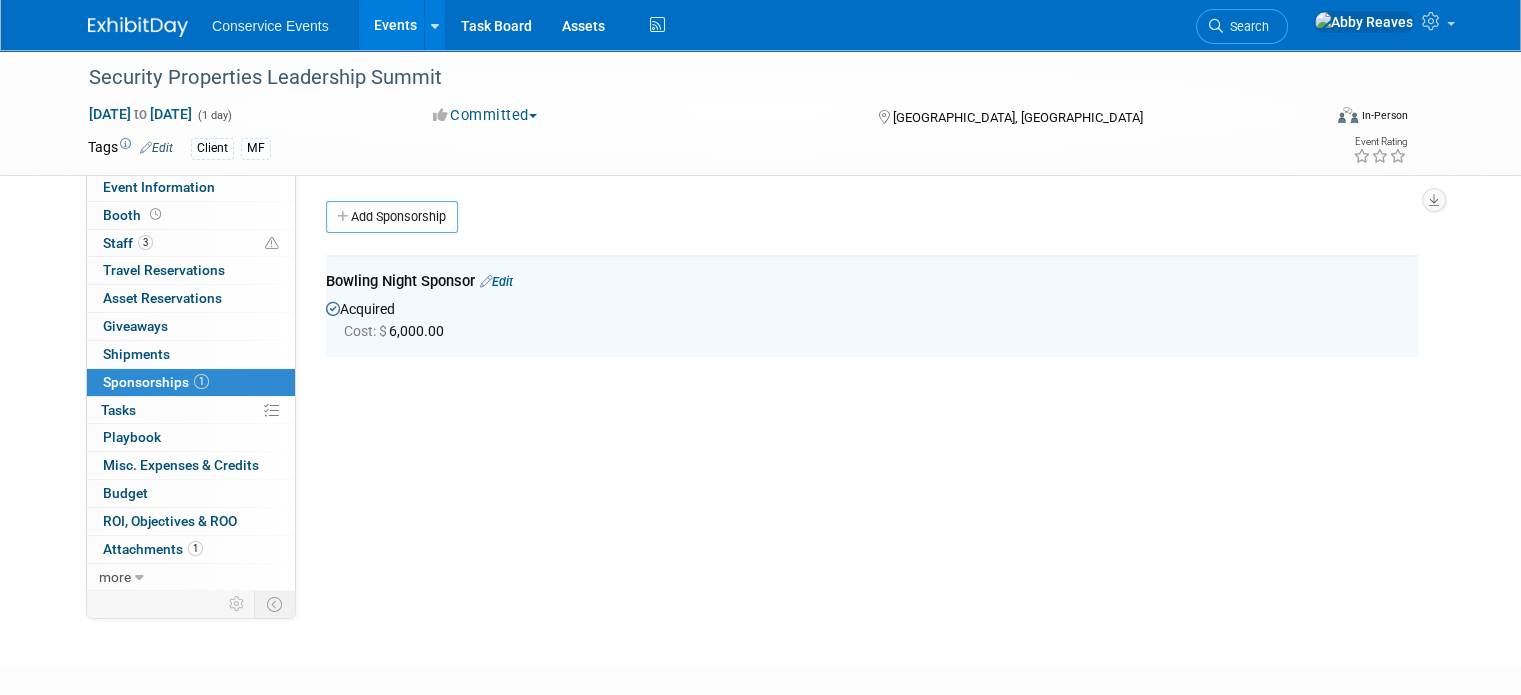 scroll, scrollTop: 0, scrollLeft: 0, axis: both 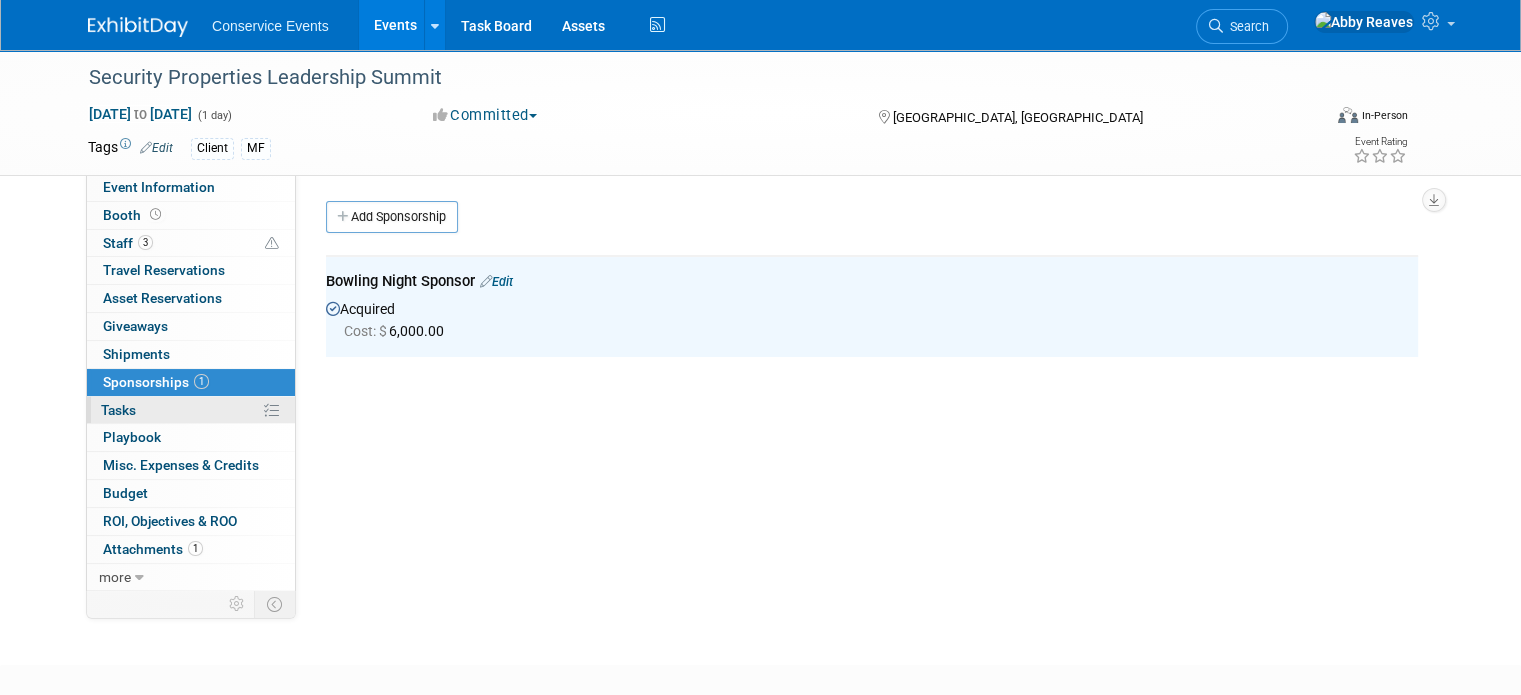 click on "0%
Tasks 0%" at bounding box center [191, 410] 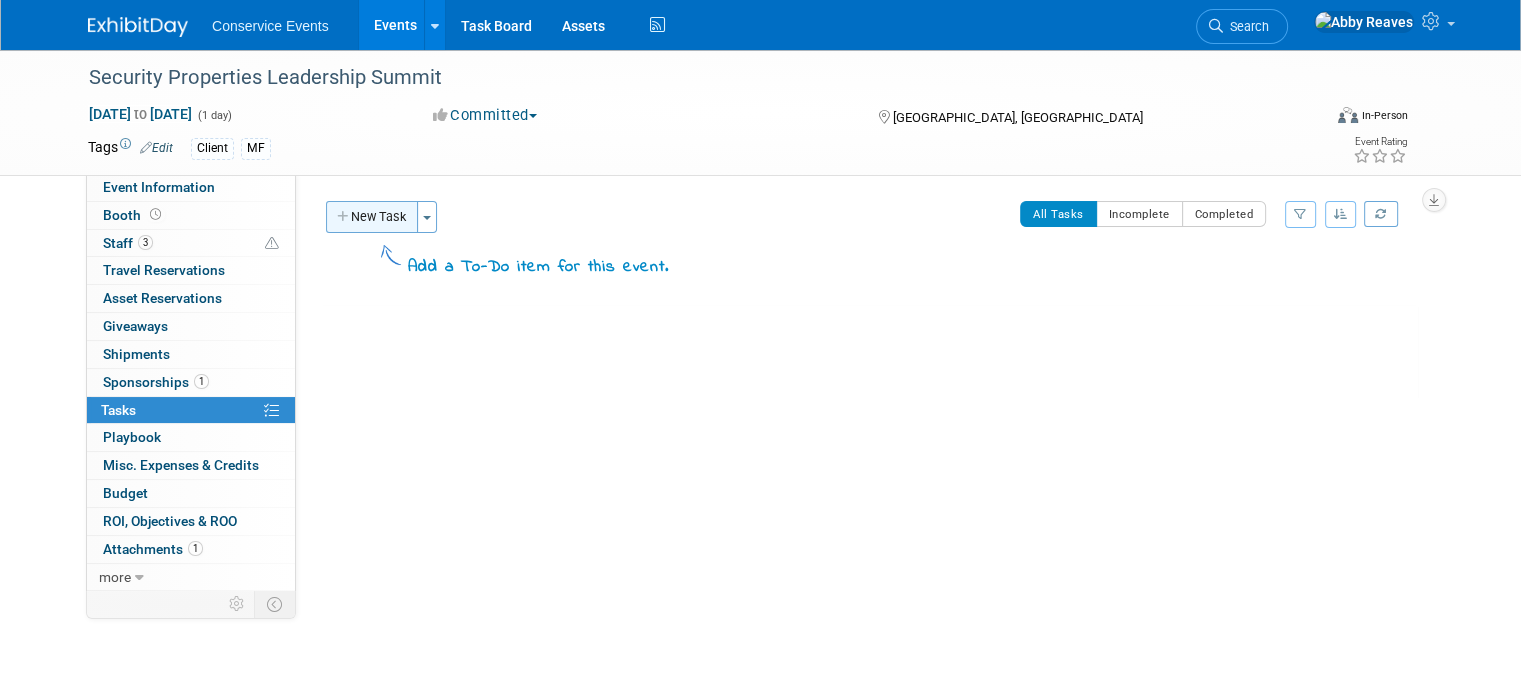 click on "New Task" at bounding box center [372, 217] 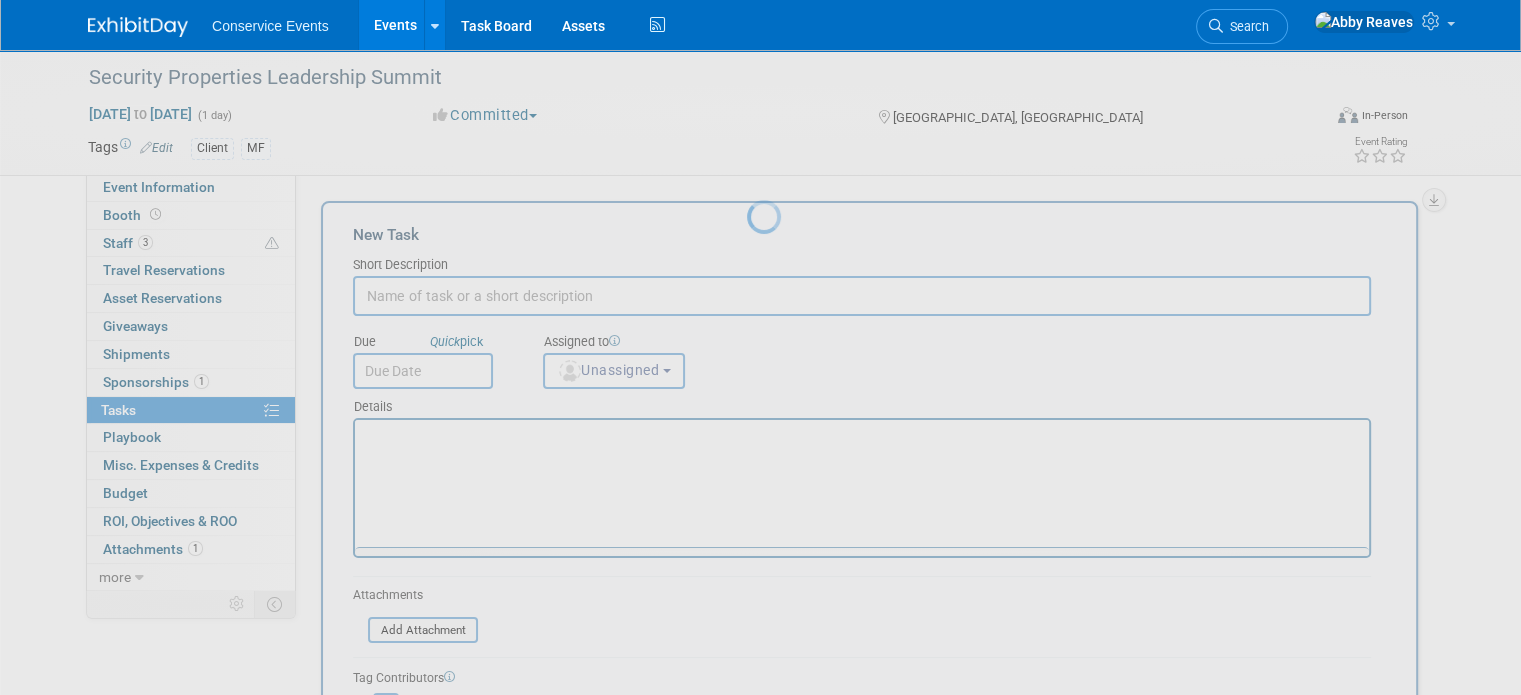 scroll, scrollTop: 0, scrollLeft: 0, axis: both 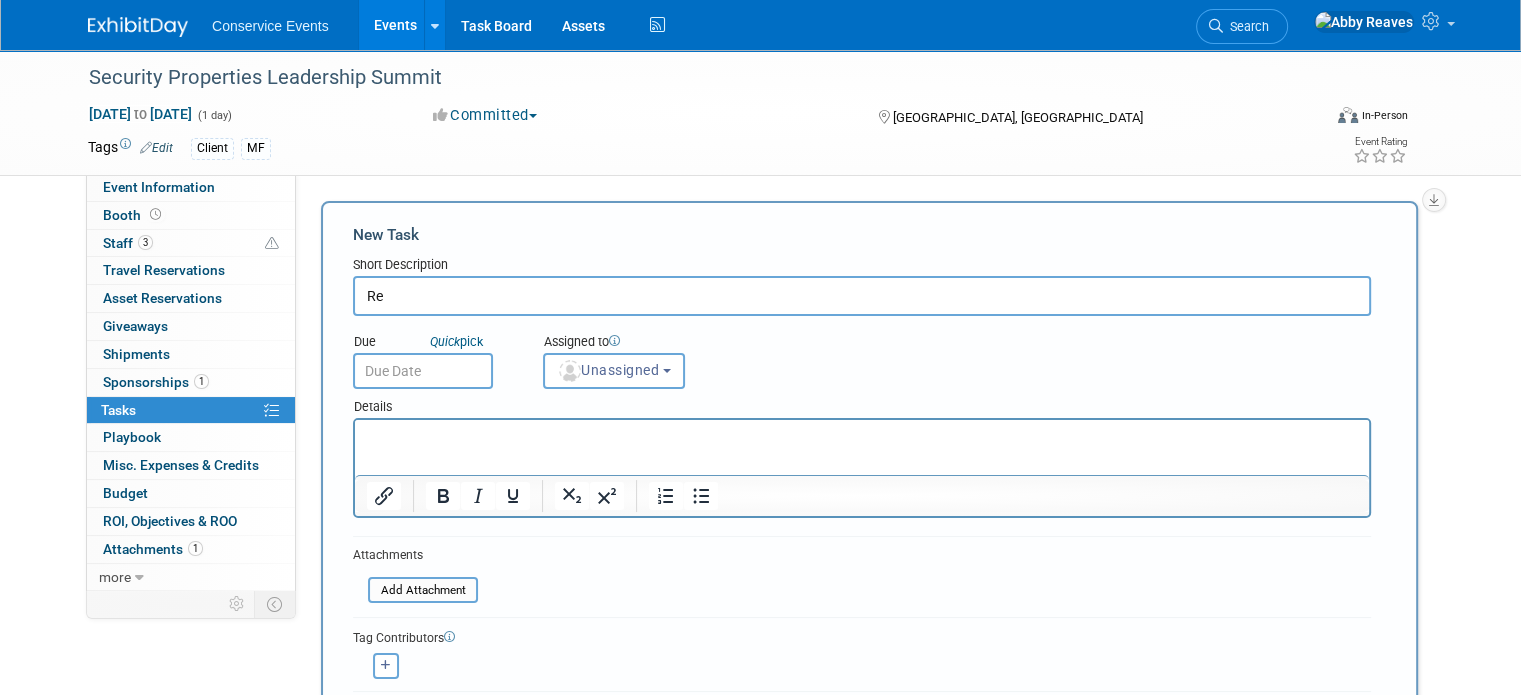 type on "R" 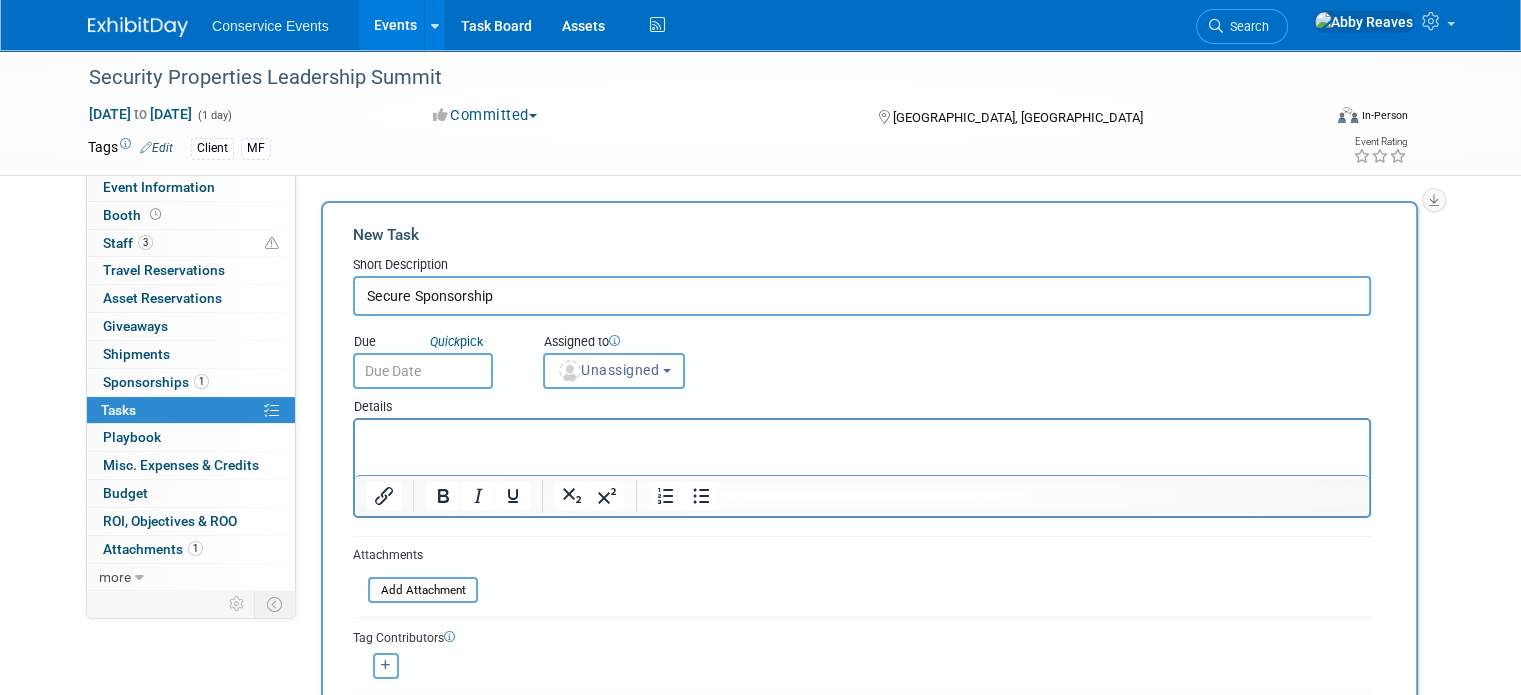type on "Secure Sponsorship" 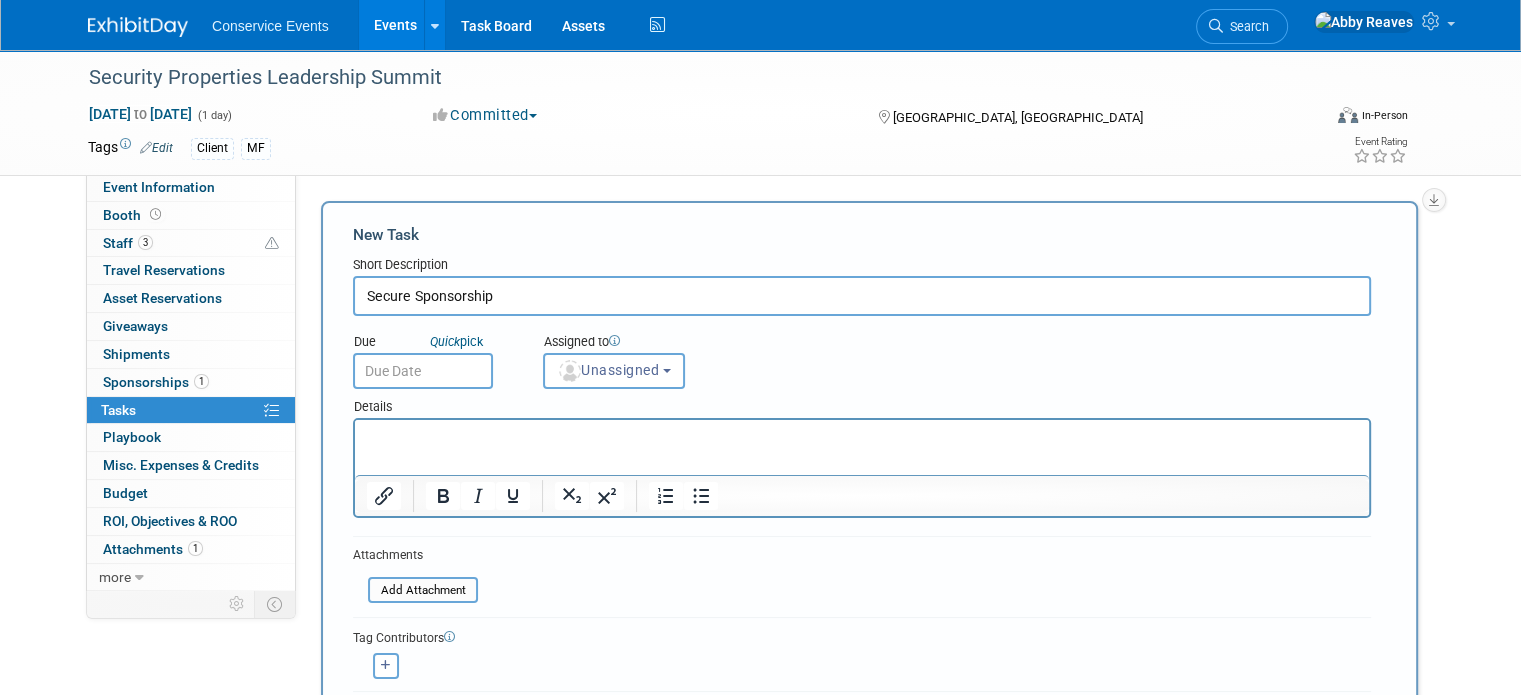 click at bounding box center (423, 371) 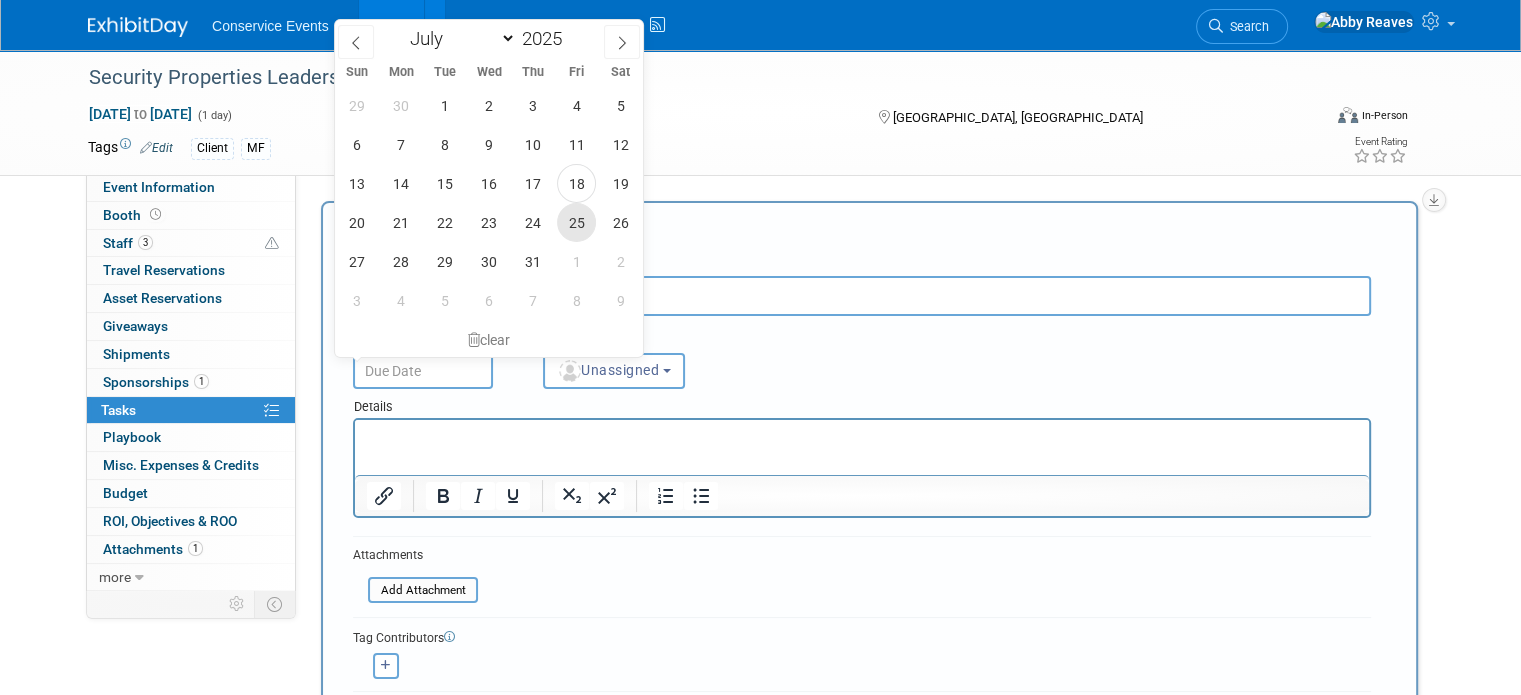 click on "25" at bounding box center [576, 222] 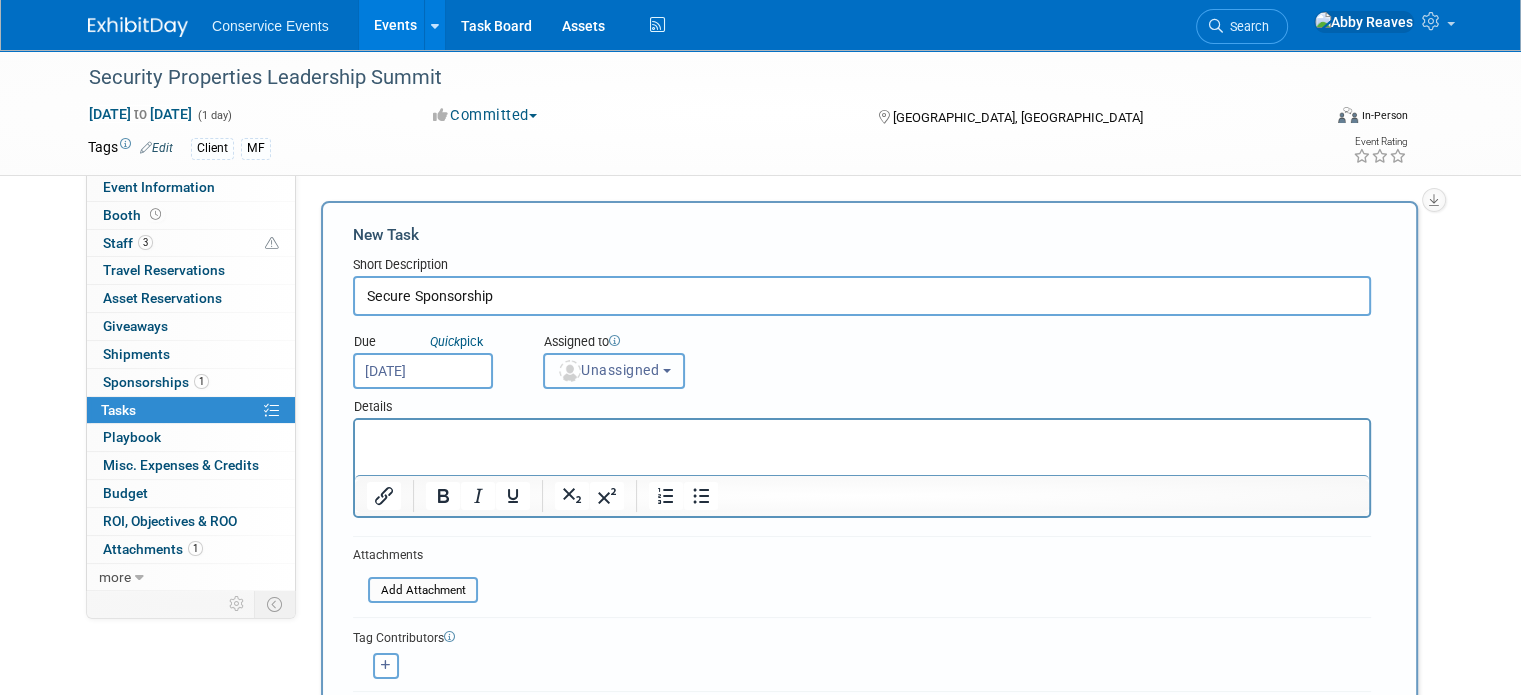 click on "Unassigned" at bounding box center (614, 371) 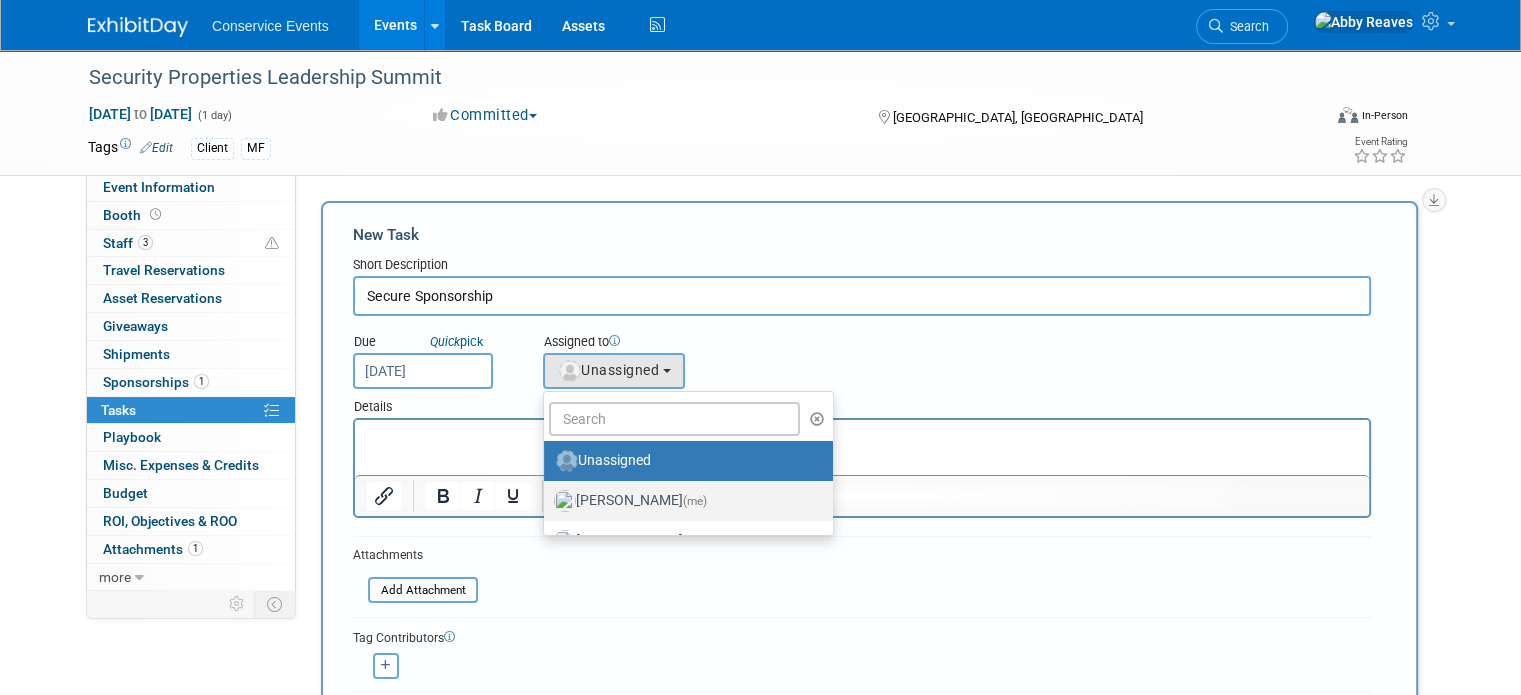 click on "Abby Reaves
(me)" at bounding box center (683, 501) 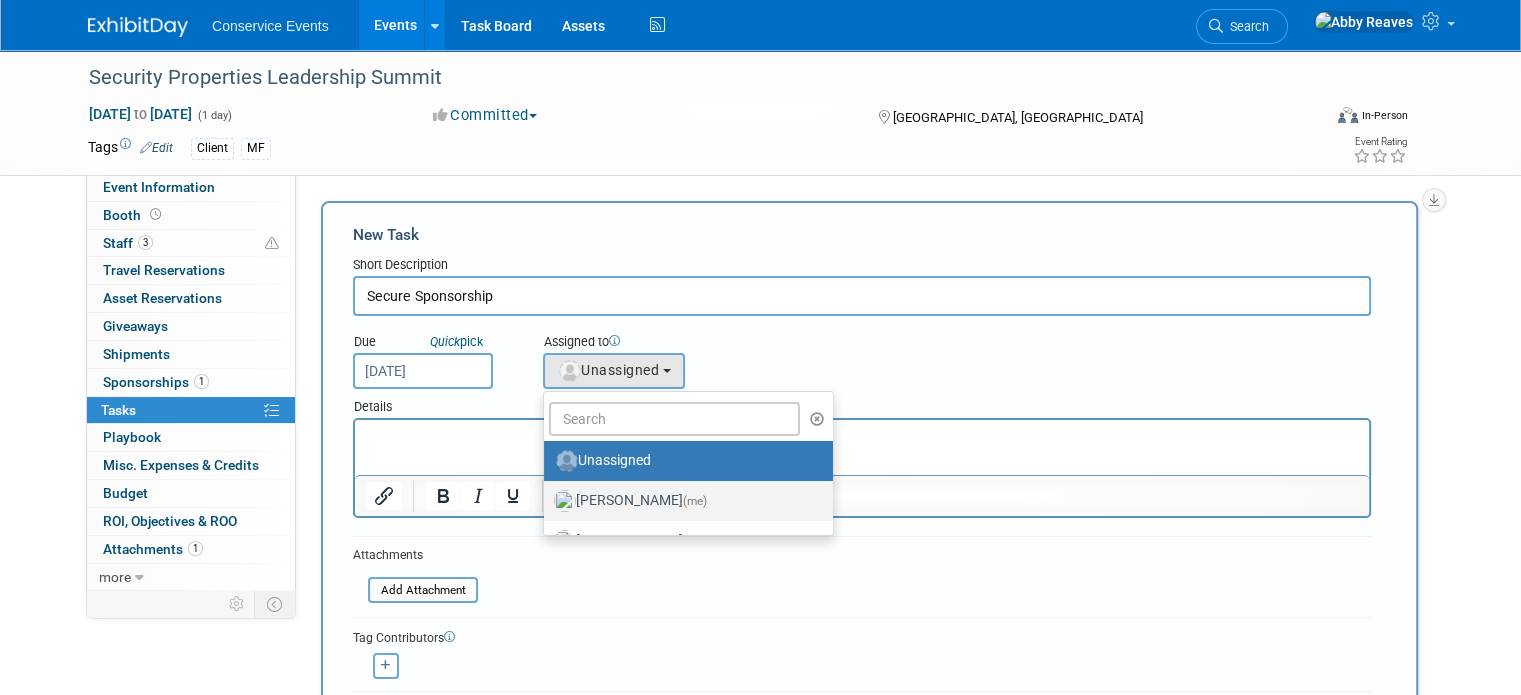 click on "Abby Reaves
(me)" at bounding box center (540, 498) 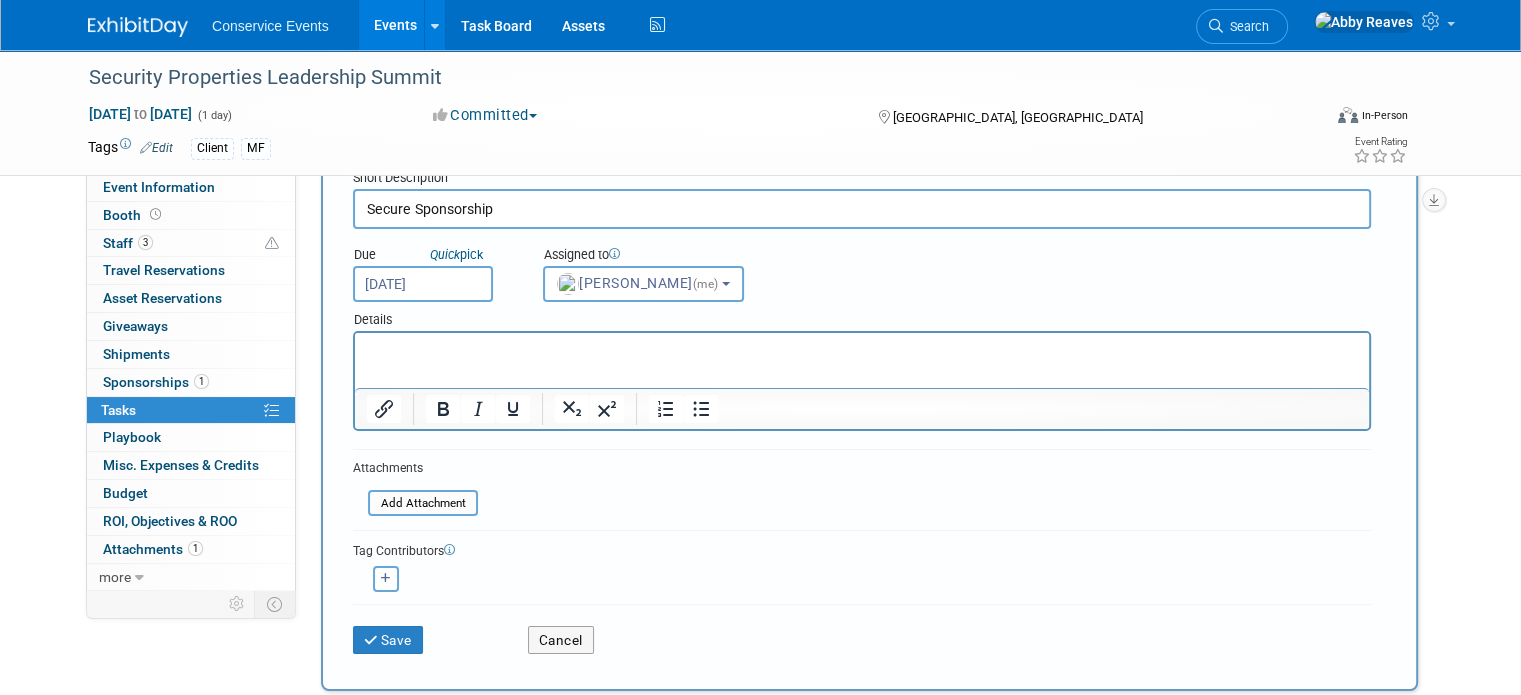scroll, scrollTop: 200, scrollLeft: 0, axis: vertical 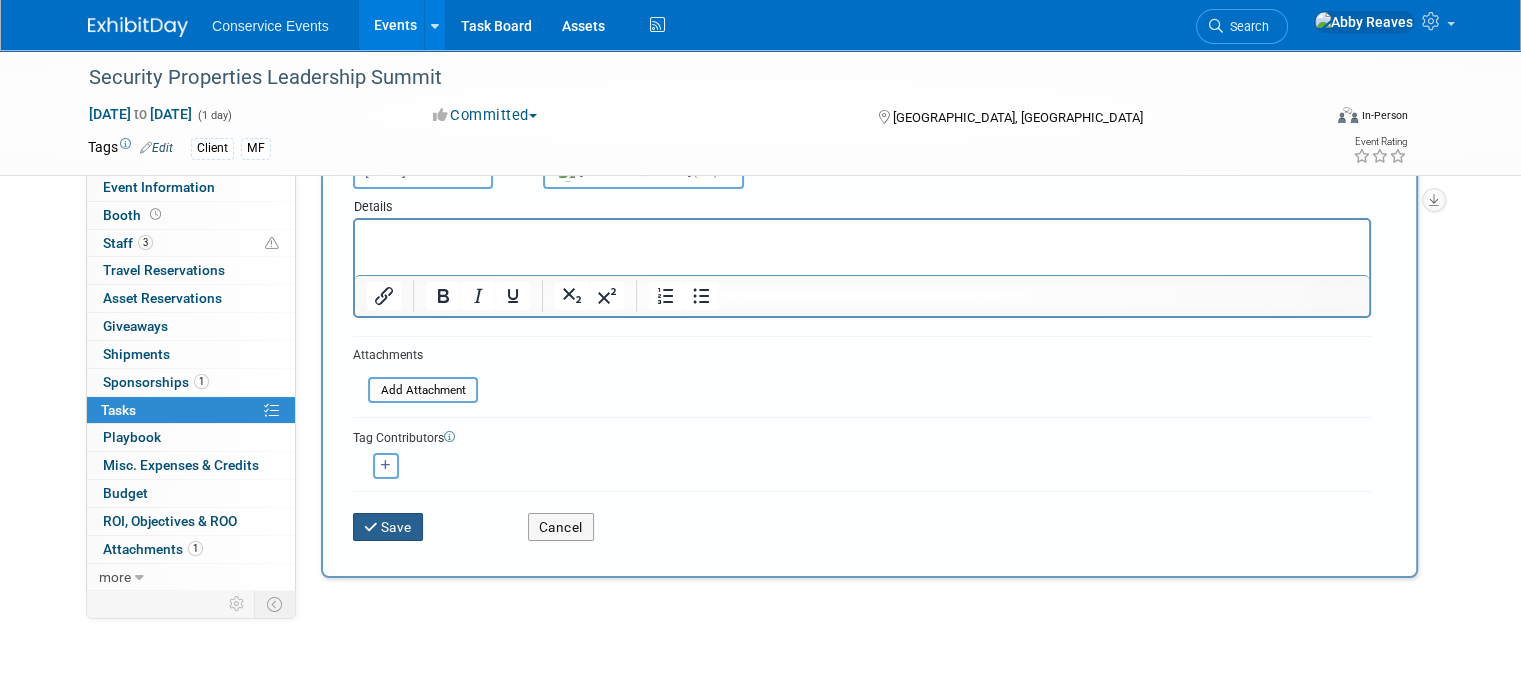 click on "Save" at bounding box center [388, 527] 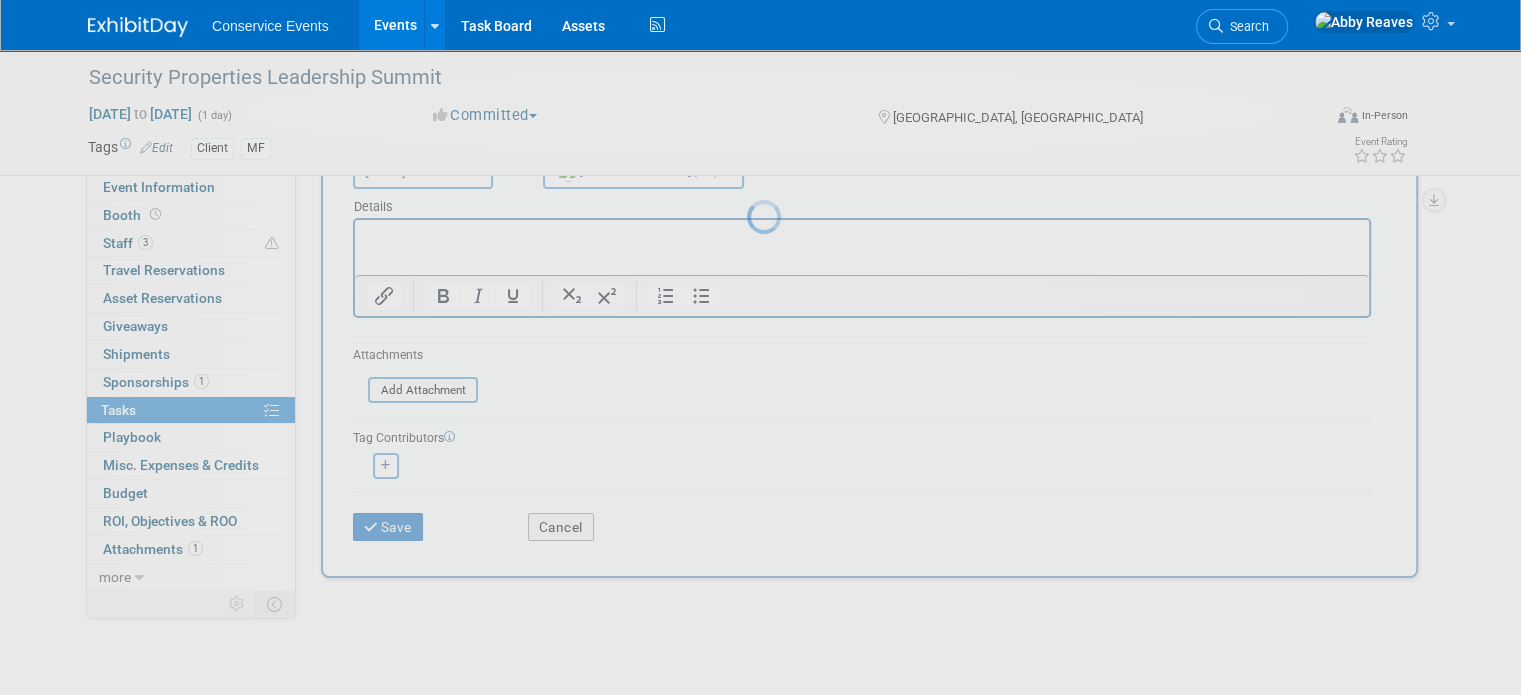 scroll, scrollTop: 0, scrollLeft: 0, axis: both 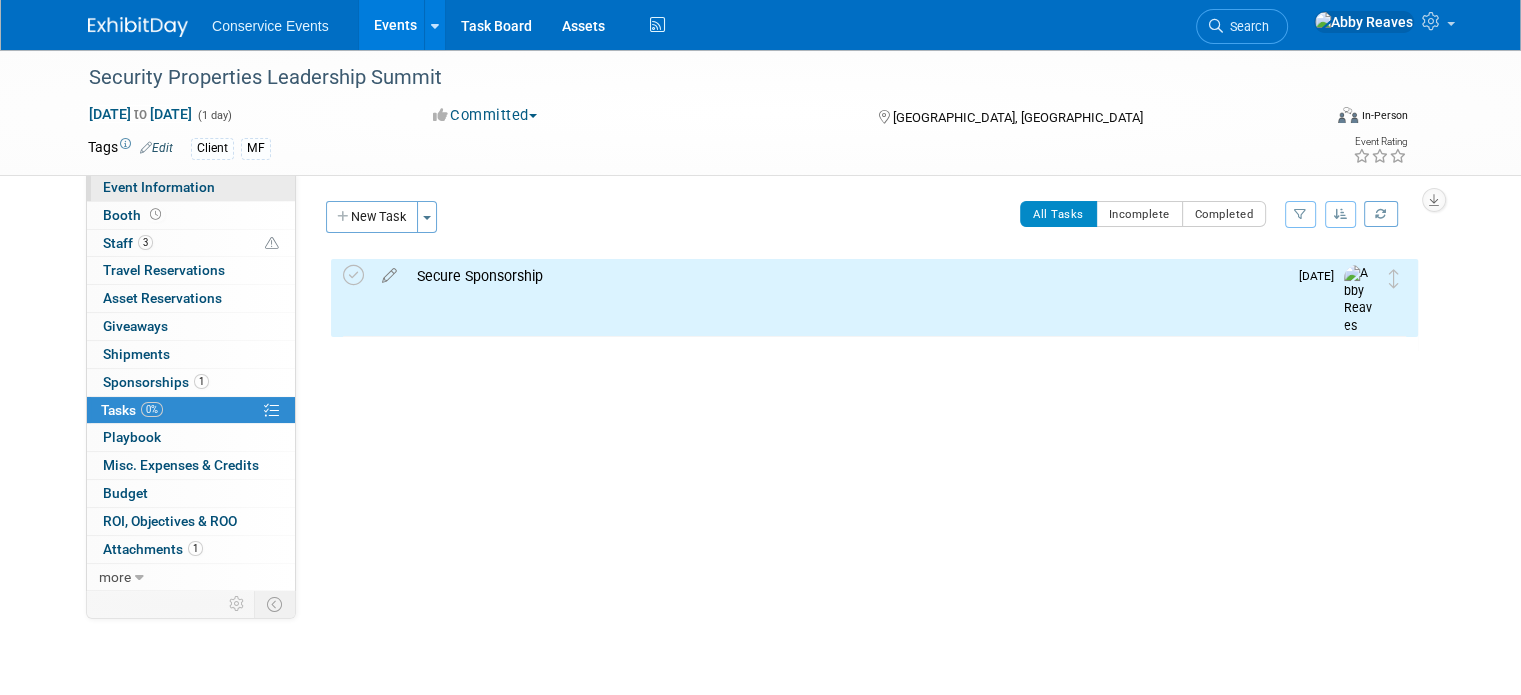 click on "Event Information" at bounding box center (191, 187) 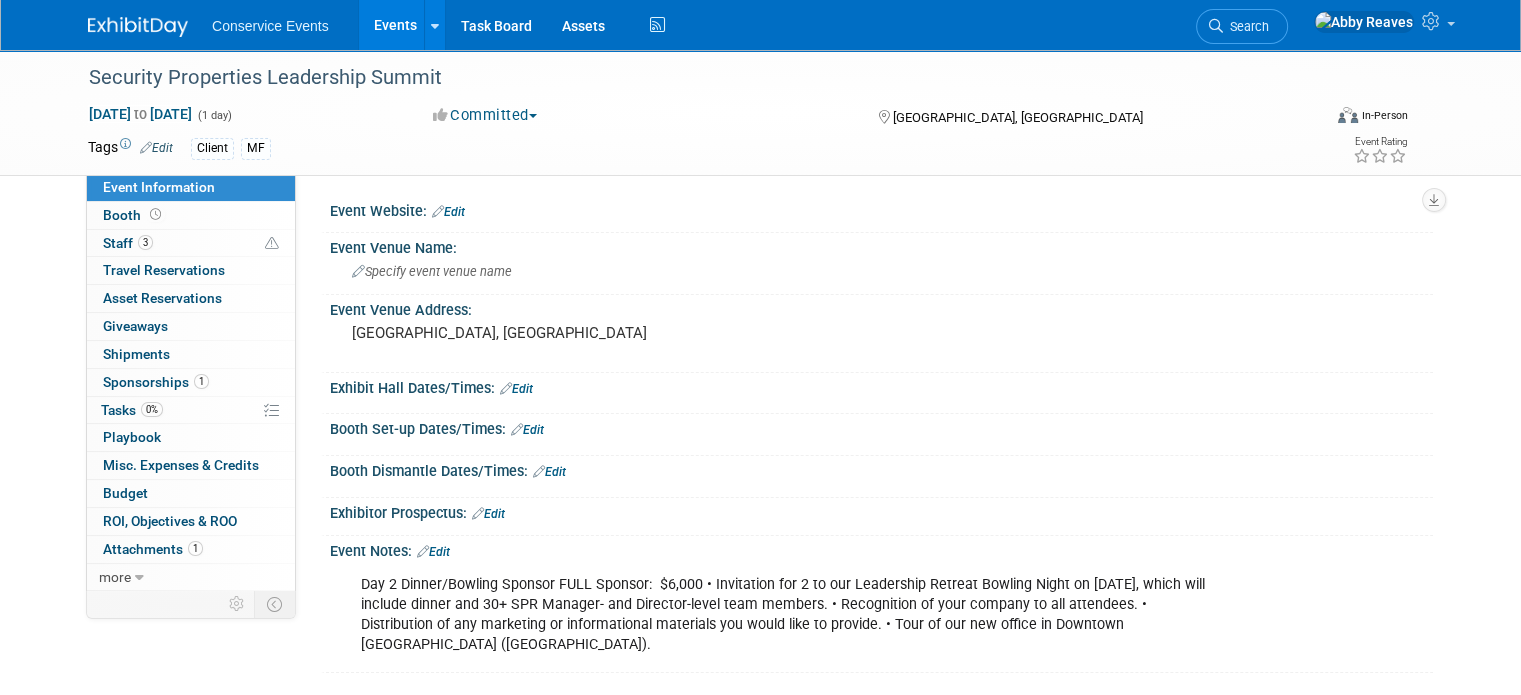 click on "Events" at bounding box center [395, 25] 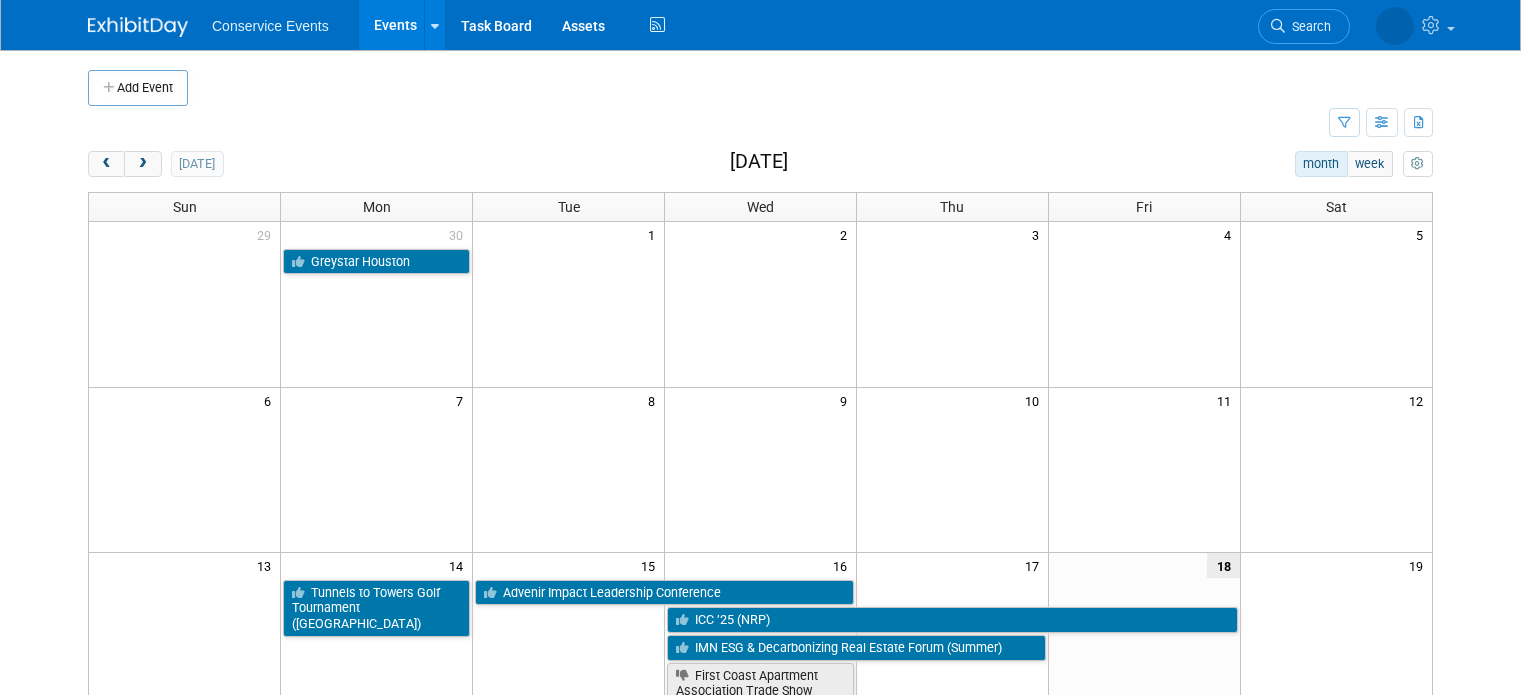 scroll, scrollTop: 0, scrollLeft: 0, axis: both 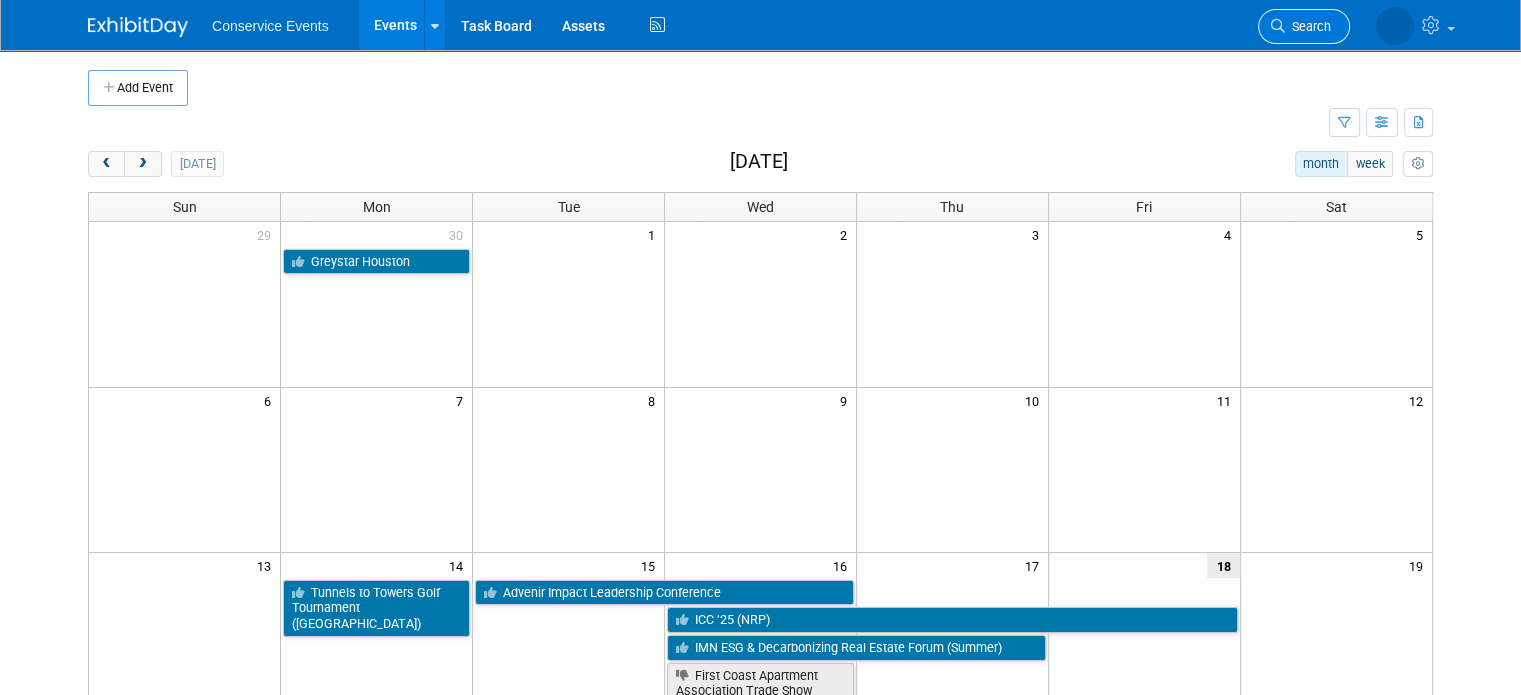 click at bounding box center [1278, 26] 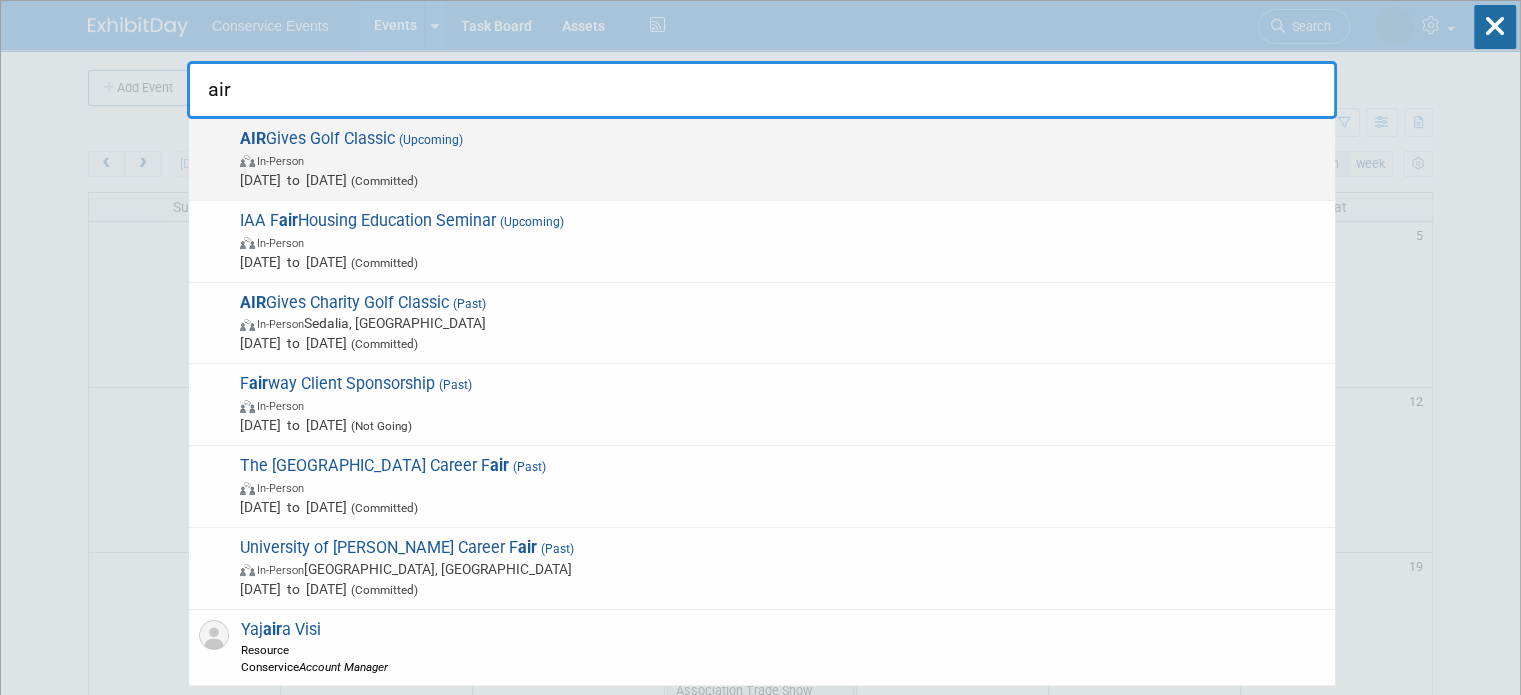 type on "air" 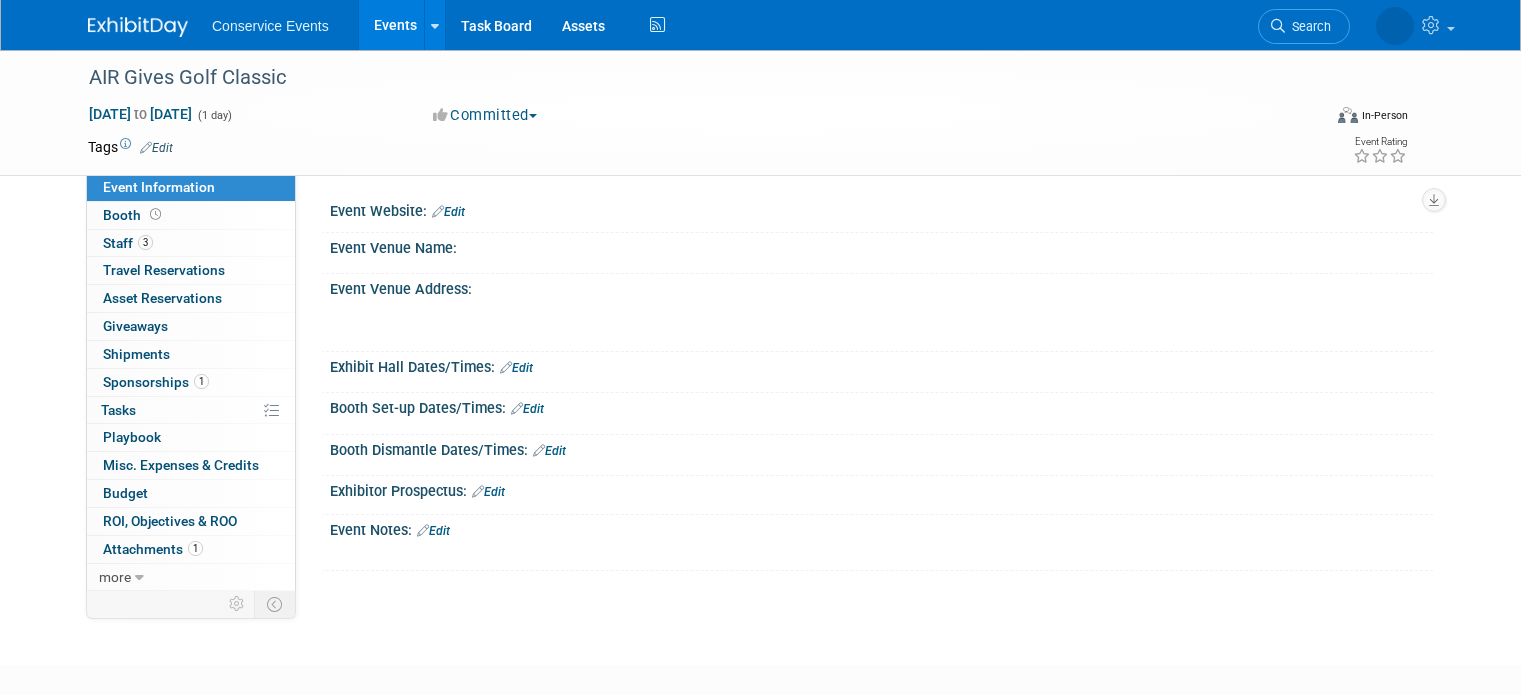 scroll, scrollTop: 0, scrollLeft: 0, axis: both 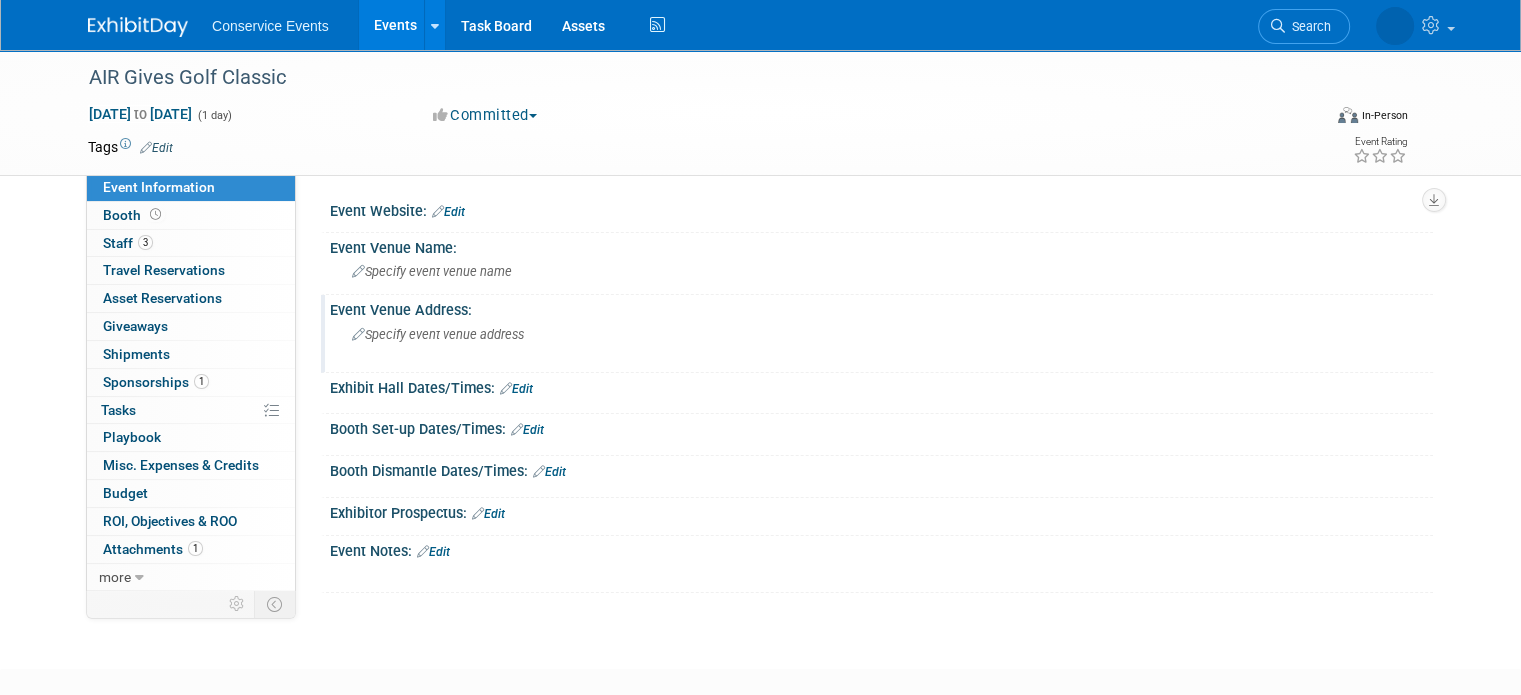click on "Specify event venue address" at bounding box center [438, 334] 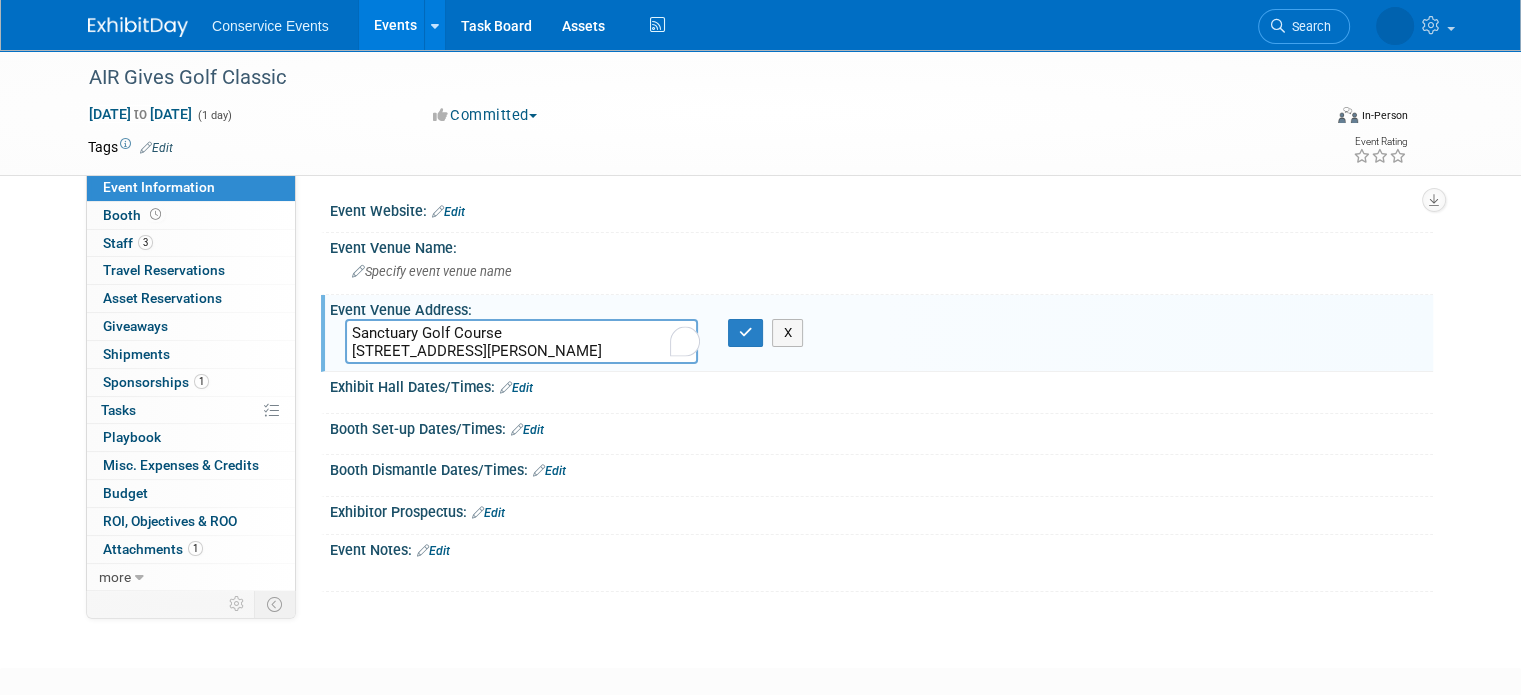 drag, startPoint x: 498, startPoint y: 332, endPoint x: 336, endPoint y: 328, distance: 162.04938 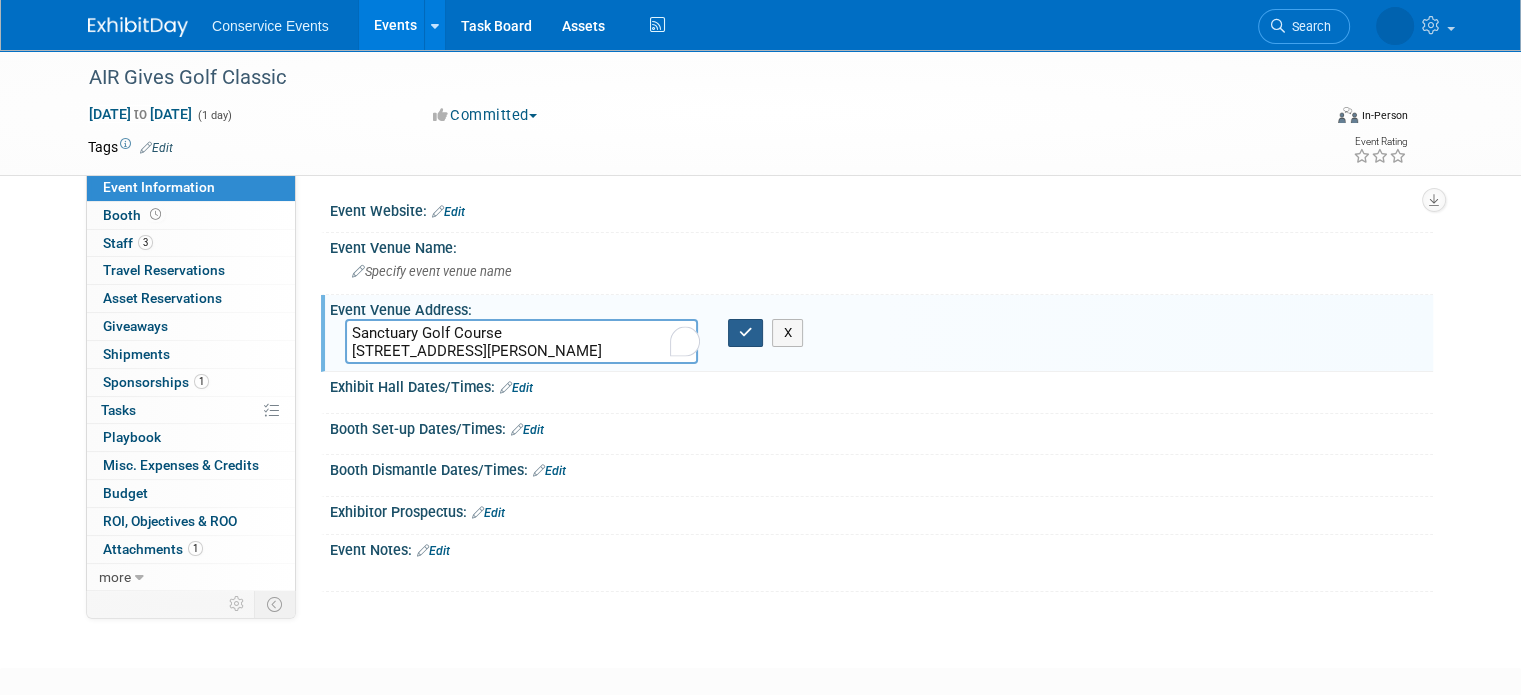 type on "Sanctuary Golf Course
7549 Daniels Park Road, Sedalia, CO  80135" 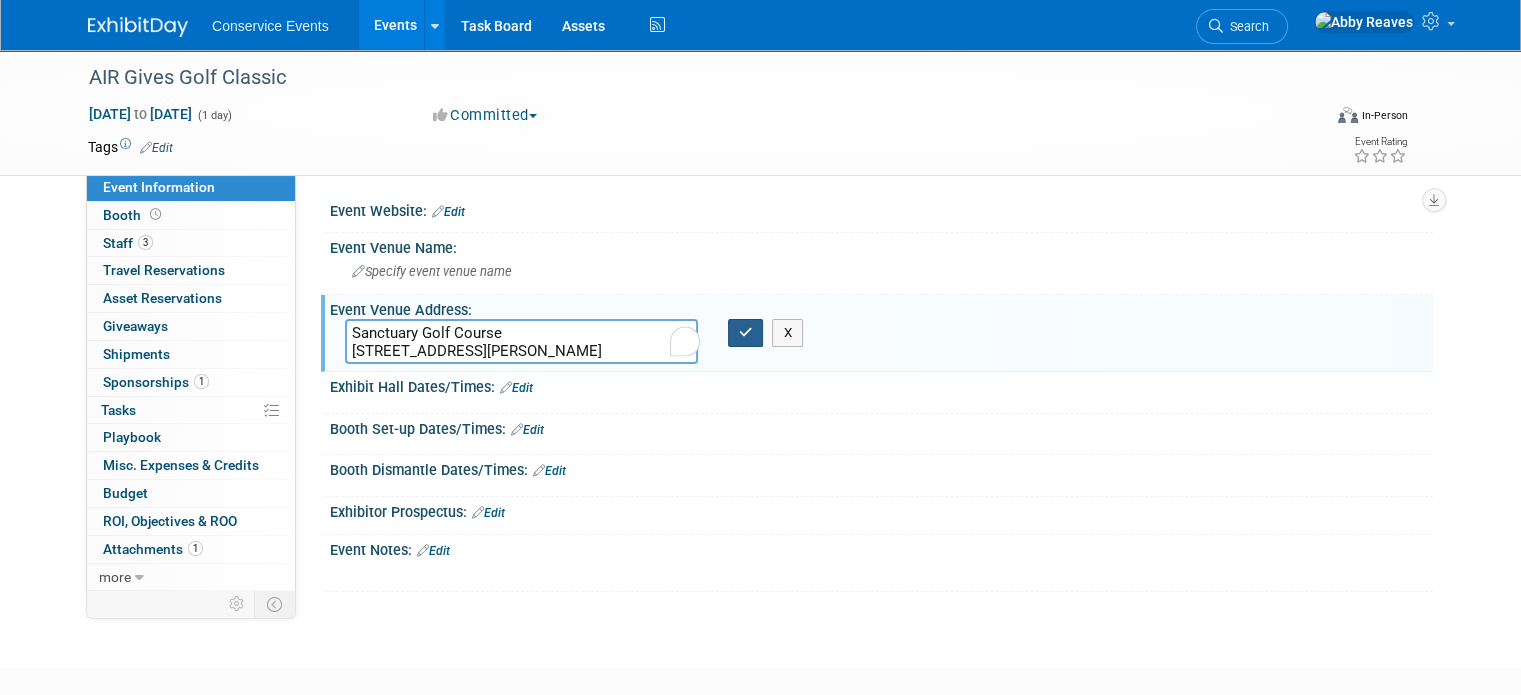 click at bounding box center [746, 333] 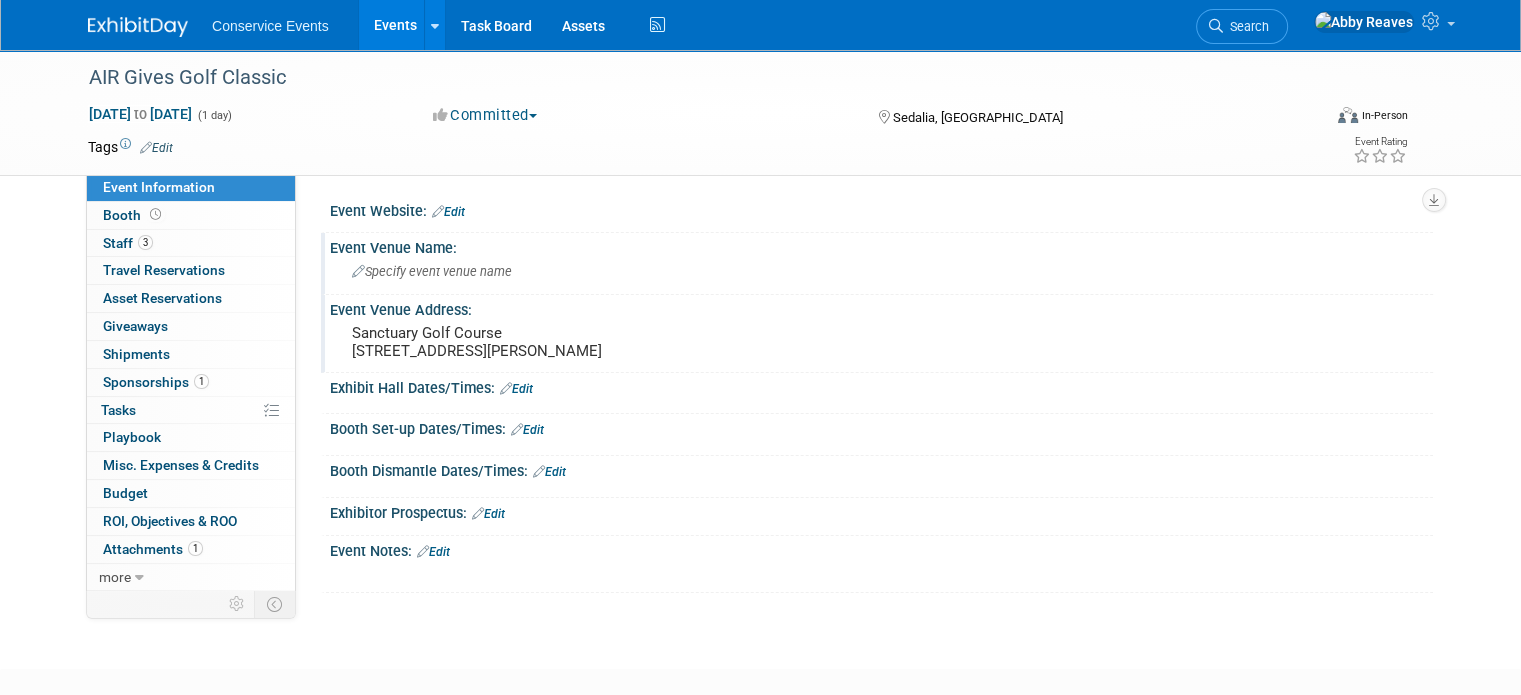 click on "Specify event venue name" at bounding box center (432, 271) 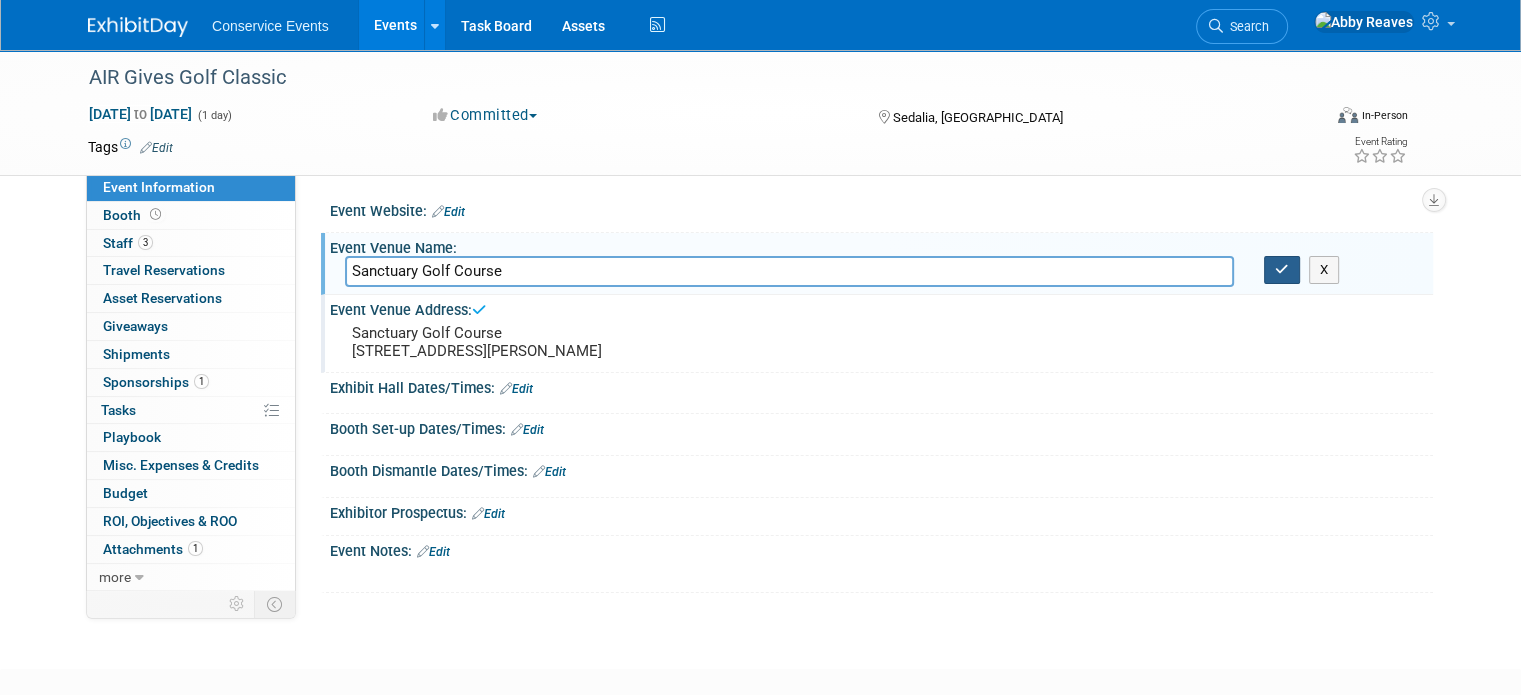 type on "Sanctuary Golf Course" 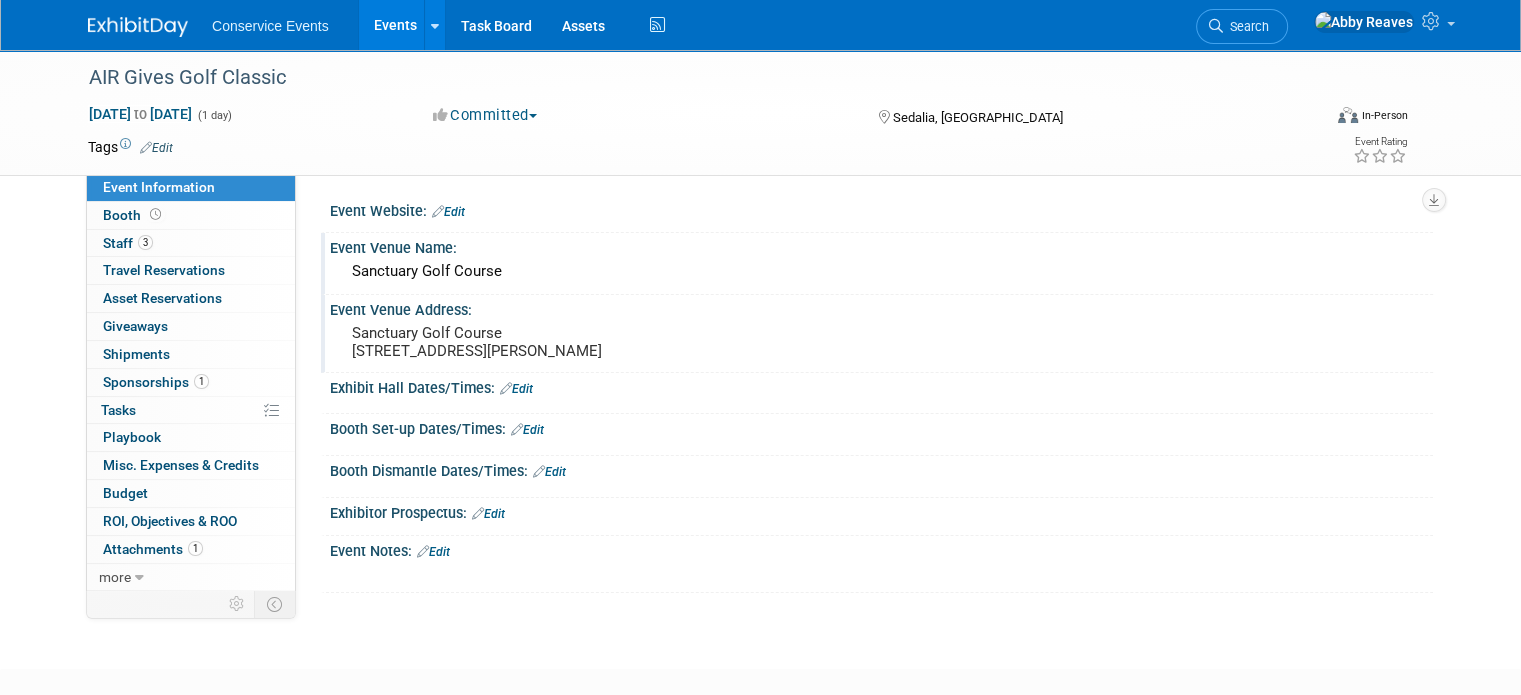 click on "Tags
Edit" at bounding box center [130, 147] 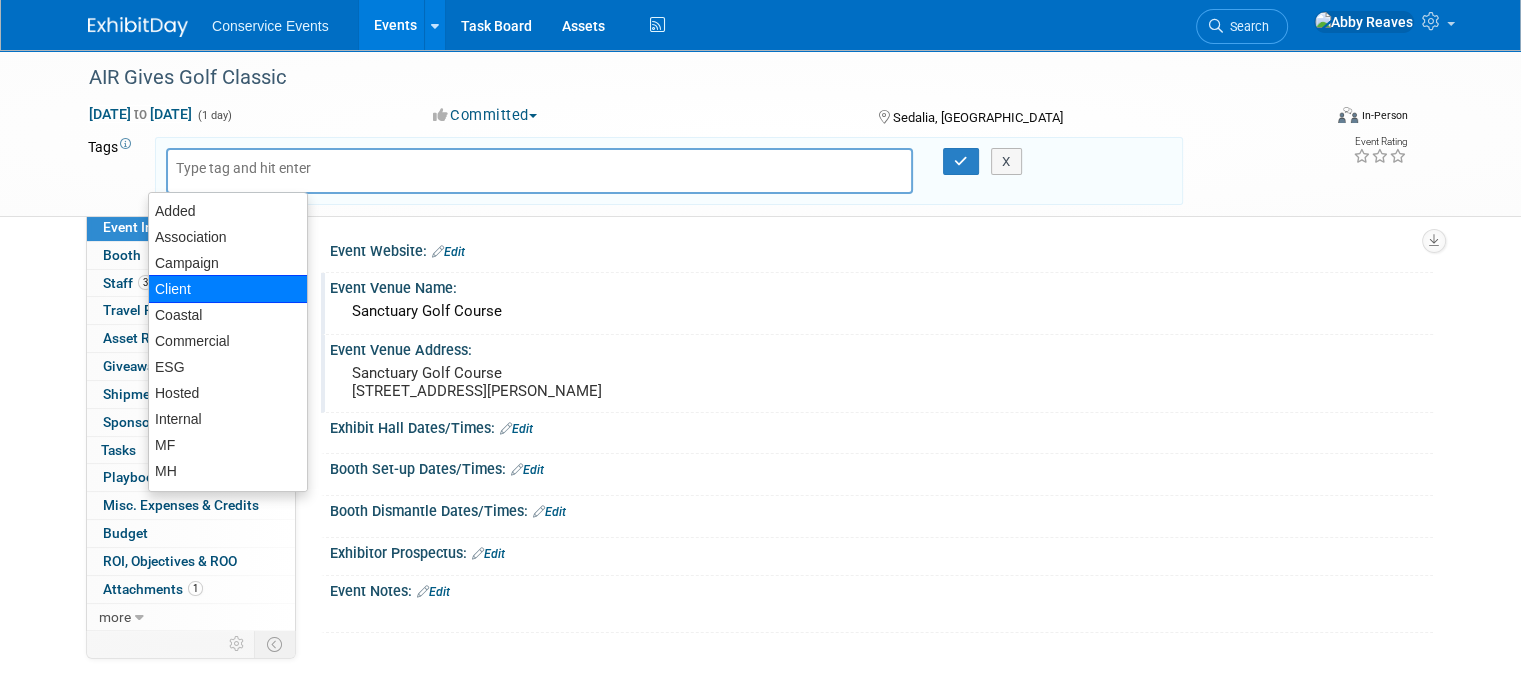 click on "Client" at bounding box center [228, 289] 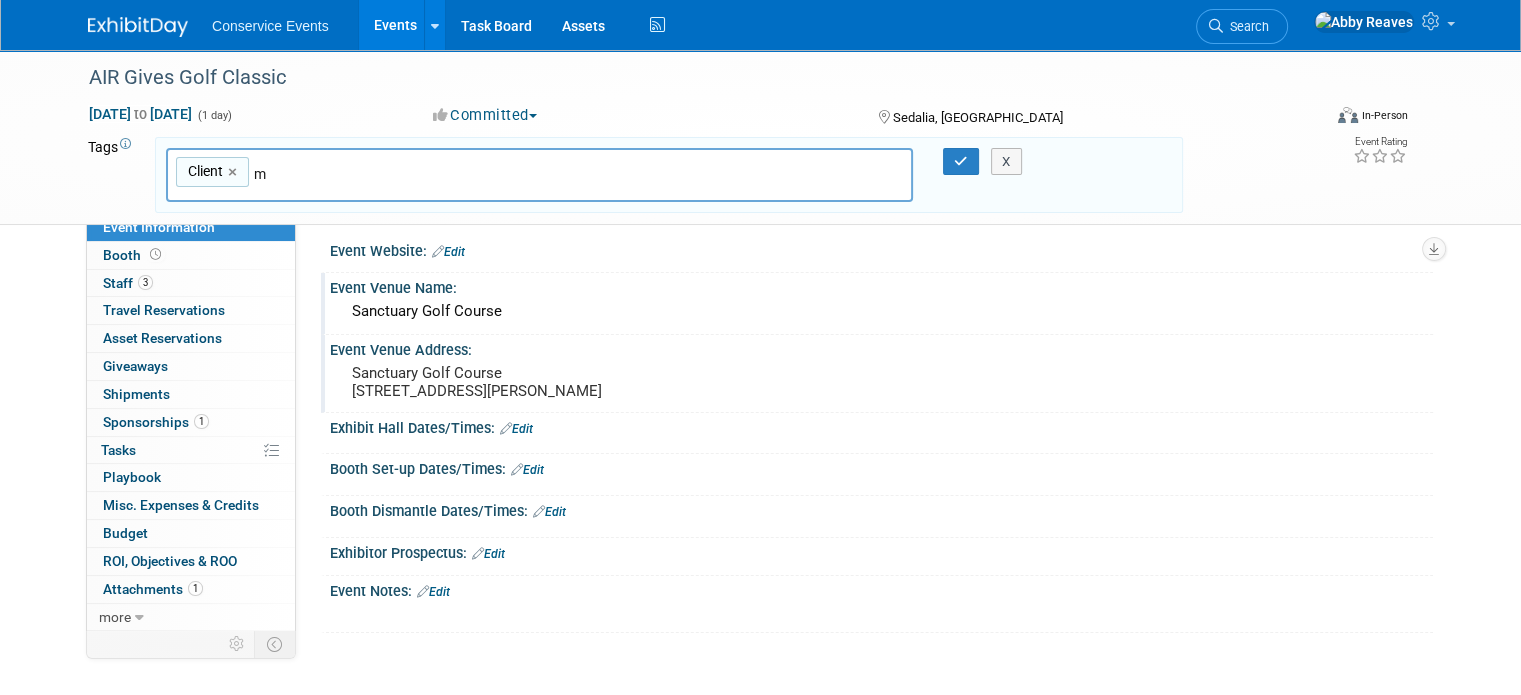 type on "mf" 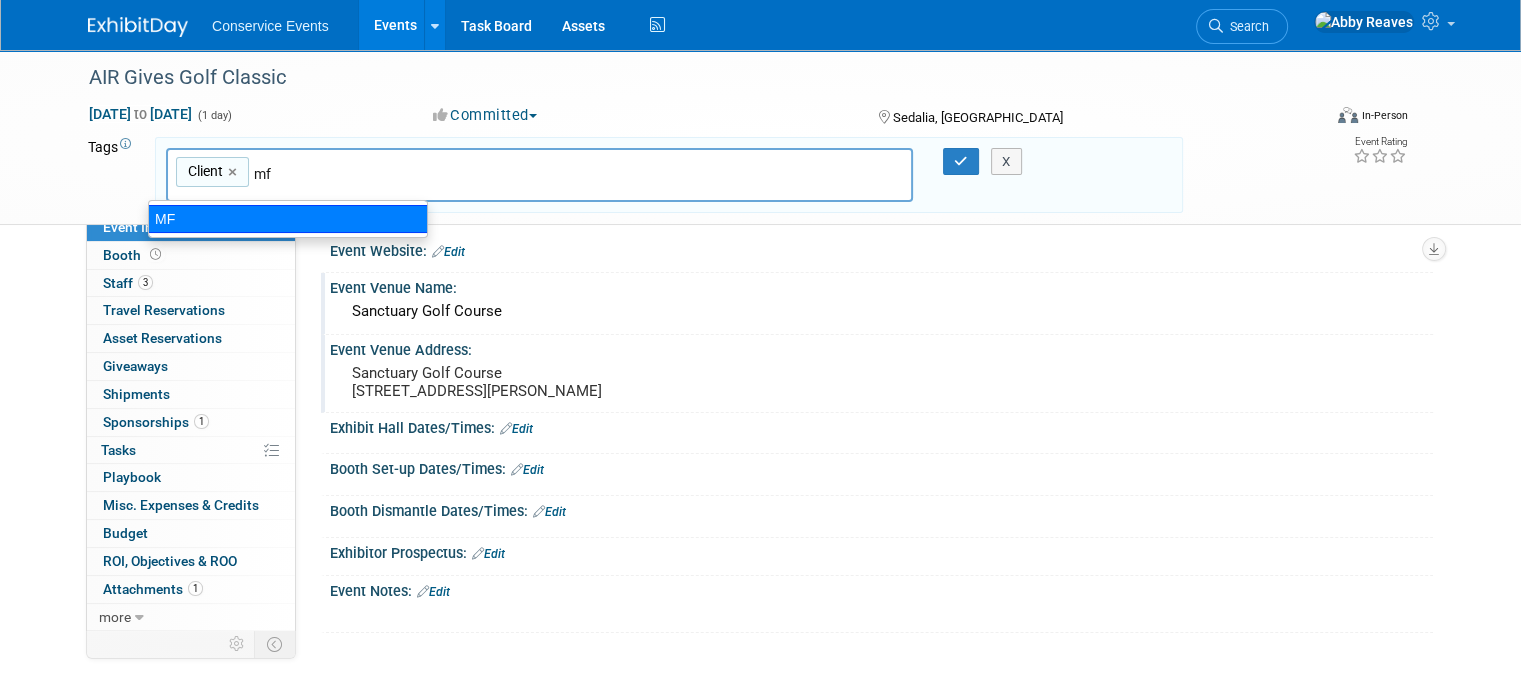 click on "MF" at bounding box center [288, 219] 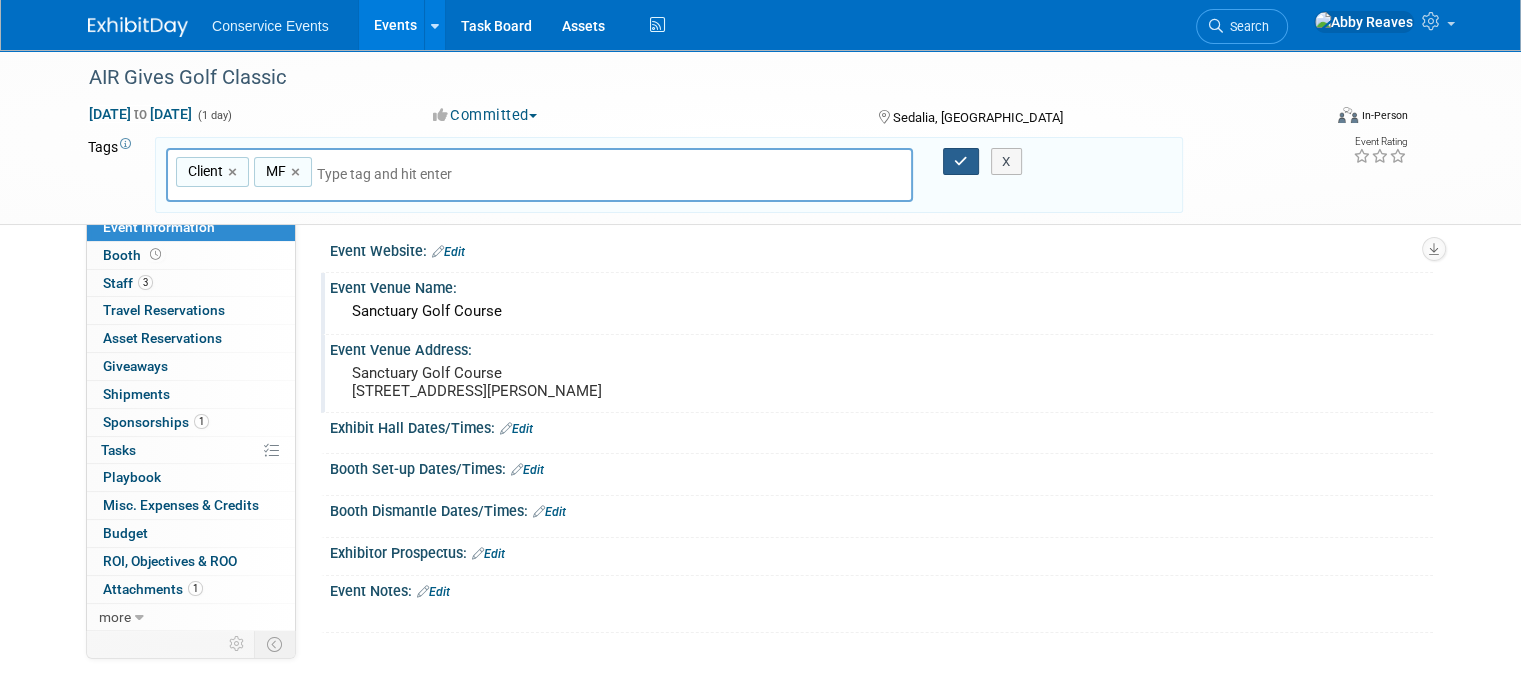 drag, startPoint x: 984, startPoint y: 164, endPoint x: 968, endPoint y: 164, distance: 16 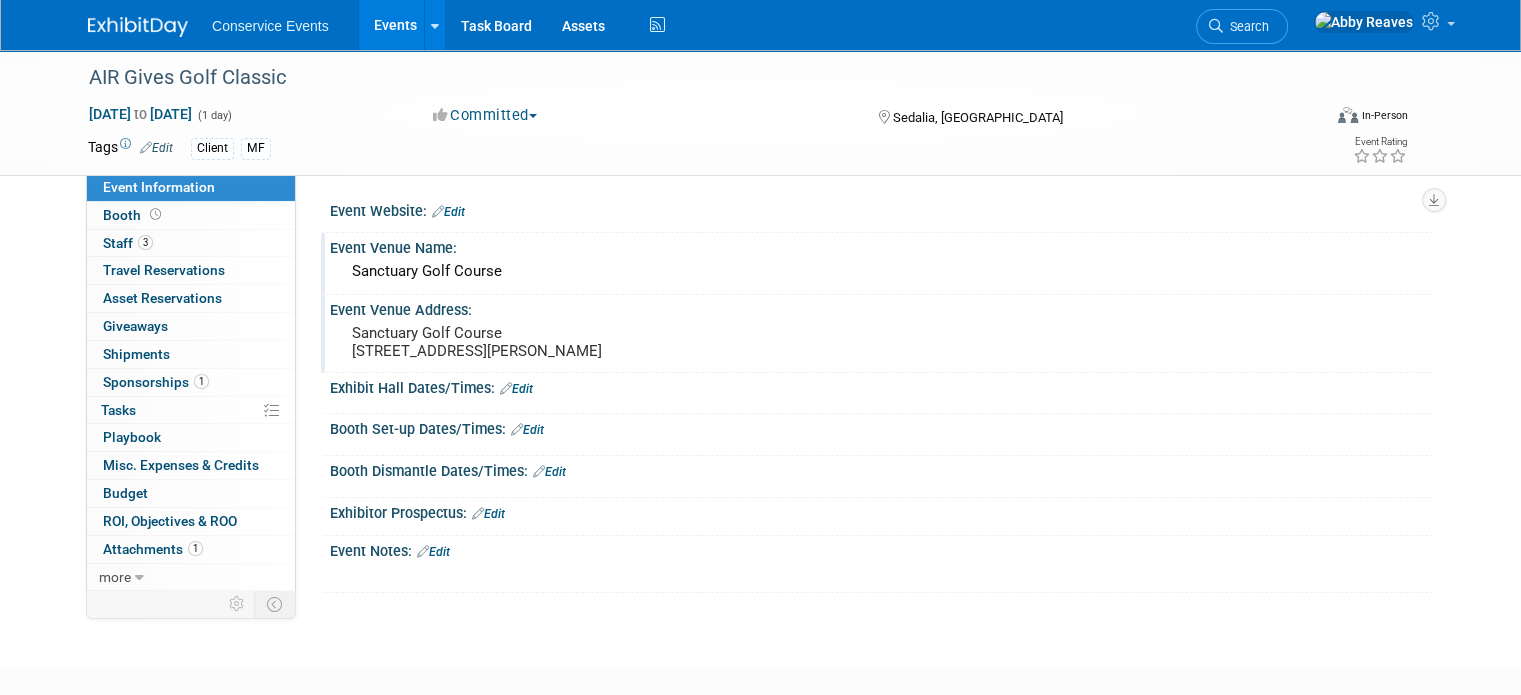click on "Event Notes:
Edit" at bounding box center [881, 549] 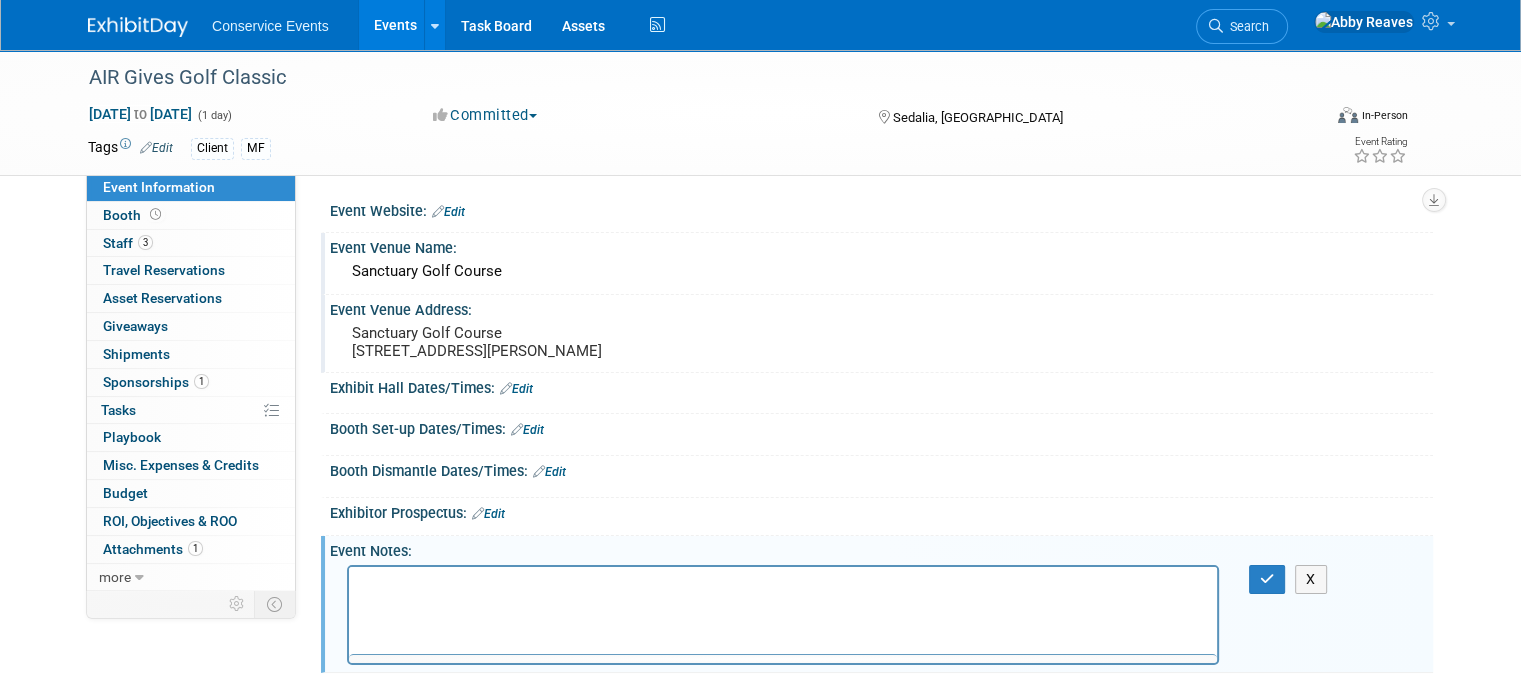scroll, scrollTop: 0, scrollLeft: 0, axis: both 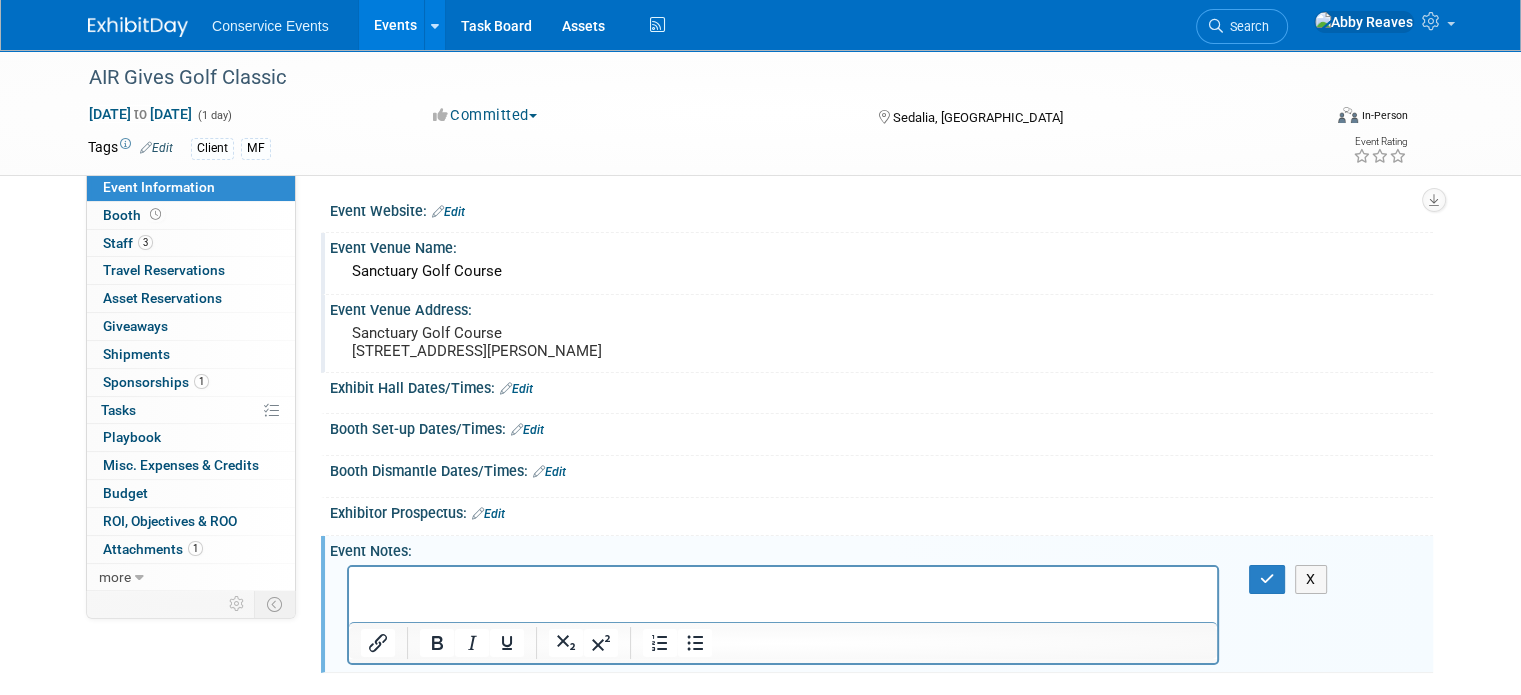 type 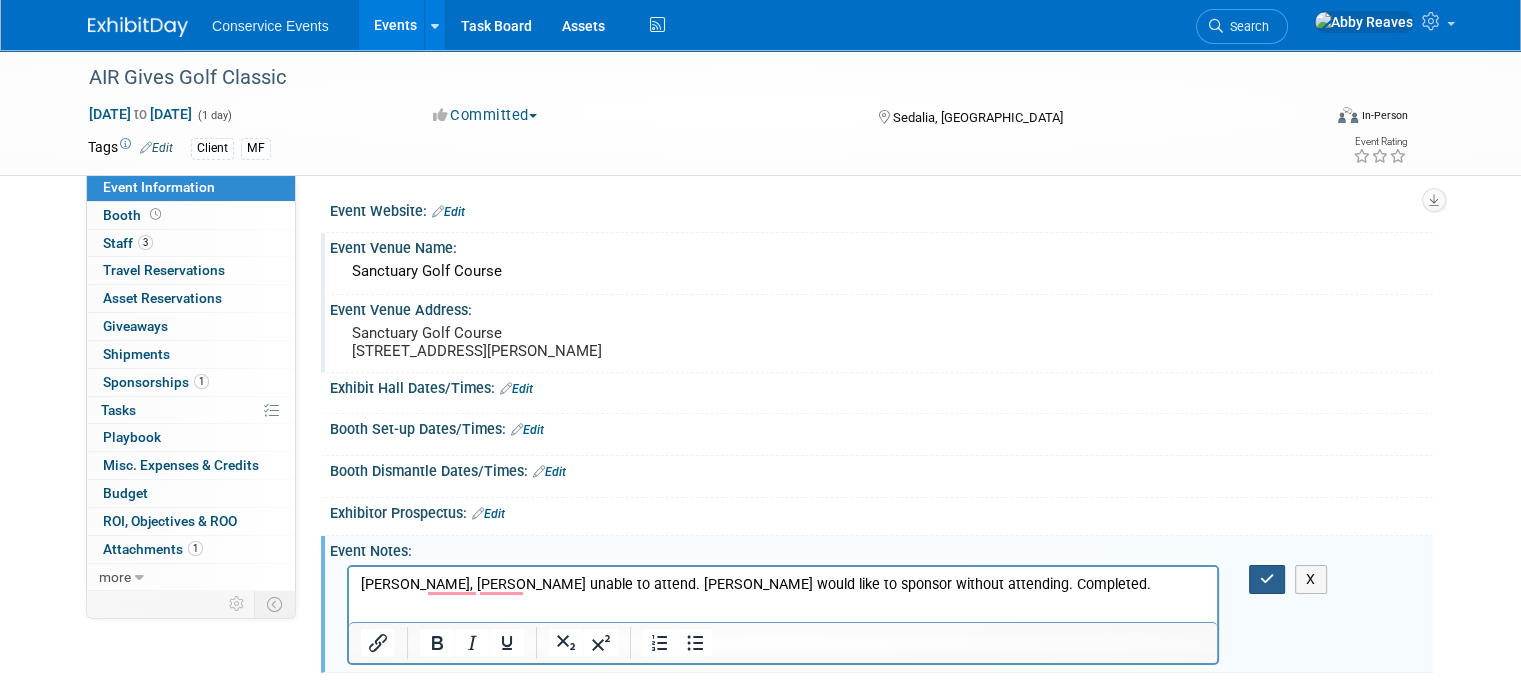 click at bounding box center (1267, 579) 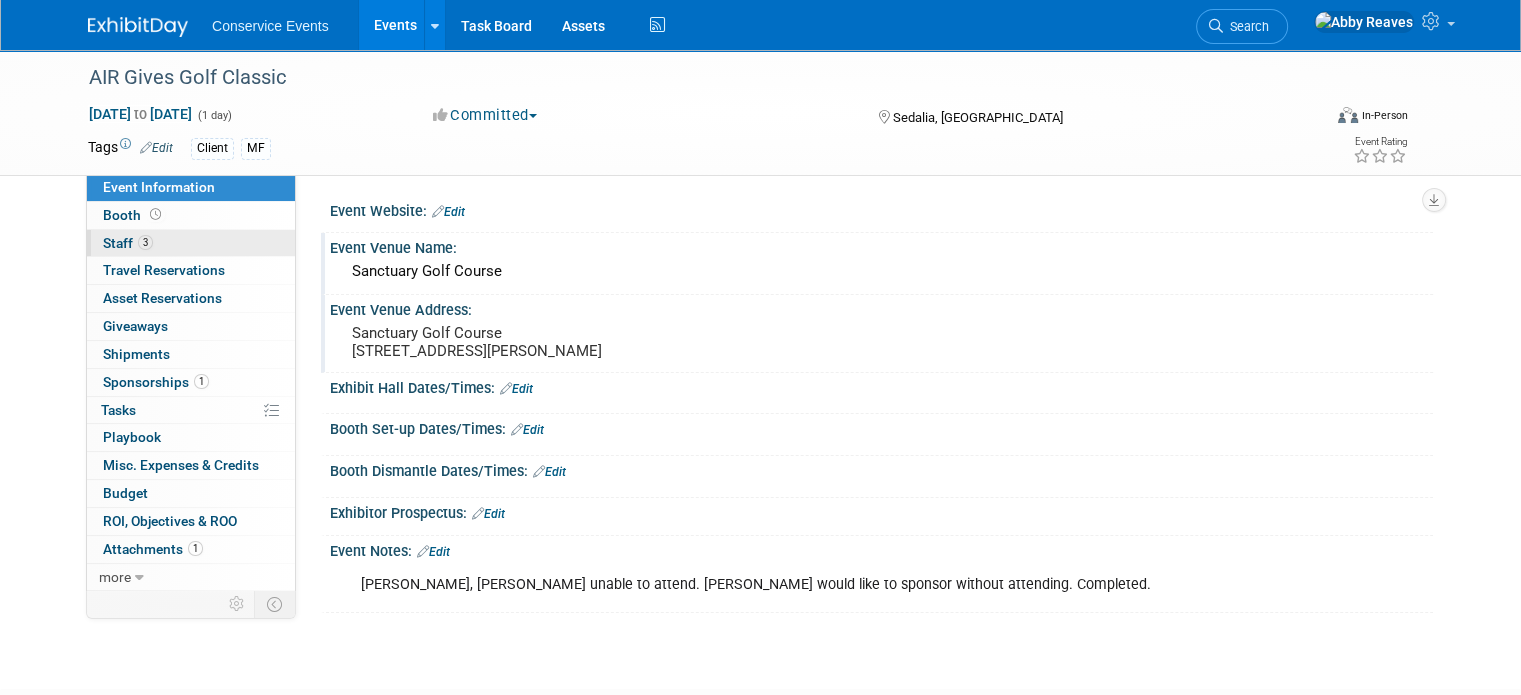 click on "3
Staff 3" at bounding box center [191, 243] 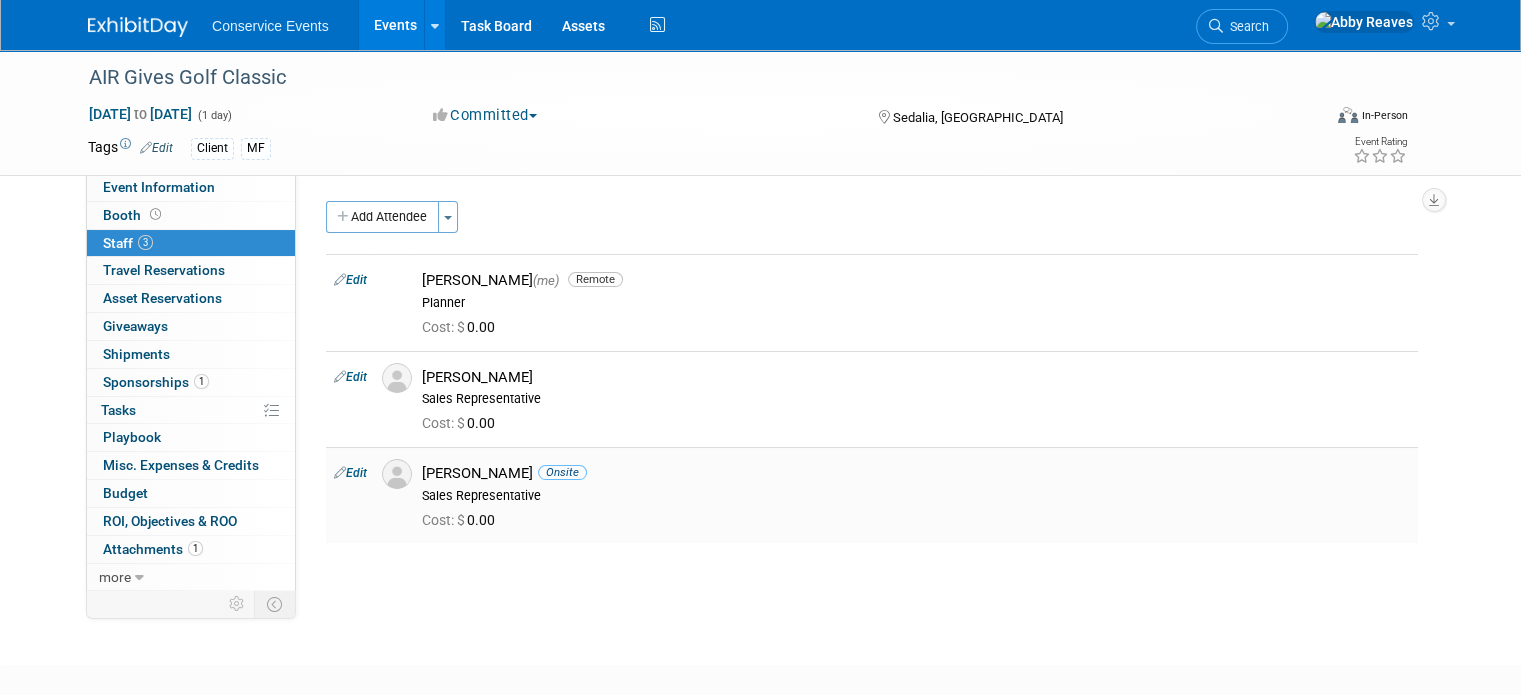 click on "Edit" at bounding box center (350, 473) 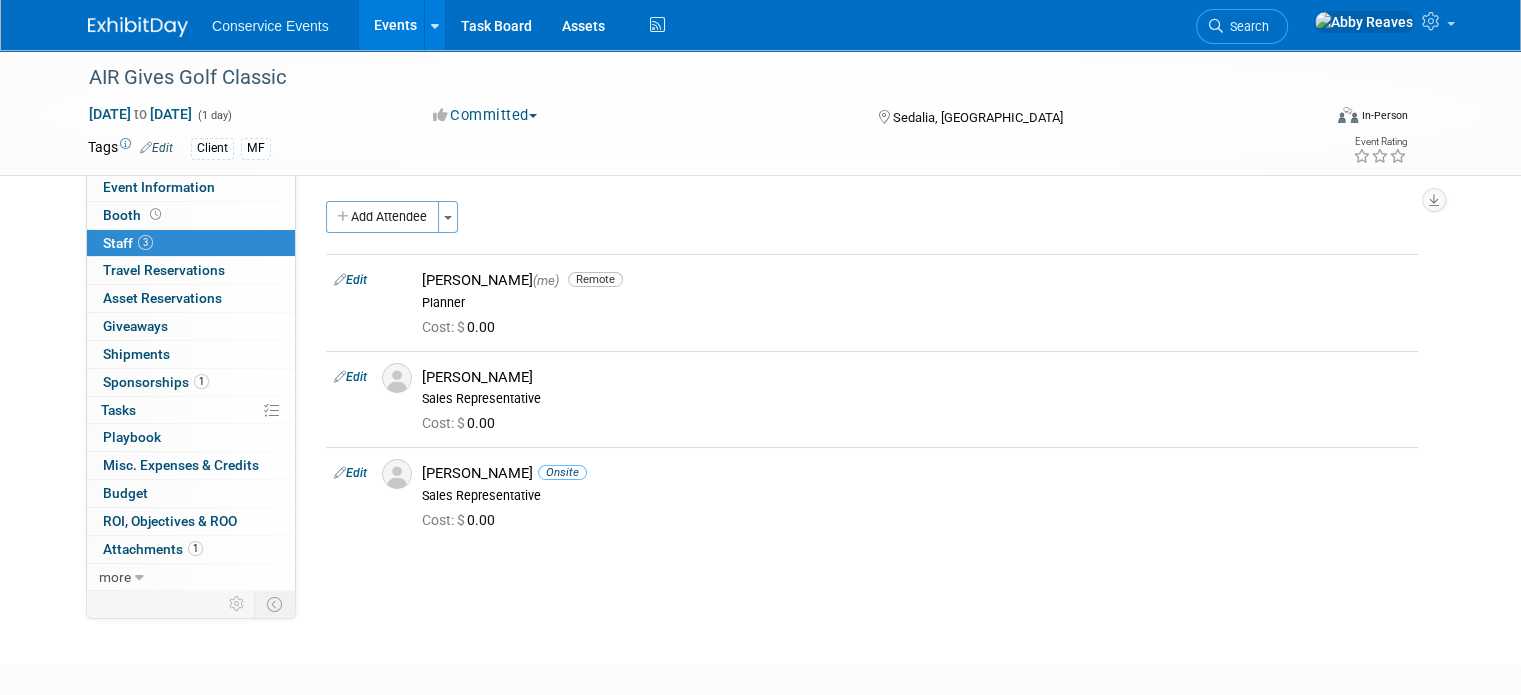 select on "74498d1a-b943-42c4-bab8-54a0a985264d" 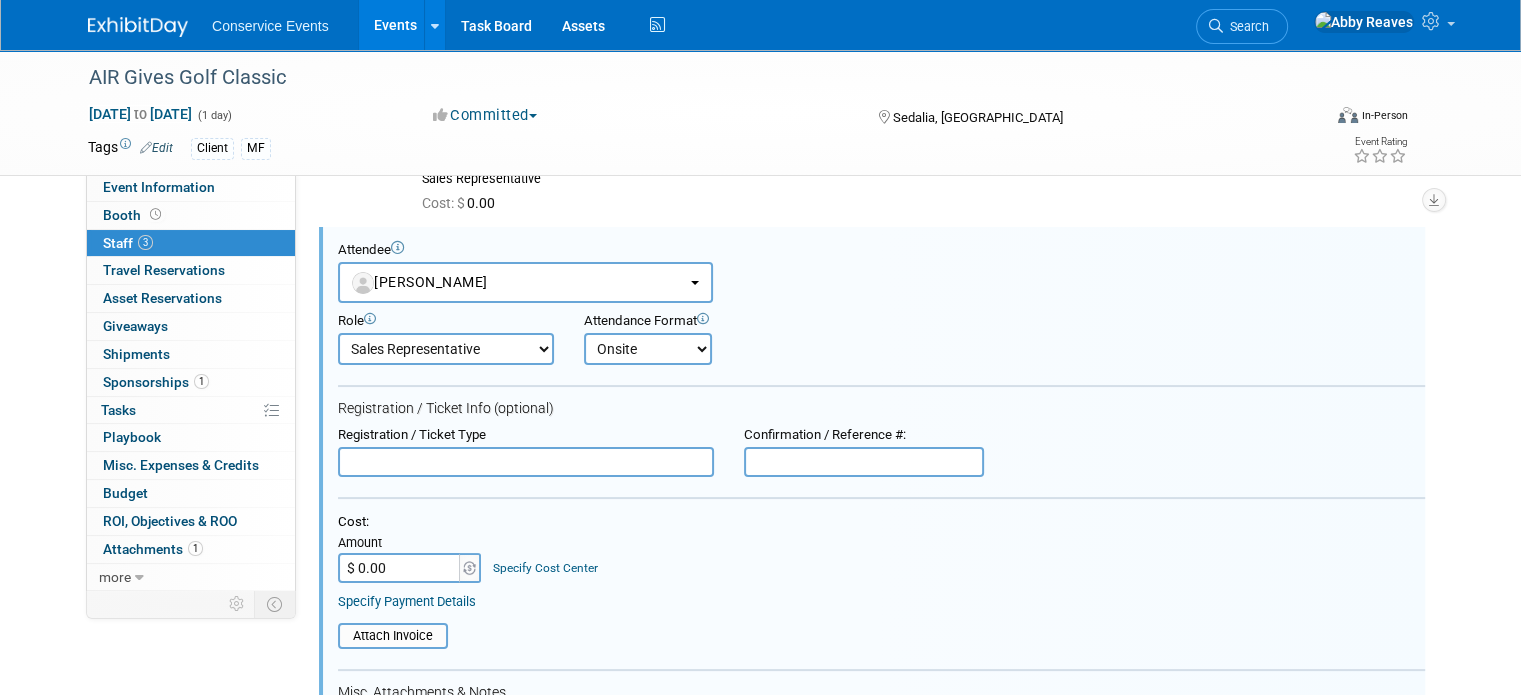 scroll, scrollTop: 0, scrollLeft: 0, axis: both 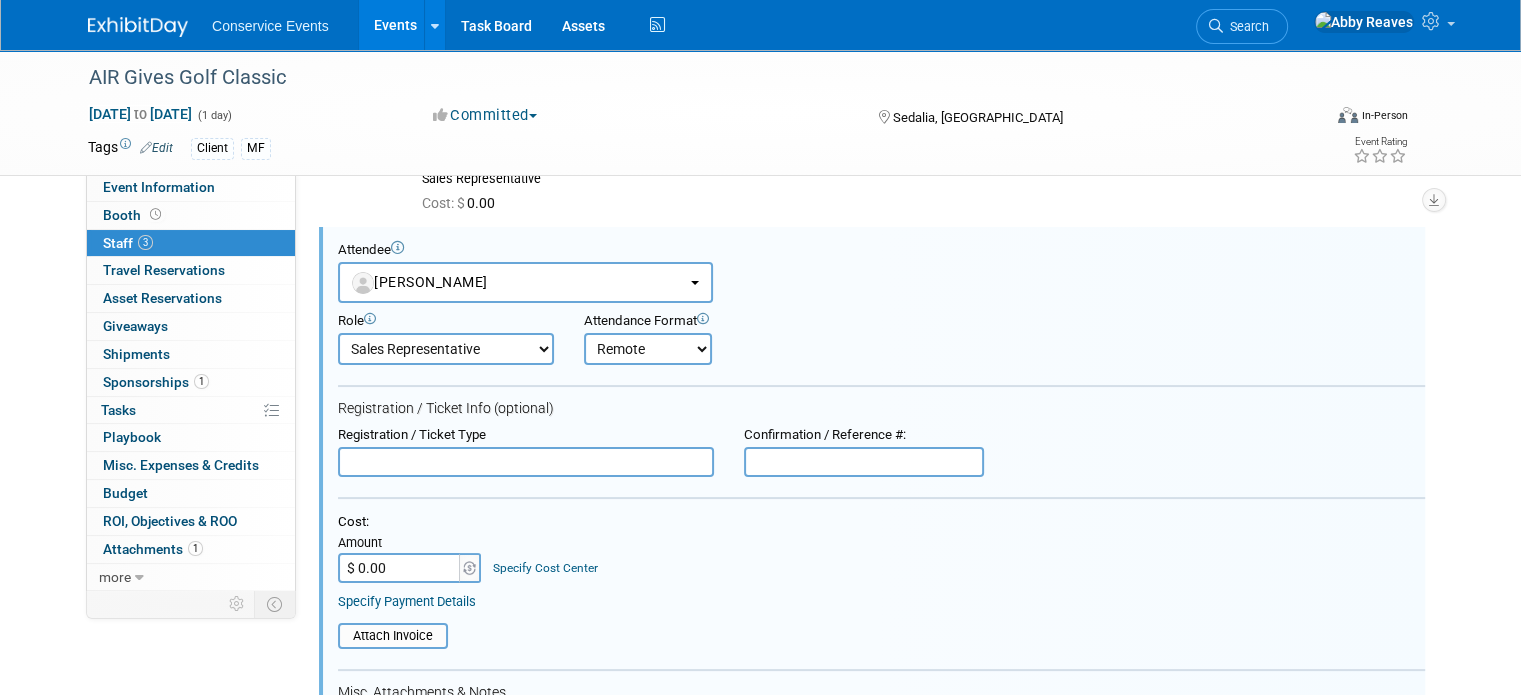 click on "Onsite
Remote" at bounding box center (648, 349) 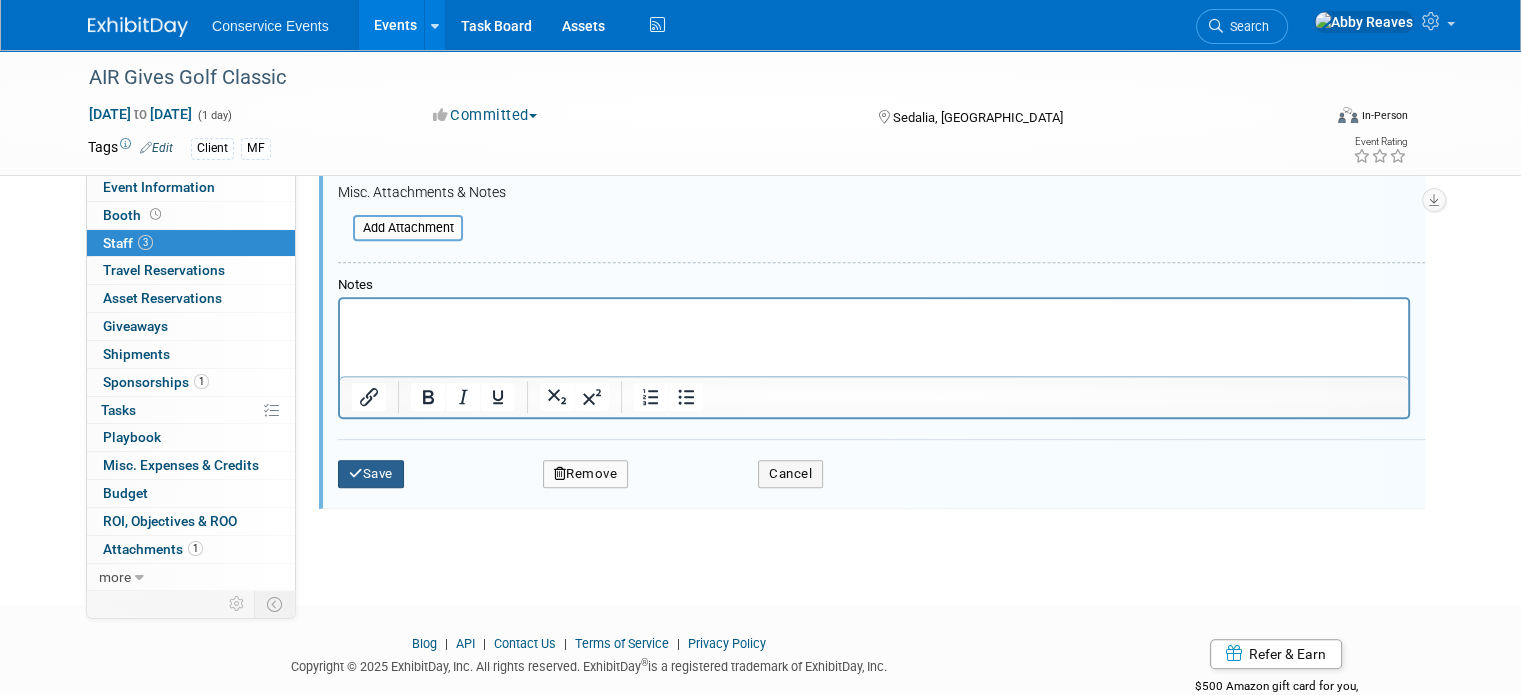 click on "Save" at bounding box center (371, 474) 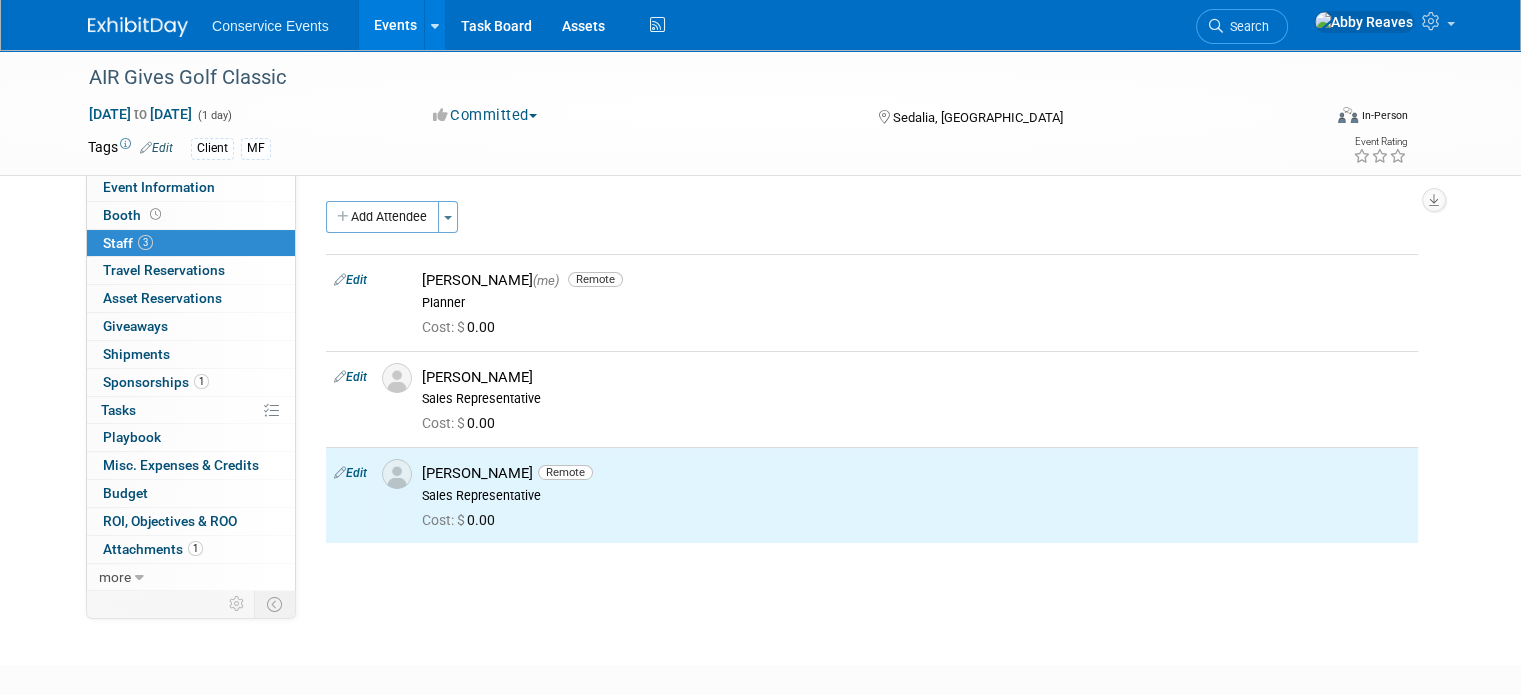 scroll, scrollTop: 0, scrollLeft: 0, axis: both 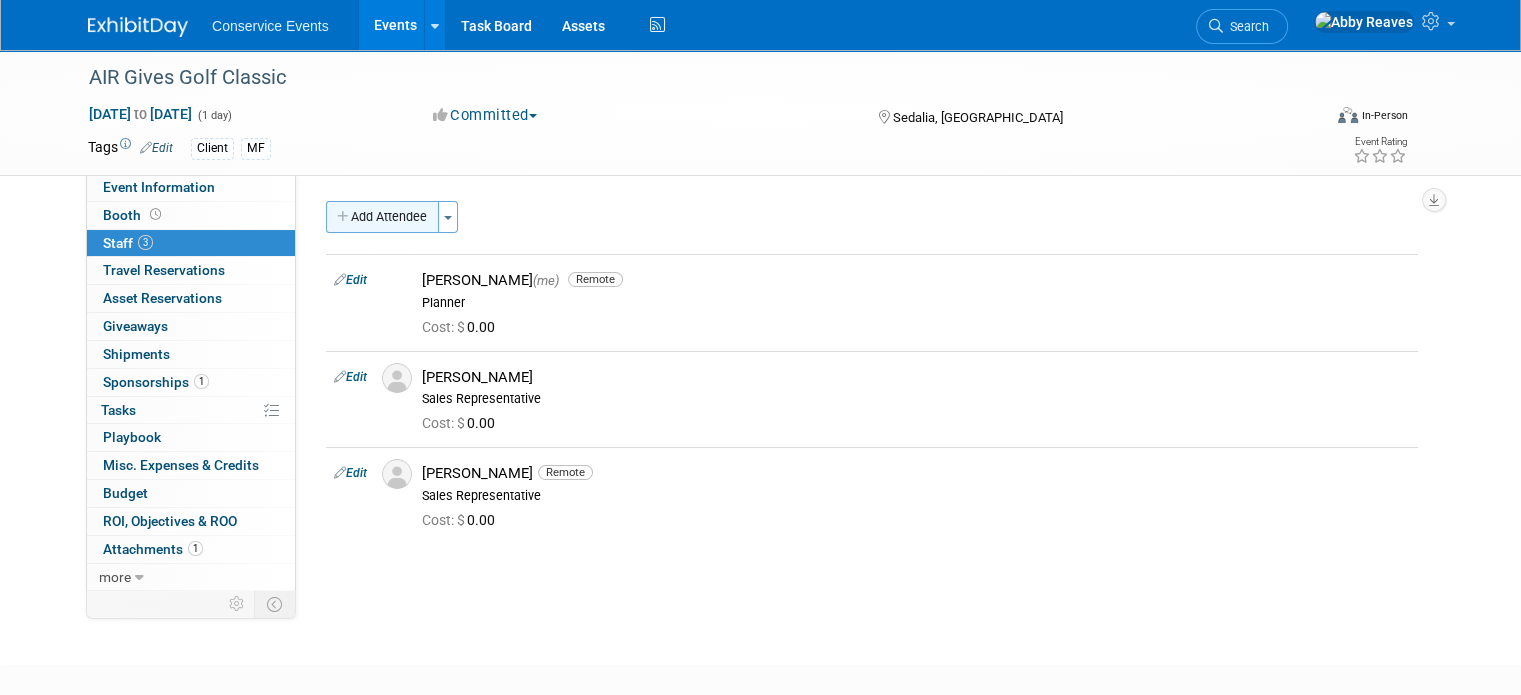 click on "Add Attendee" at bounding box center (382, 217) 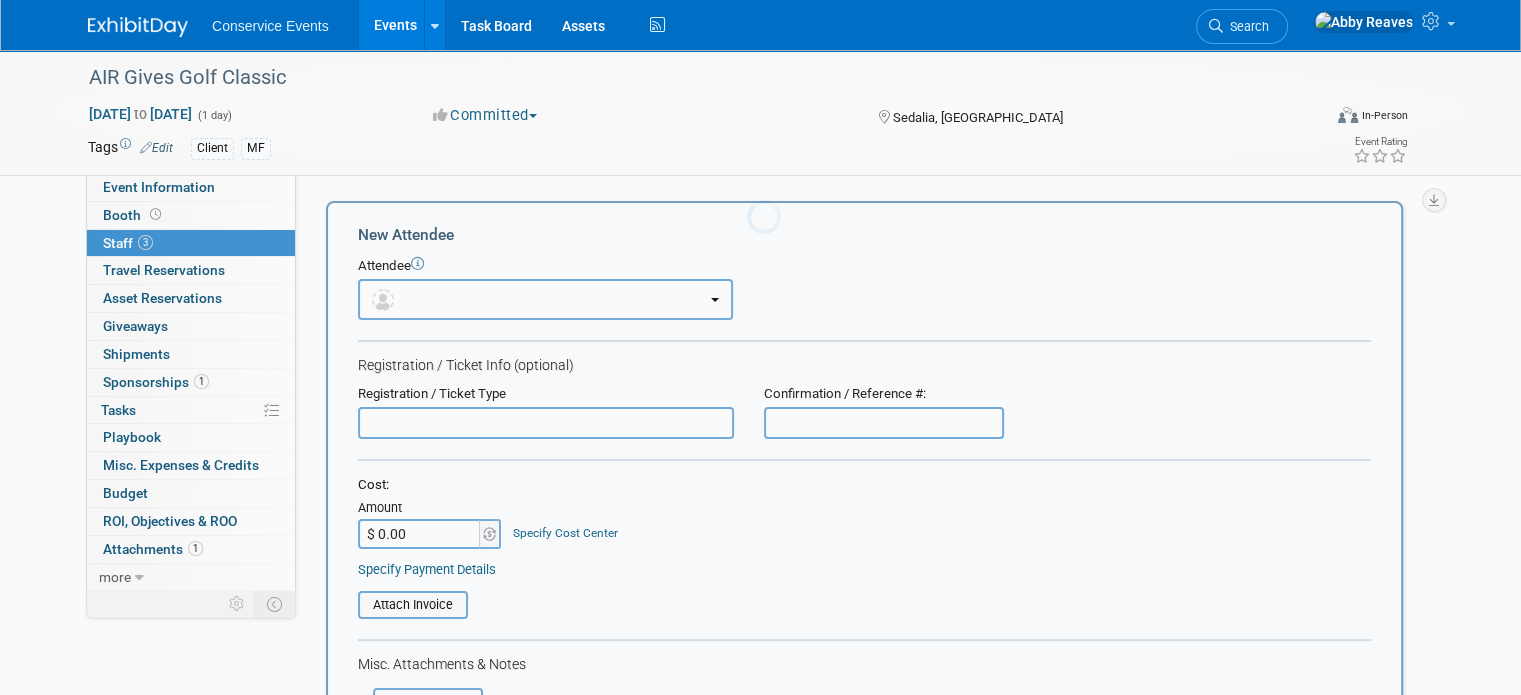 scroll, scrollTop: 0, scrollLeft: 0, axis: both 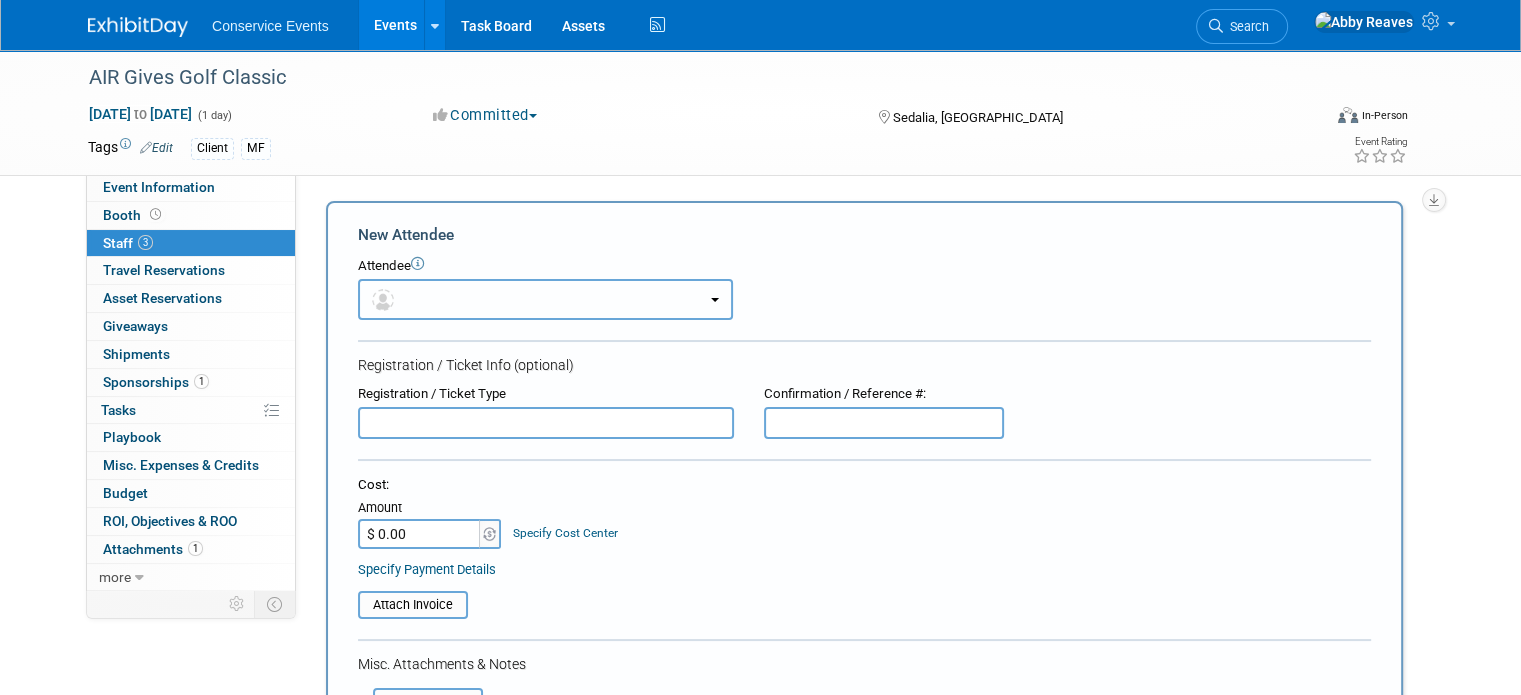 click at bounding box center [545, 299] 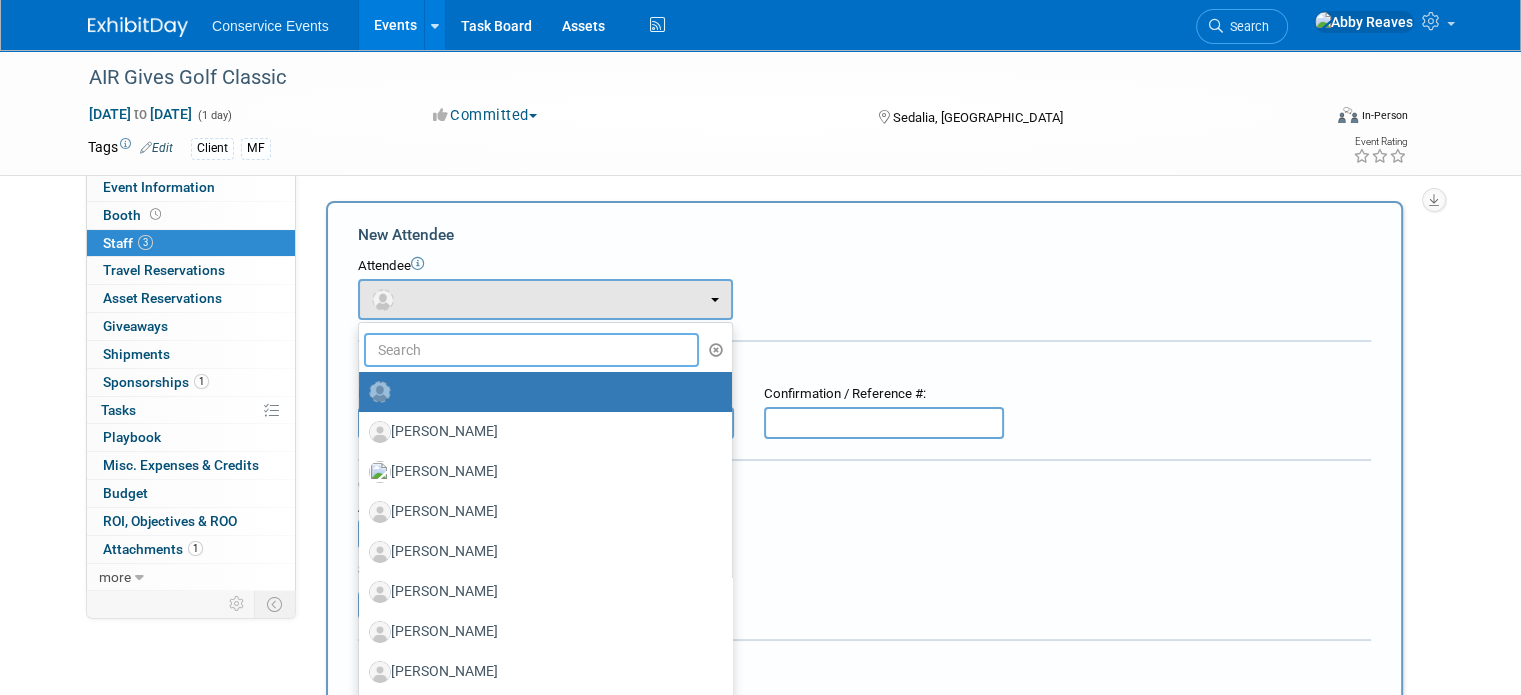 click at bounding box center [531, 350] 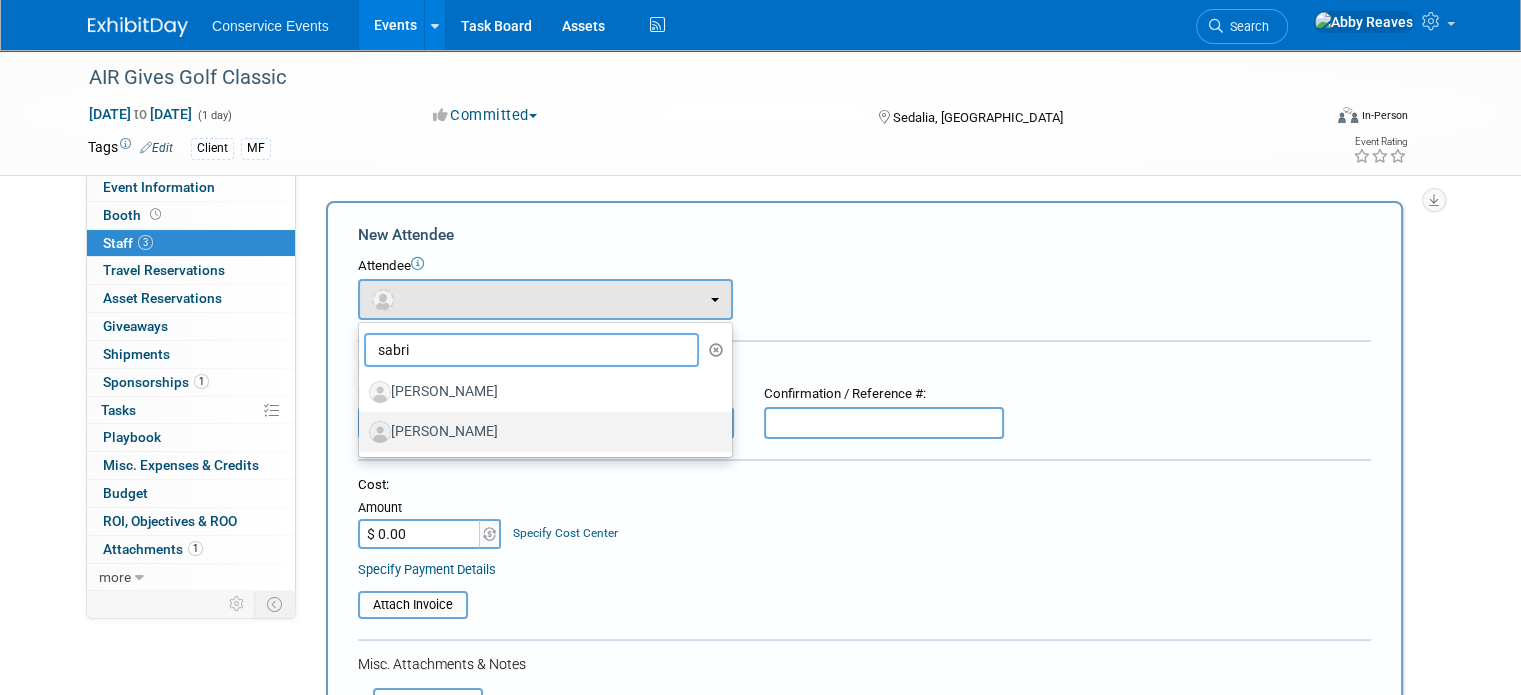 type on "sabri" 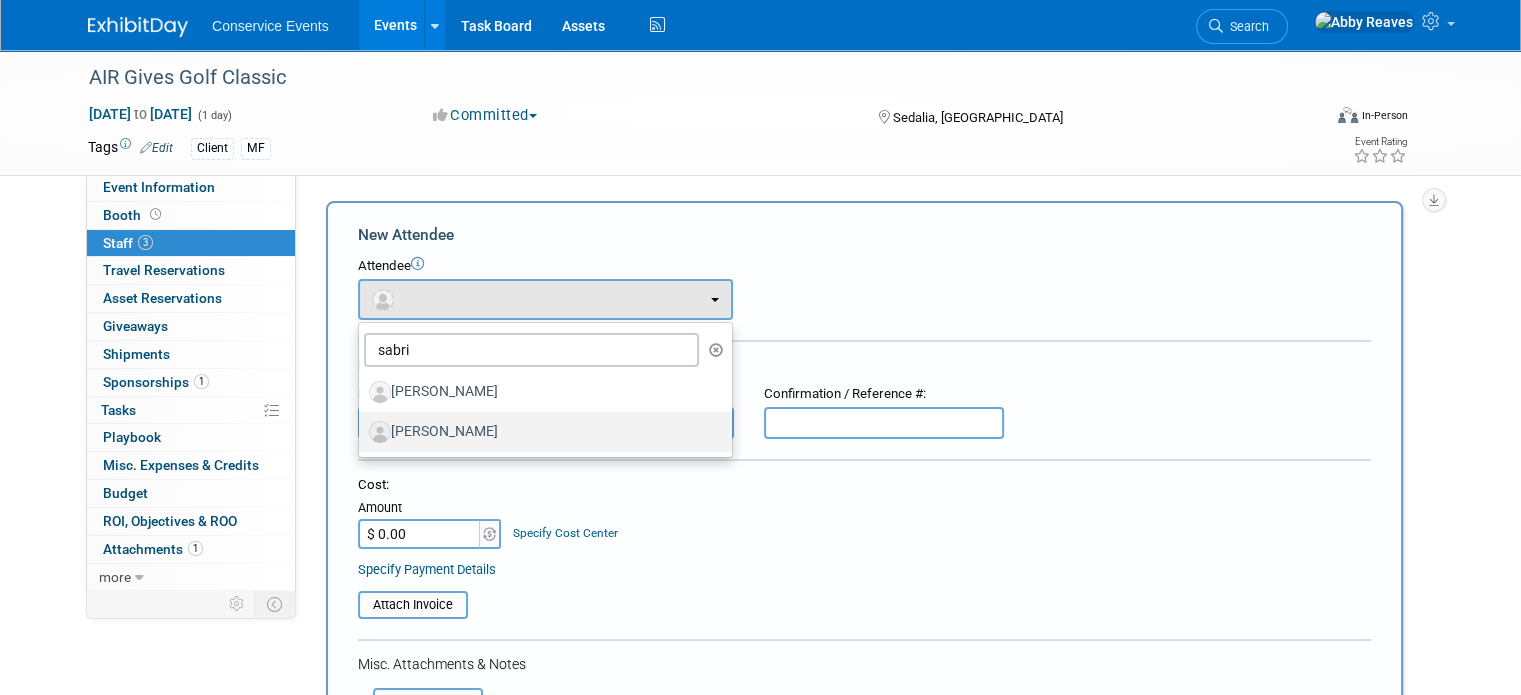 click on "Sabrina Copeland" at bounding box center [540, 432] 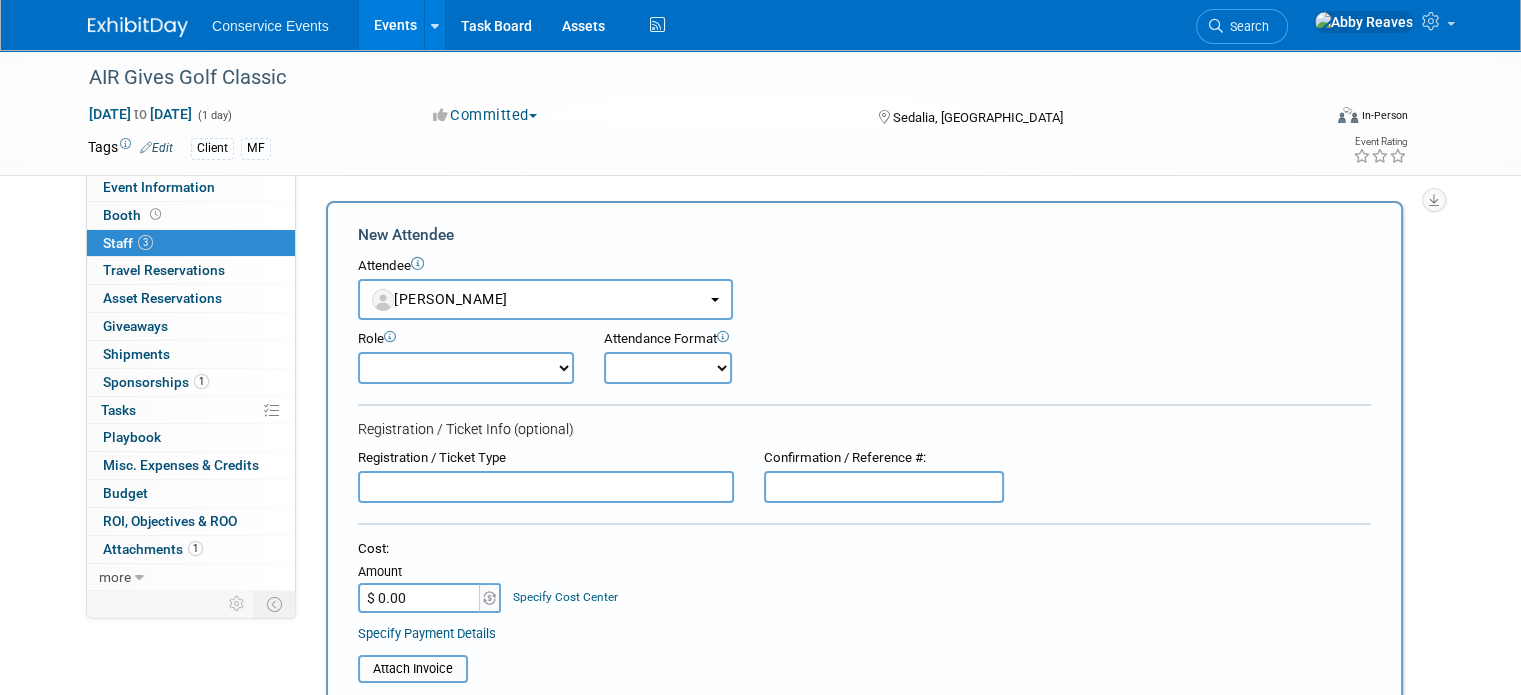 click on "Demonstrator
Host
Planner
Presenter
Sales Representative
Set-up/Dismantle Crew
Show Attendee" at bounding box center [466, 368] 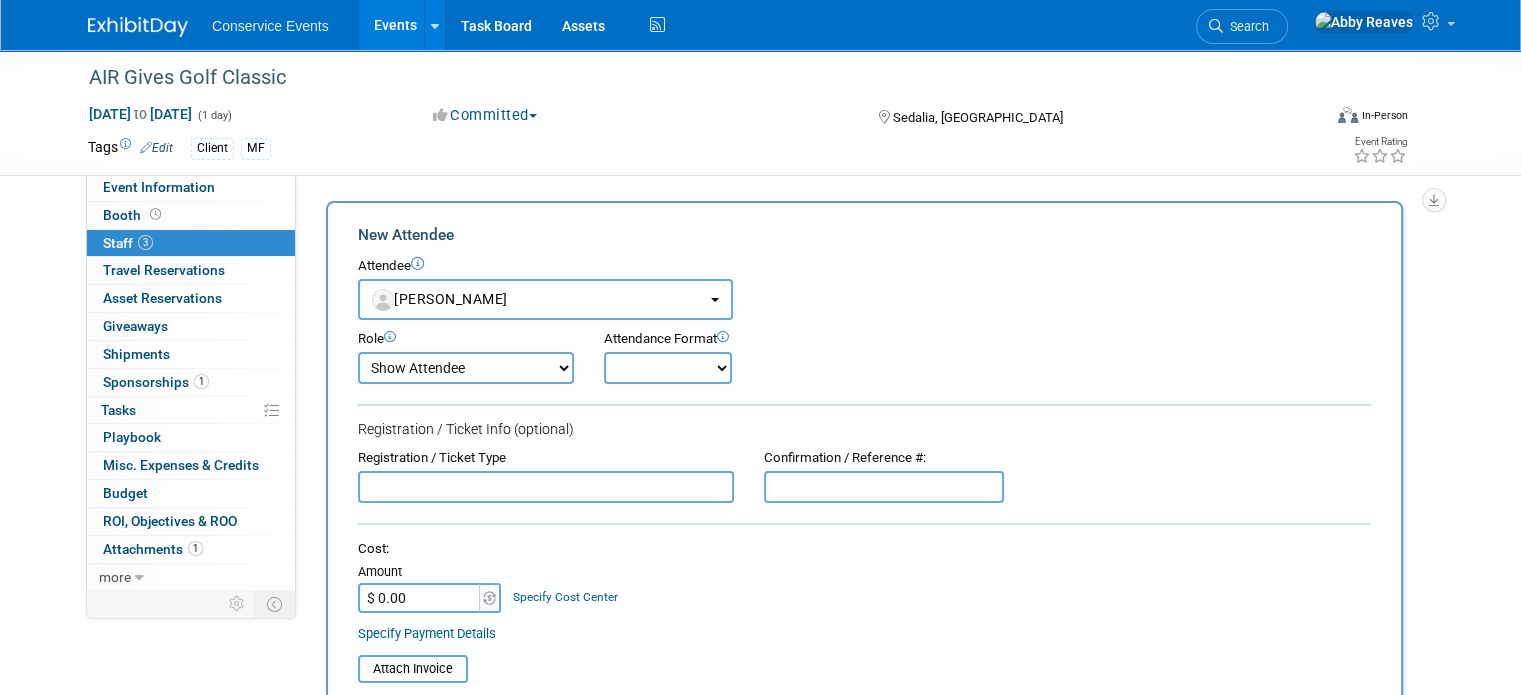 click on "Demonstrator
Host
Planner
Presenter
Sales Representative
Set-up/Dismantle Crew
Show Attendee" at bounding box center (466, 368) 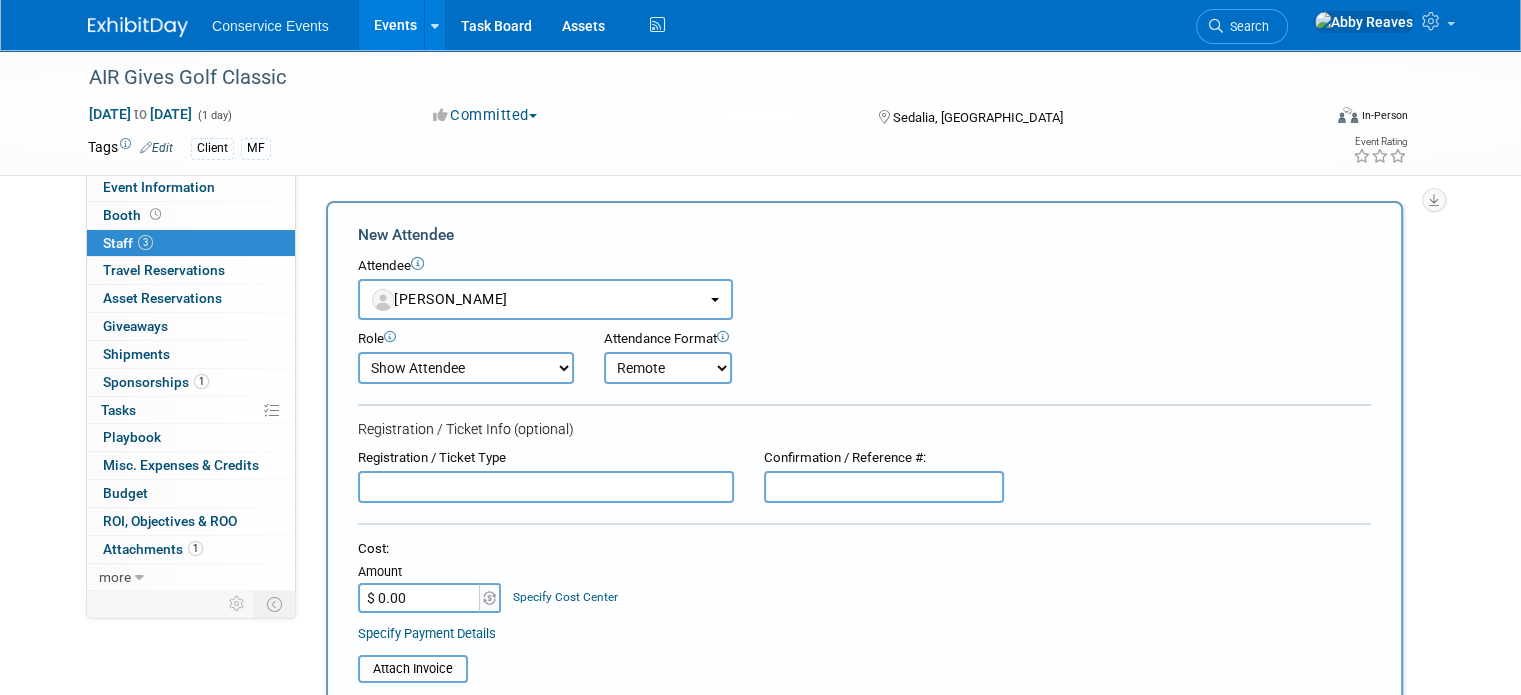 click on "Onsite
Remote" at bounding box center (668, 368) 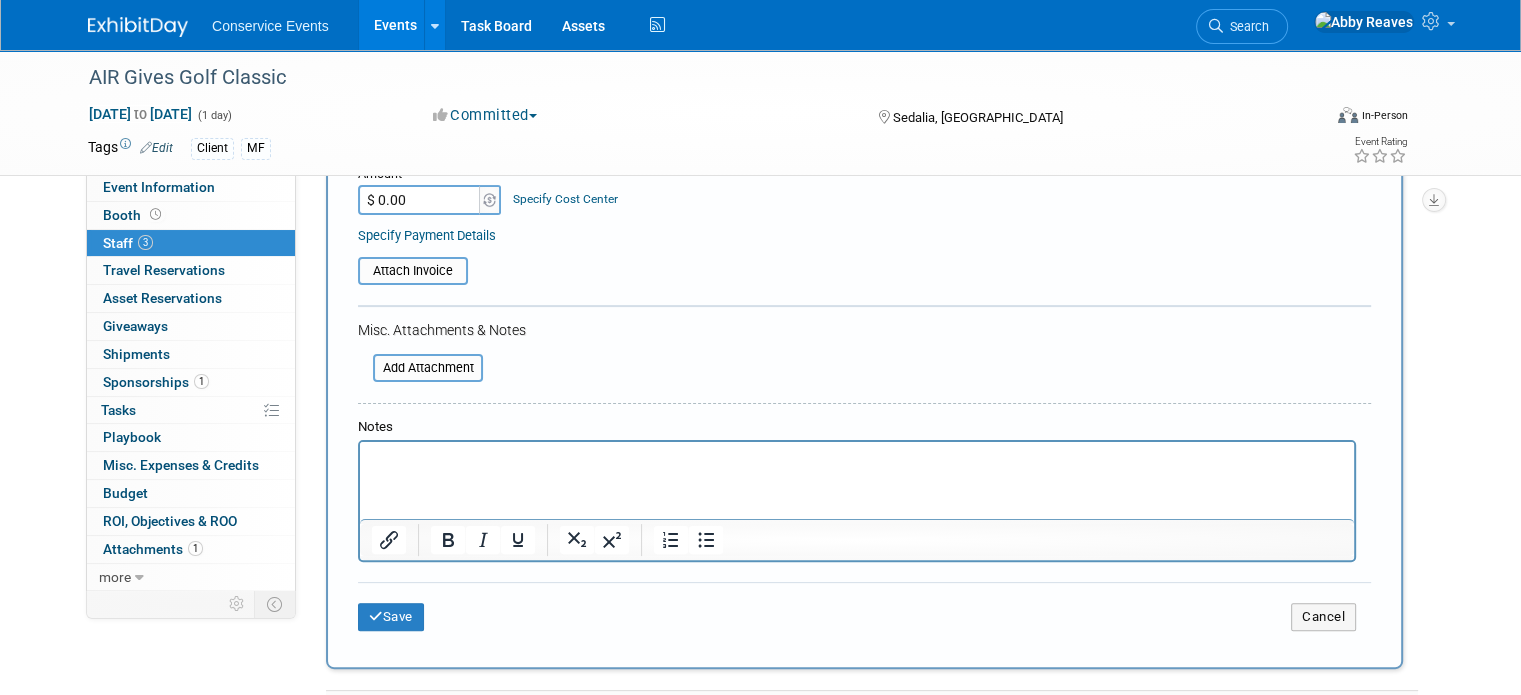 scroll, scrollTop: 600, scrollLeft: 0, axis: vertical 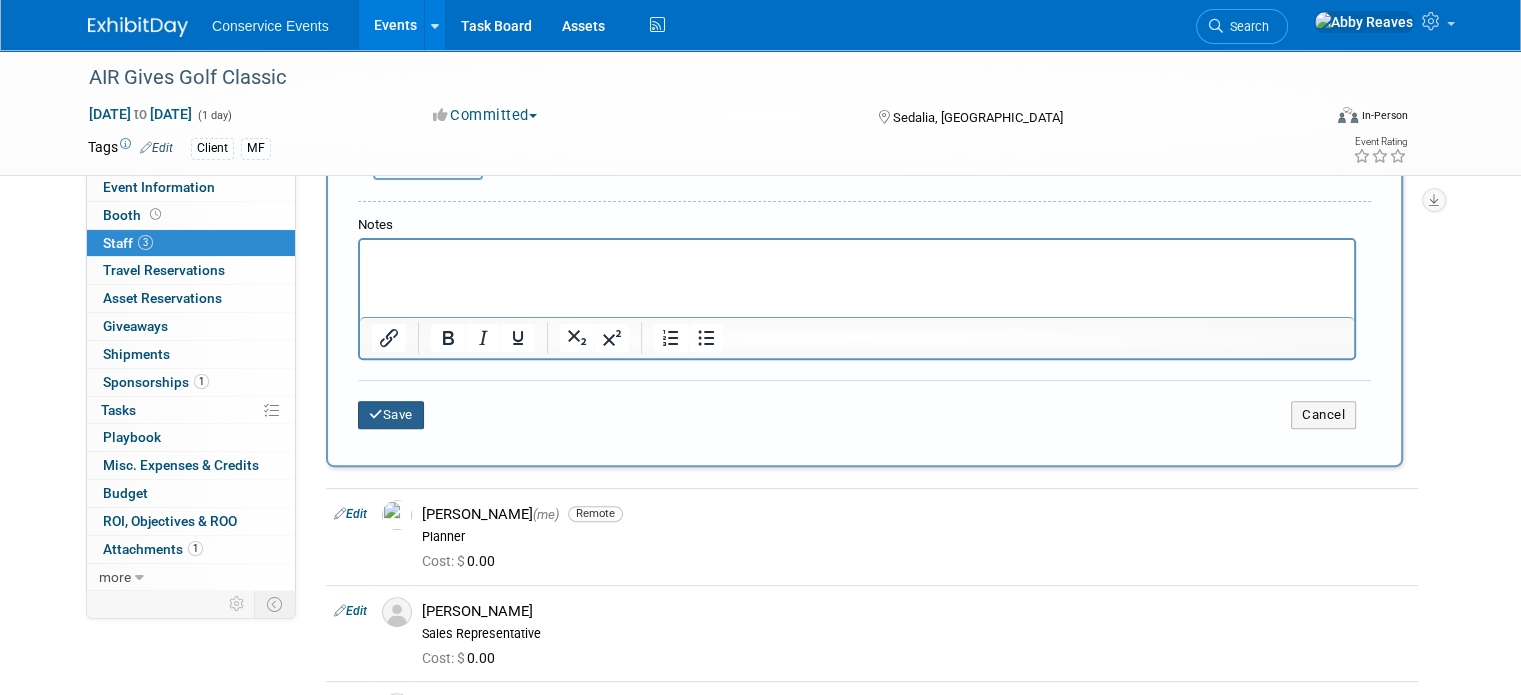 click on "Save" at bounding box center [391, 415] 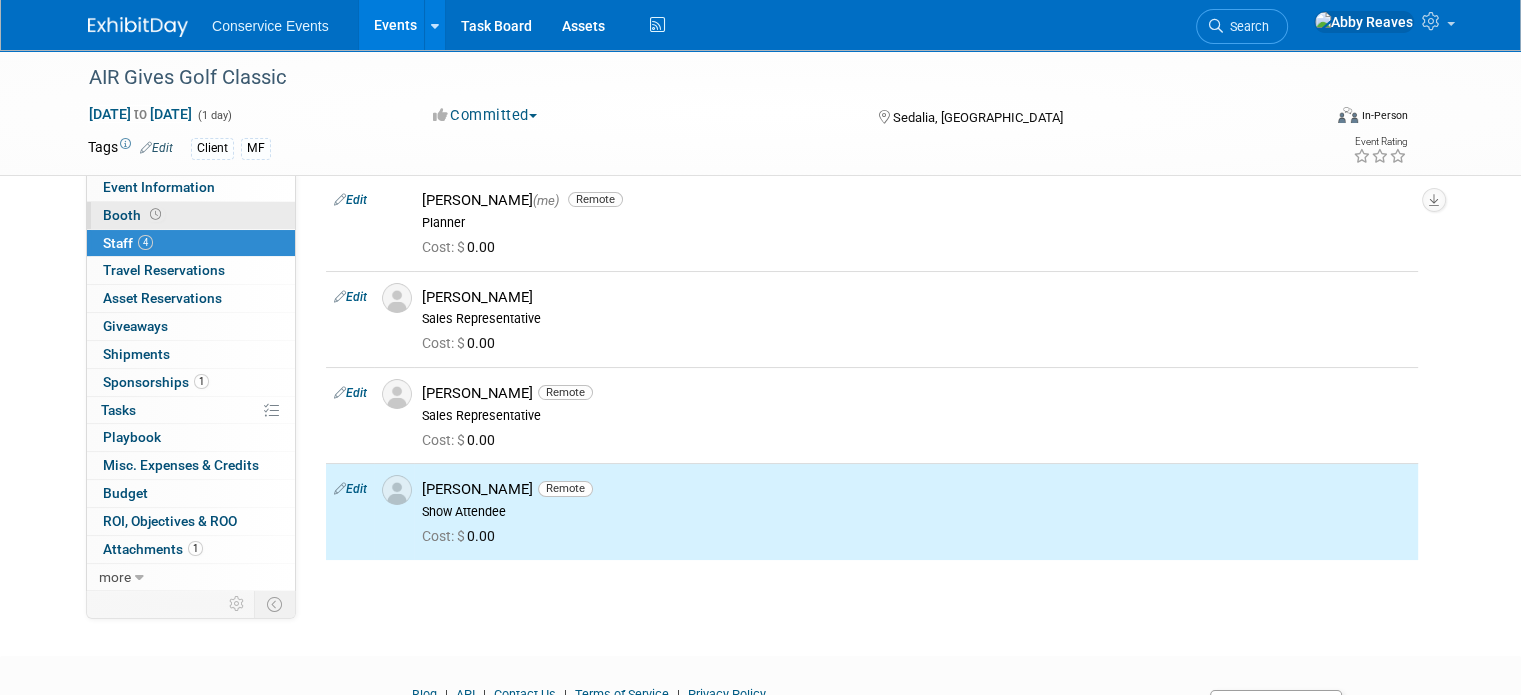 scroll, scrollTop: 0, scrollLeft: 0, axis: both 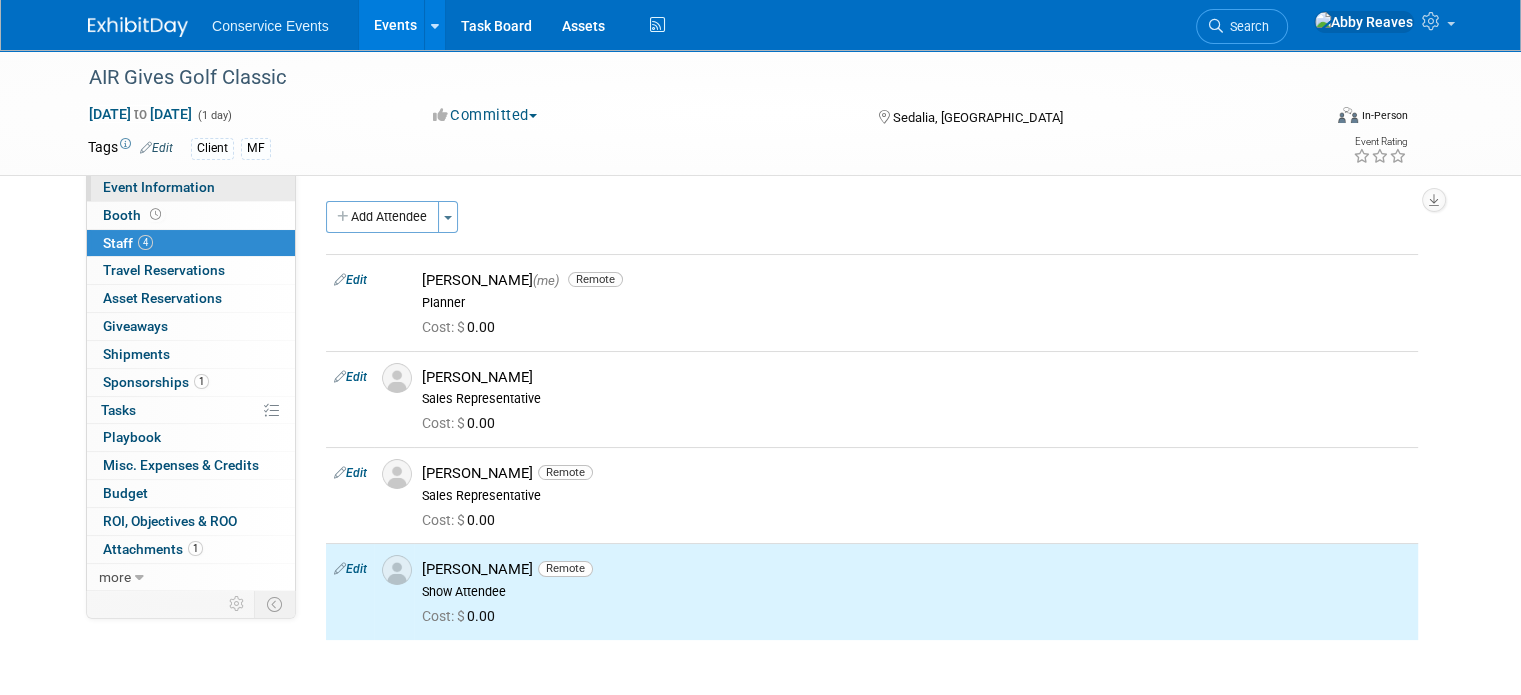 click on "Event Information" at bounding box center [159, 187] 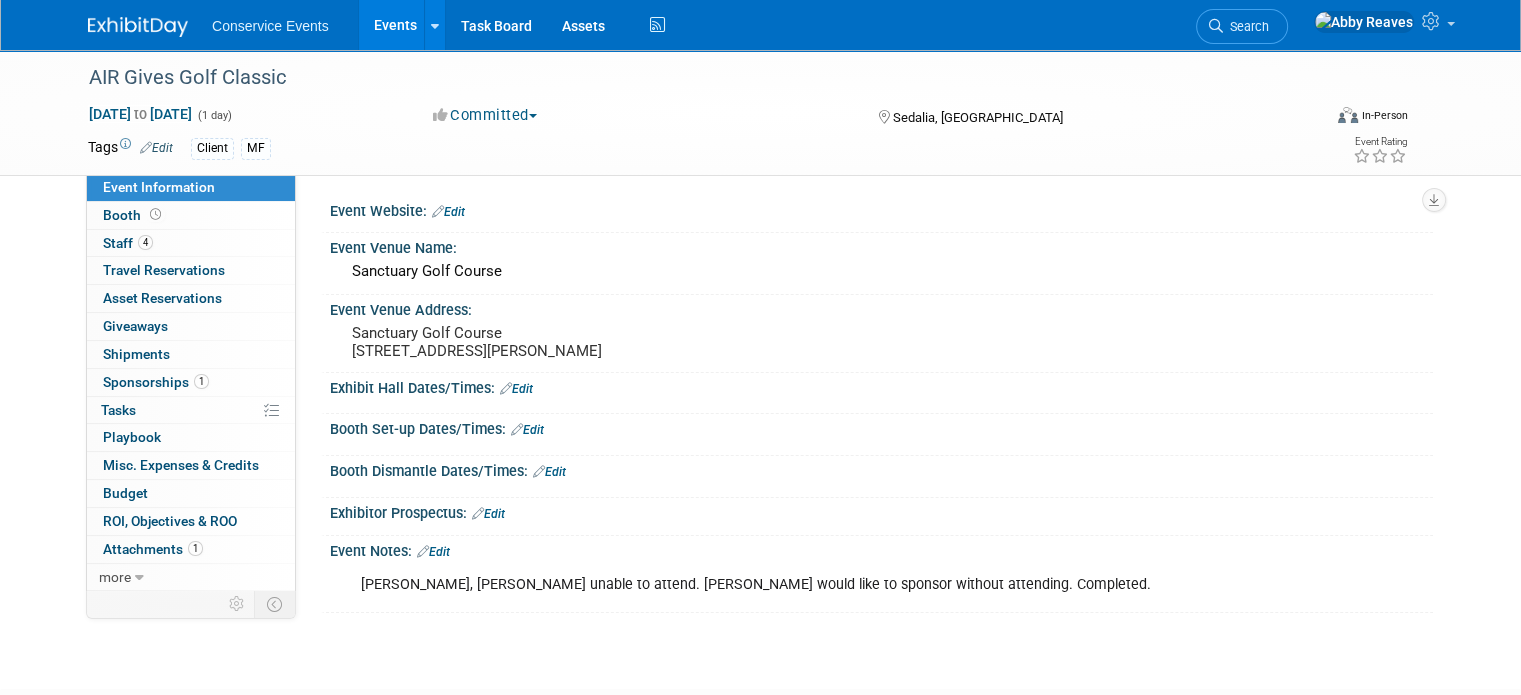 click on "Events" at bounding box center (395, 25) 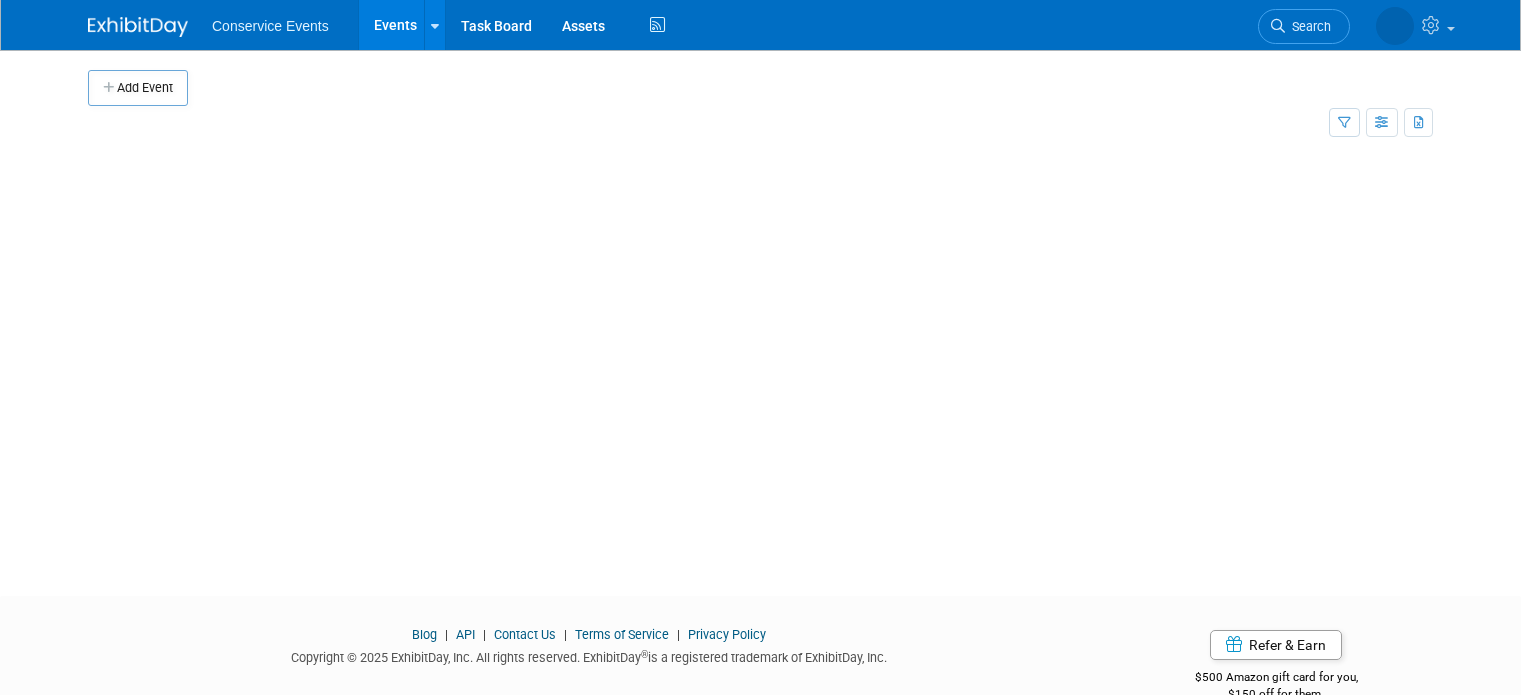 scroll, scrollTop: 0, scrollLeft: 0, axis: both 